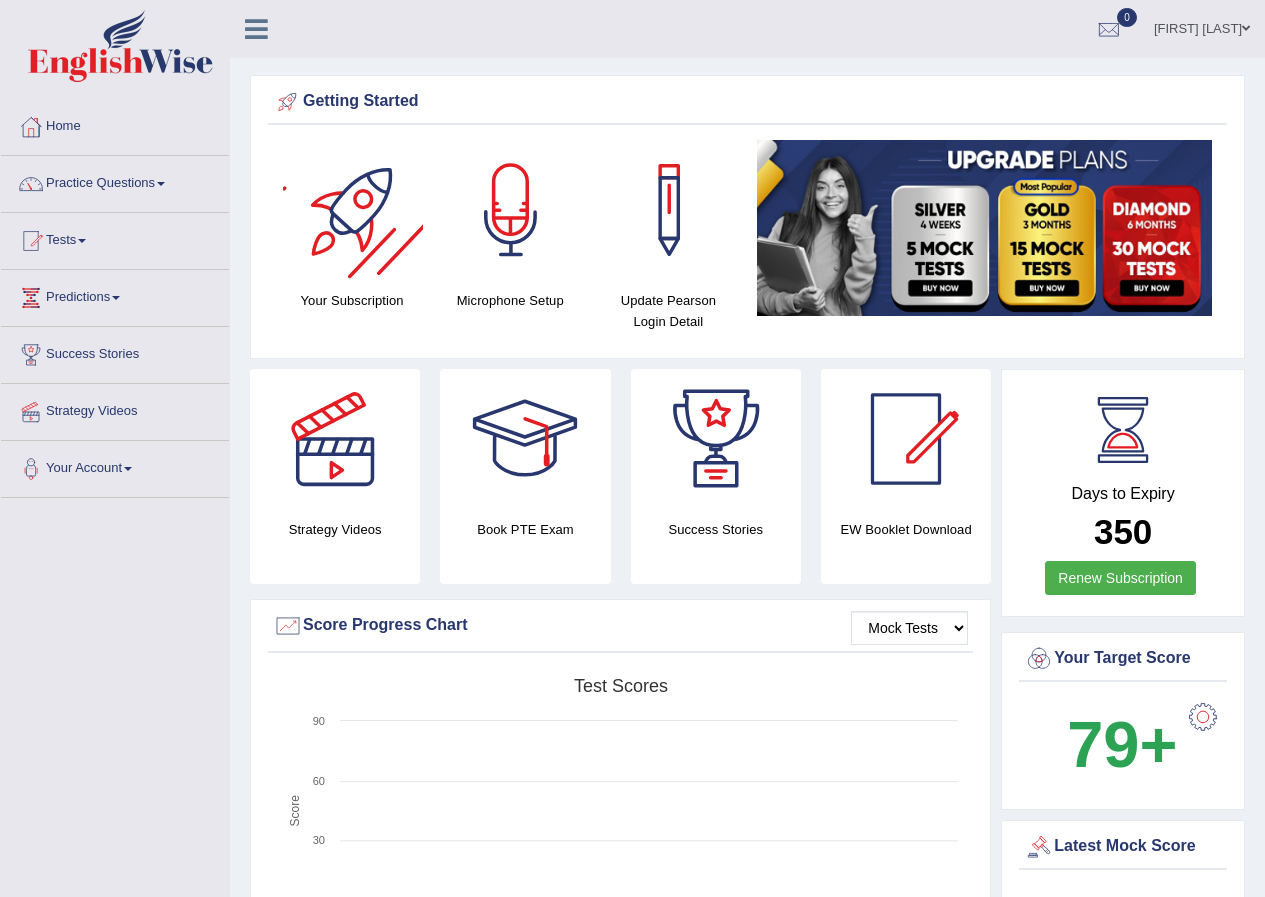 scroll, scrollTop: 0, scrollLeft: 0, axis: both 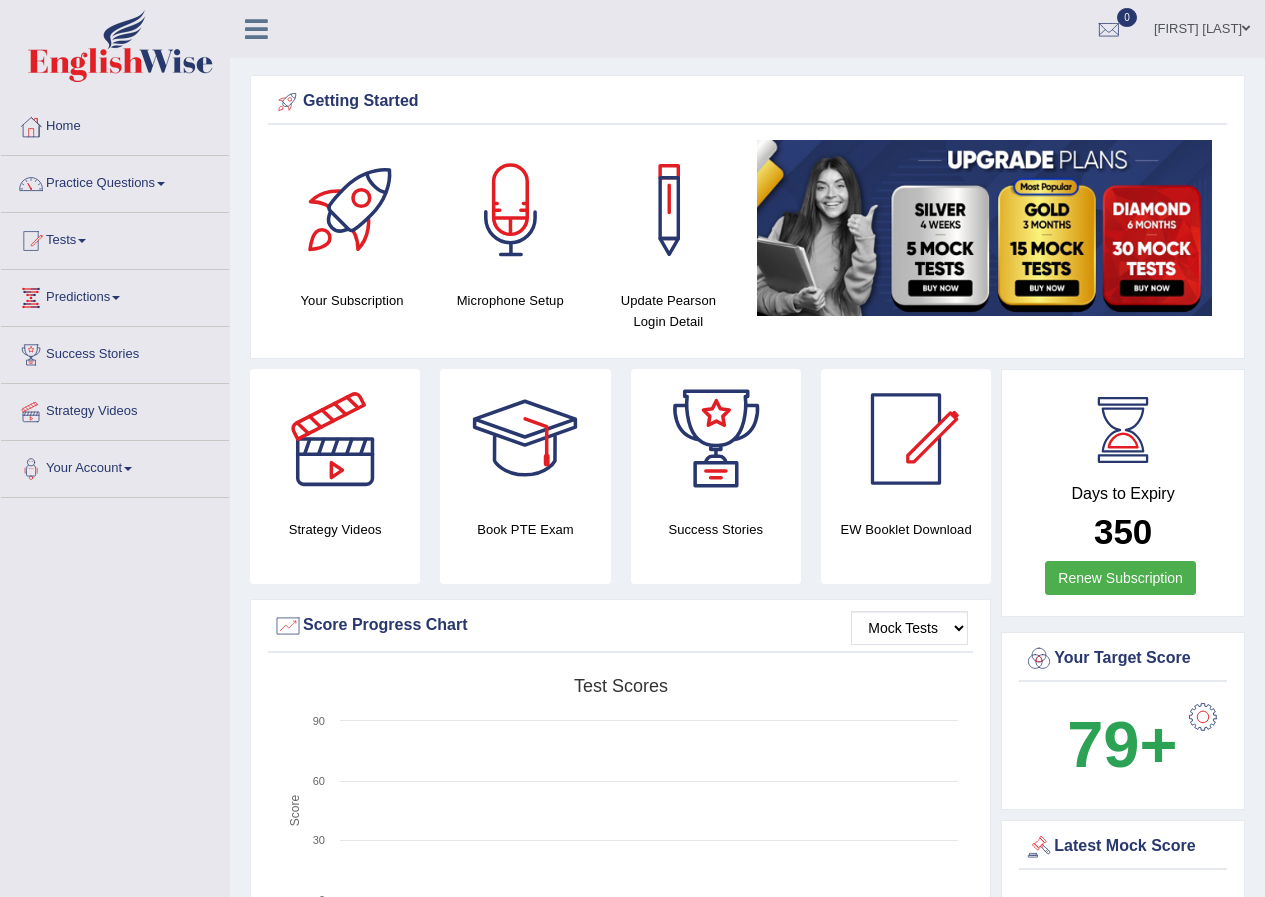 click on "Practice Questions" at bounding box center [115, 181] 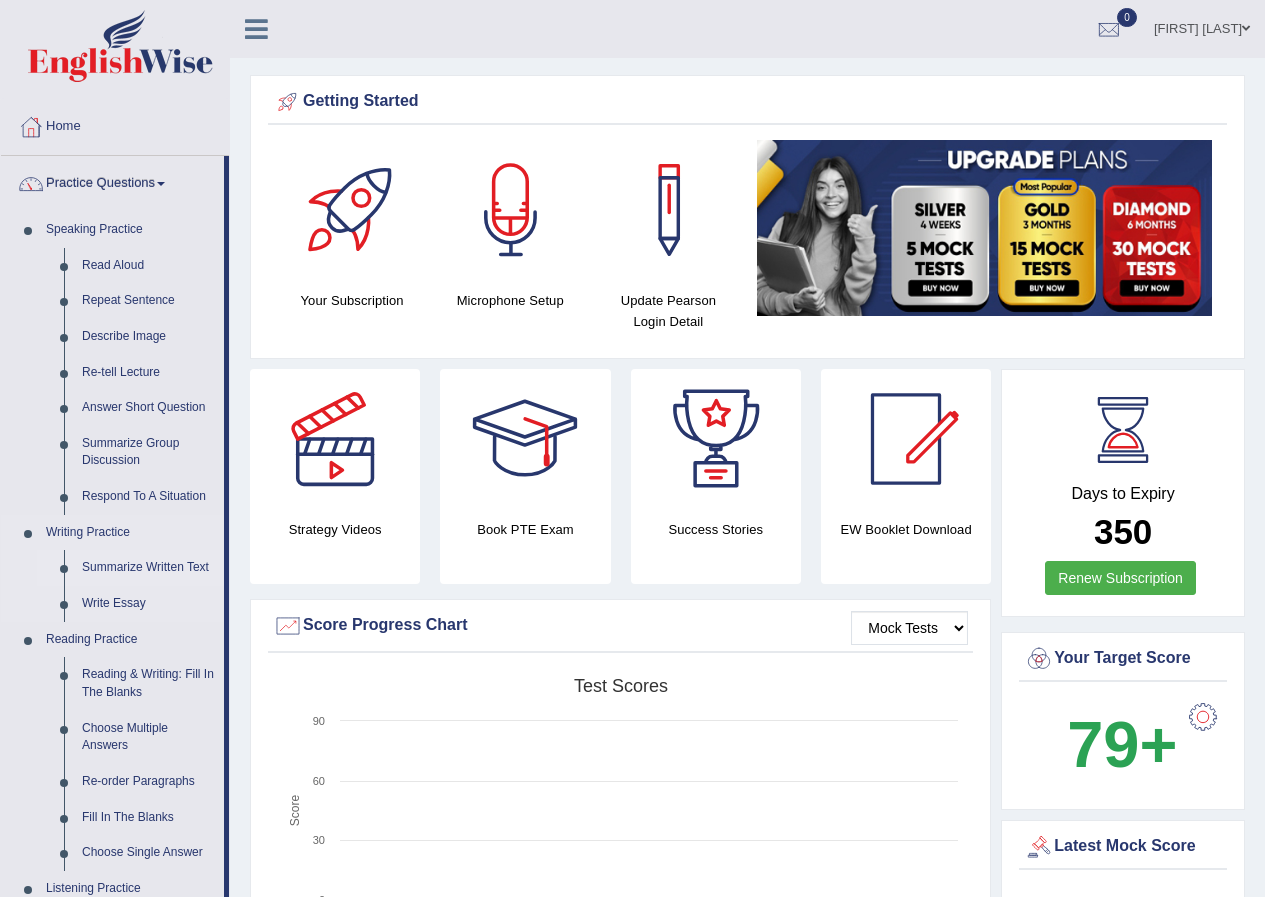 click on "Summarize Written Text" at bounding box center [148, 568] 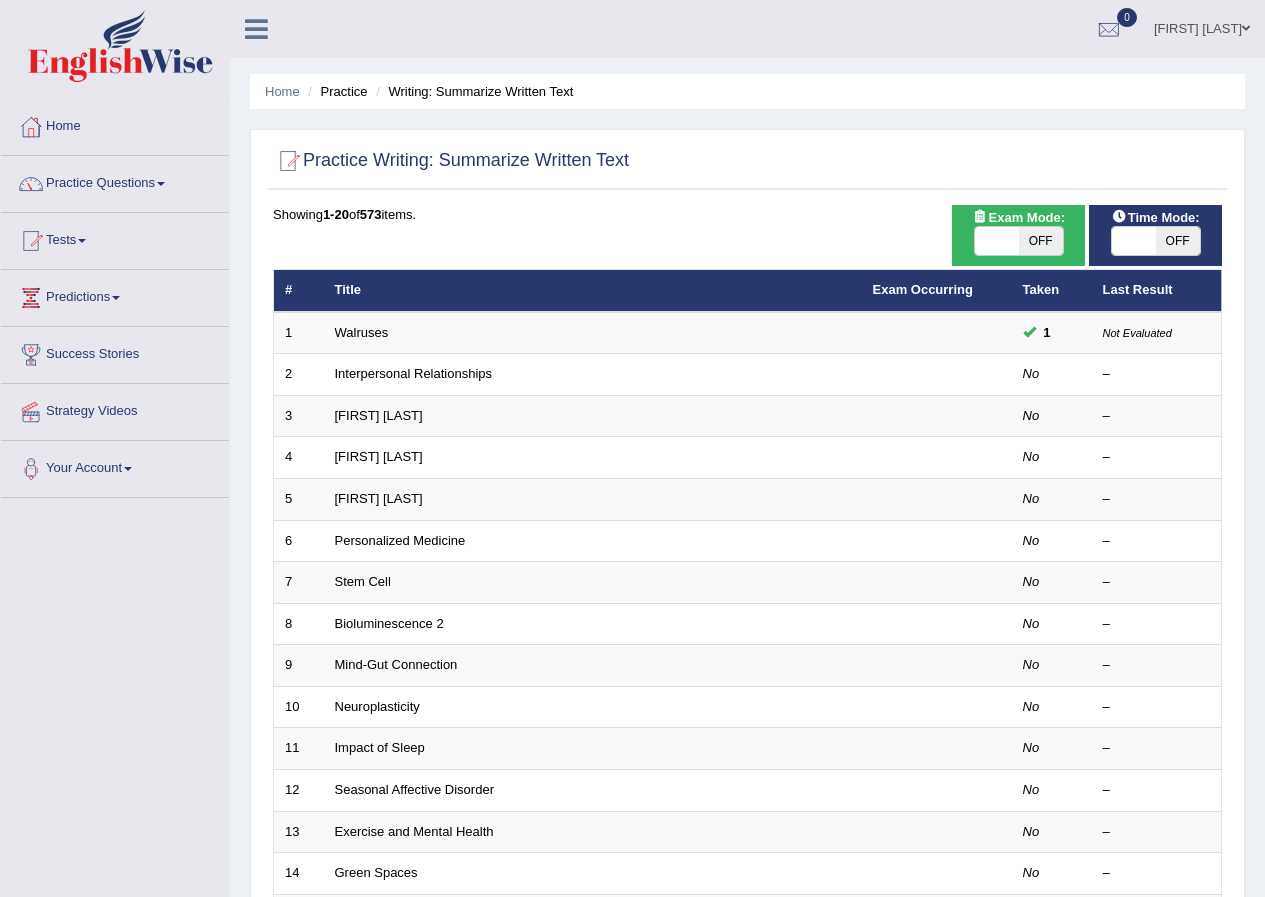 scroll, scrollTop: 0, scrollLeft: 0, axis: both 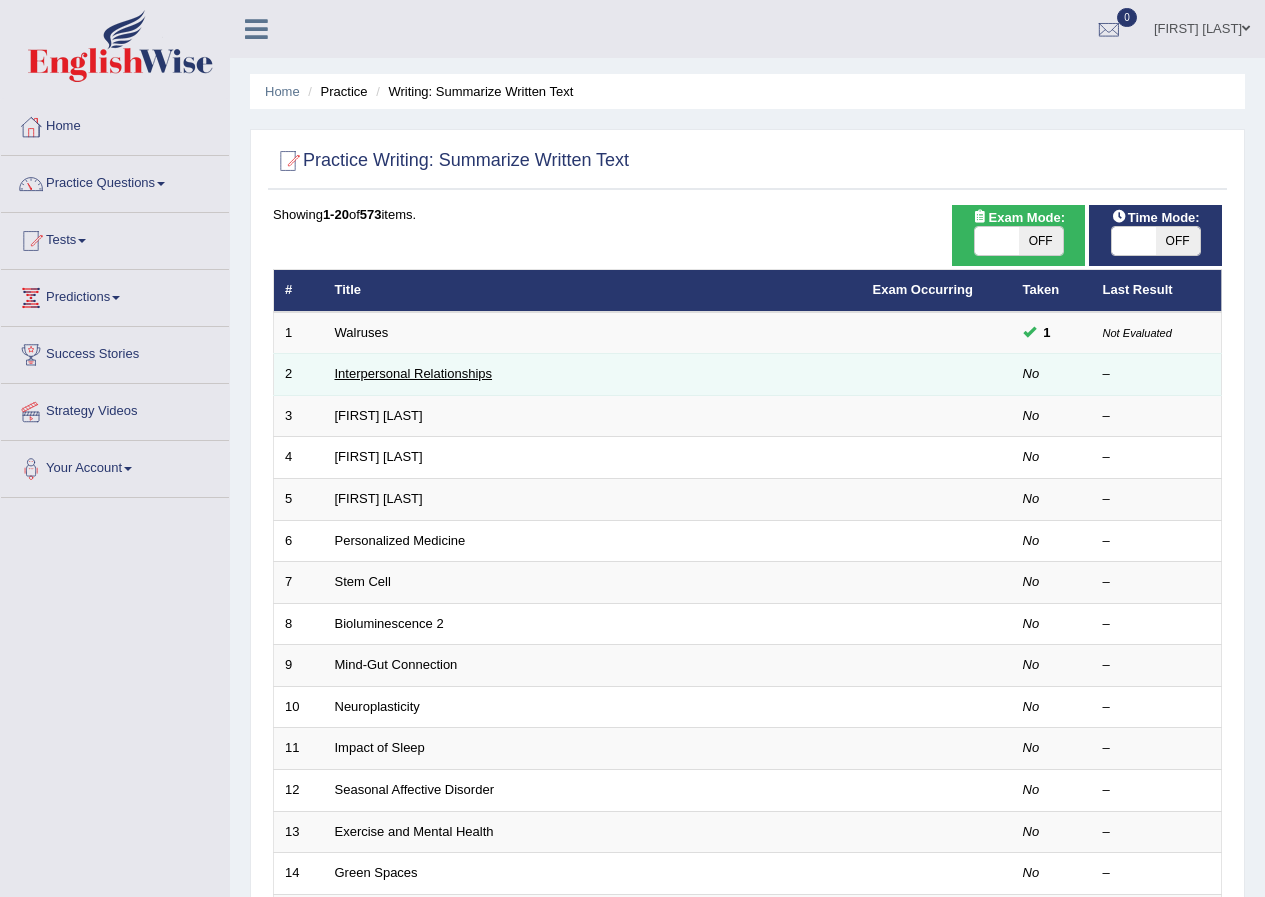 click on "Interpersonal Relationships" at bounding box center (414, 373) 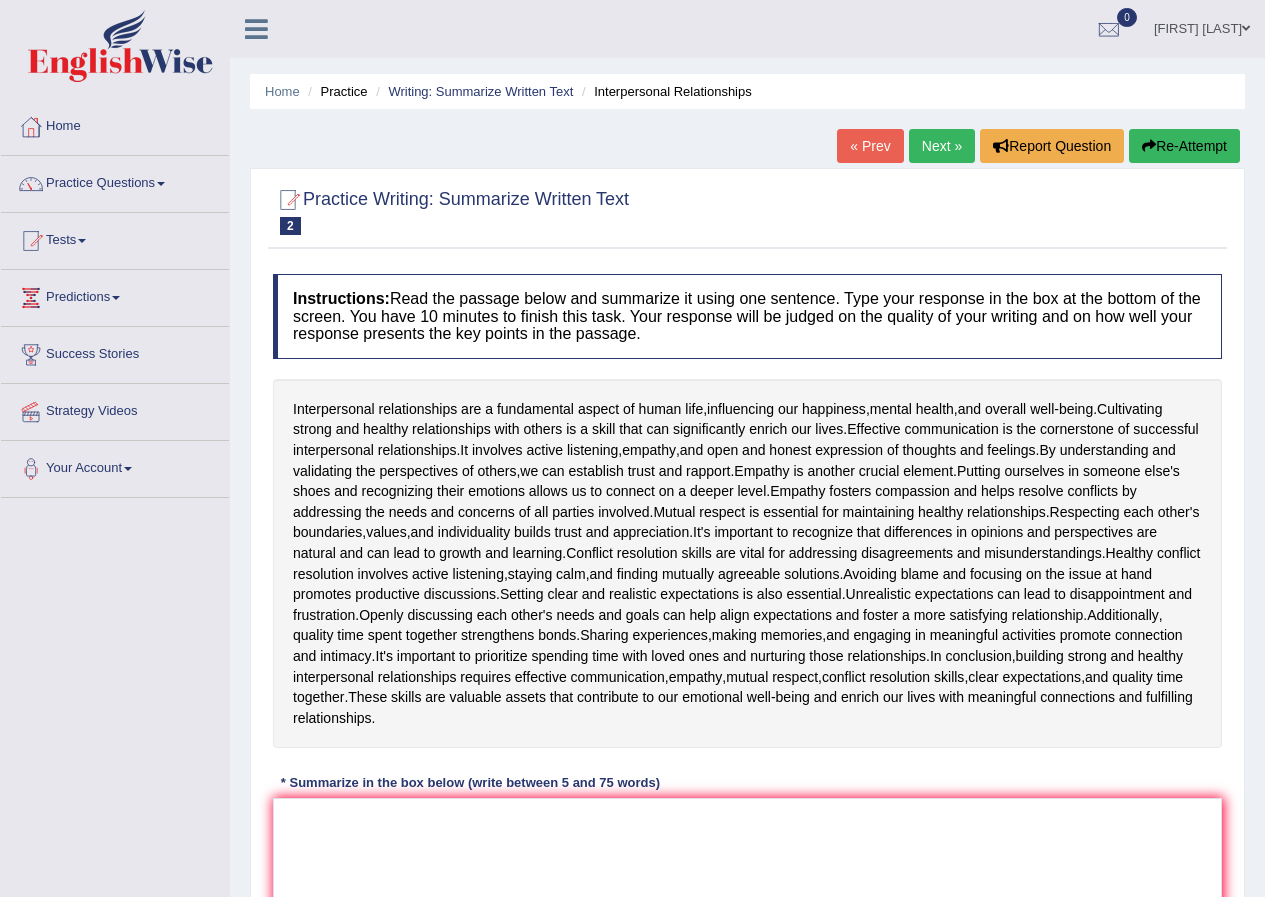 scroll, scrollTop: 0, scrollLeft: 0, axis: both 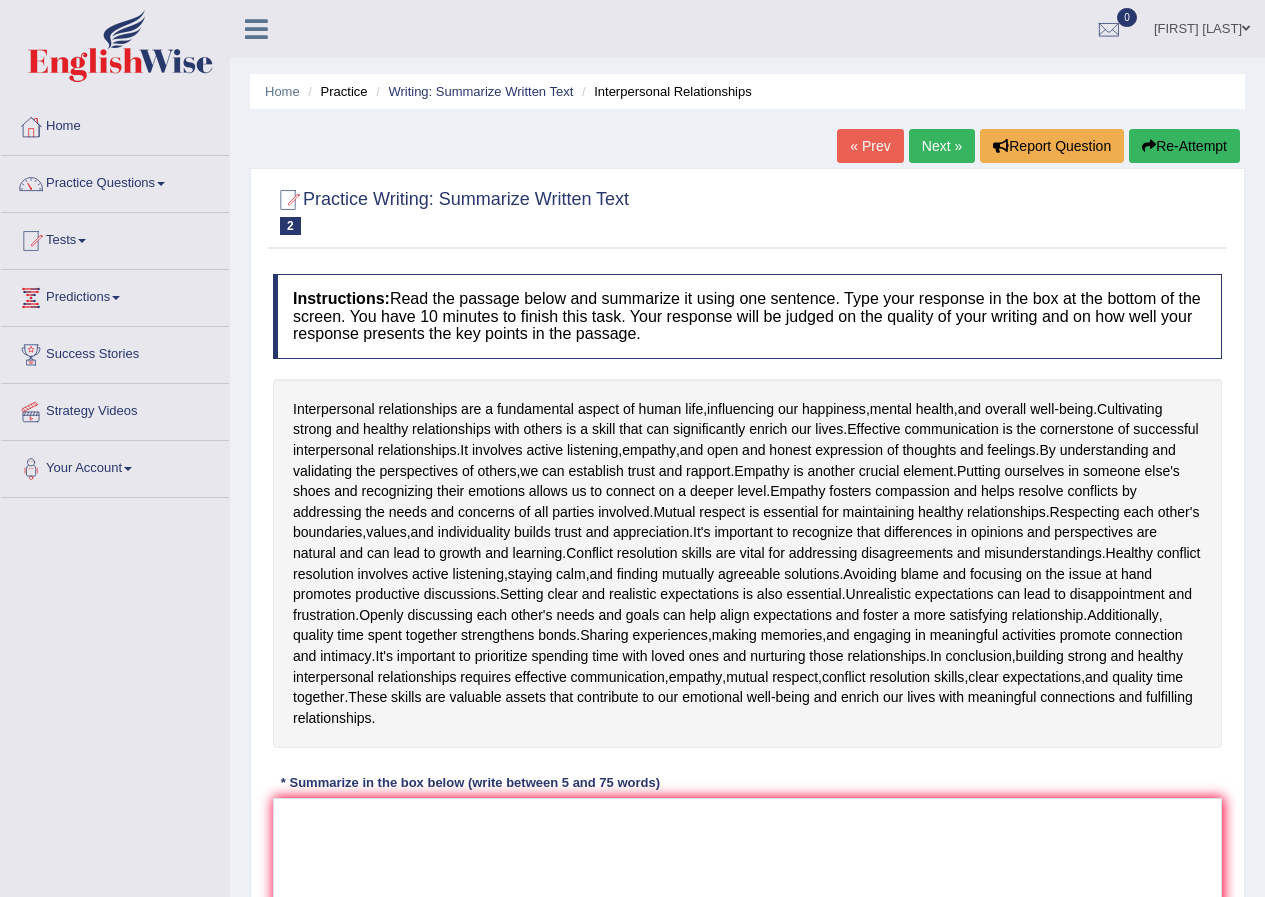drag, startPoint x: 1192, startPoint y: 0, endPoint x: 719, endPoint y: 148, distance: 495.61377 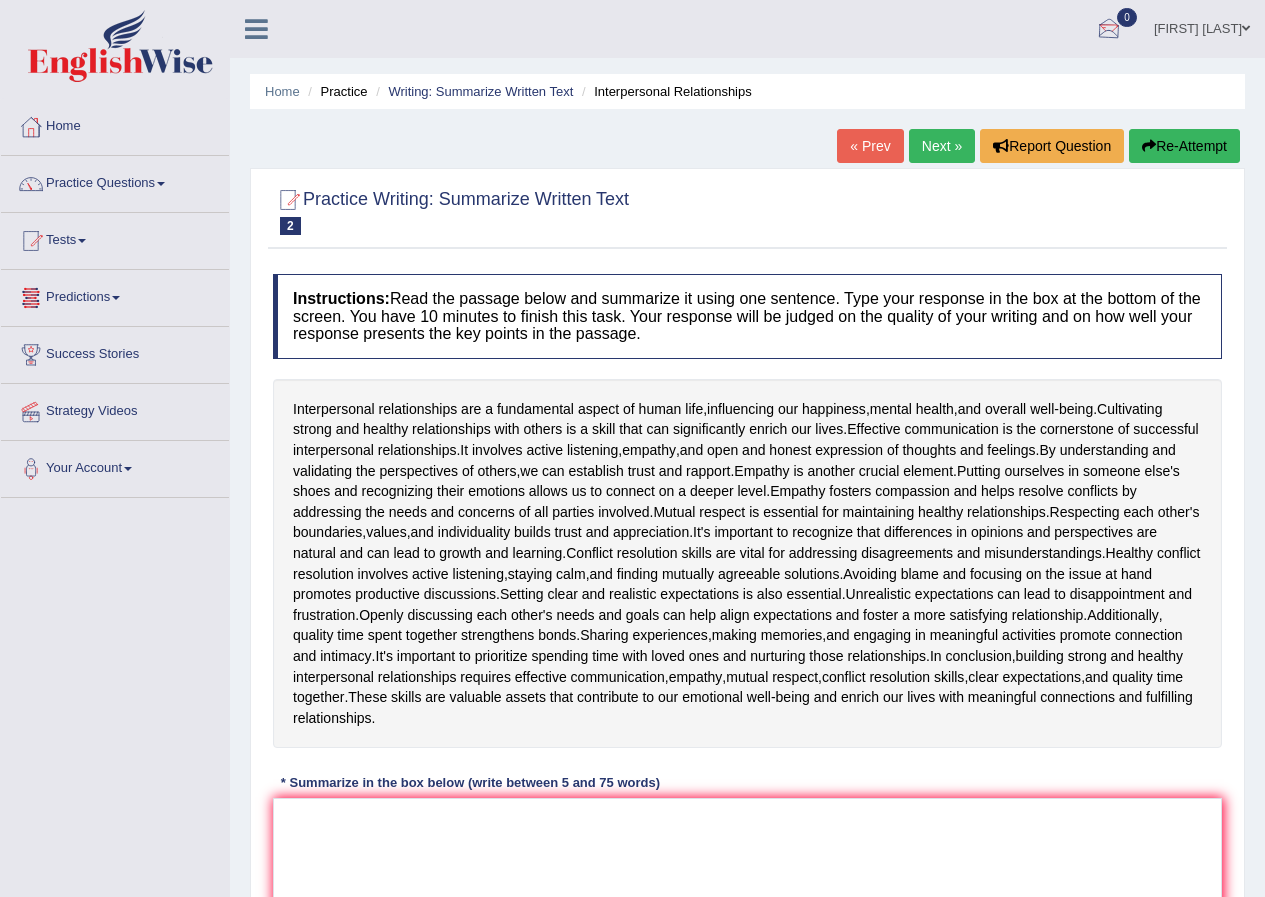 click on "Rakesh Kumar" at bounding box center [1202, 26] 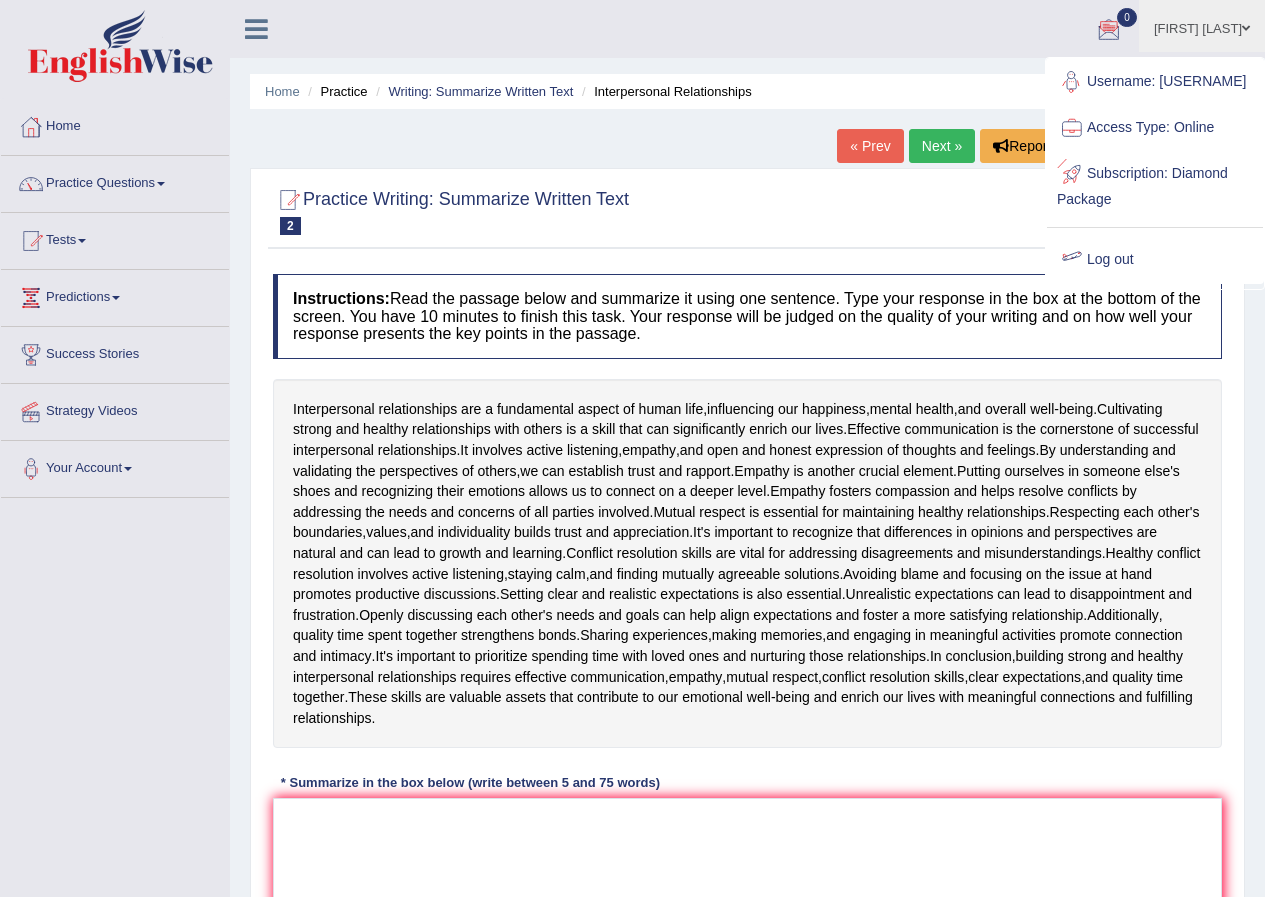 click on "Log out" at bounding box center [1155, 260] 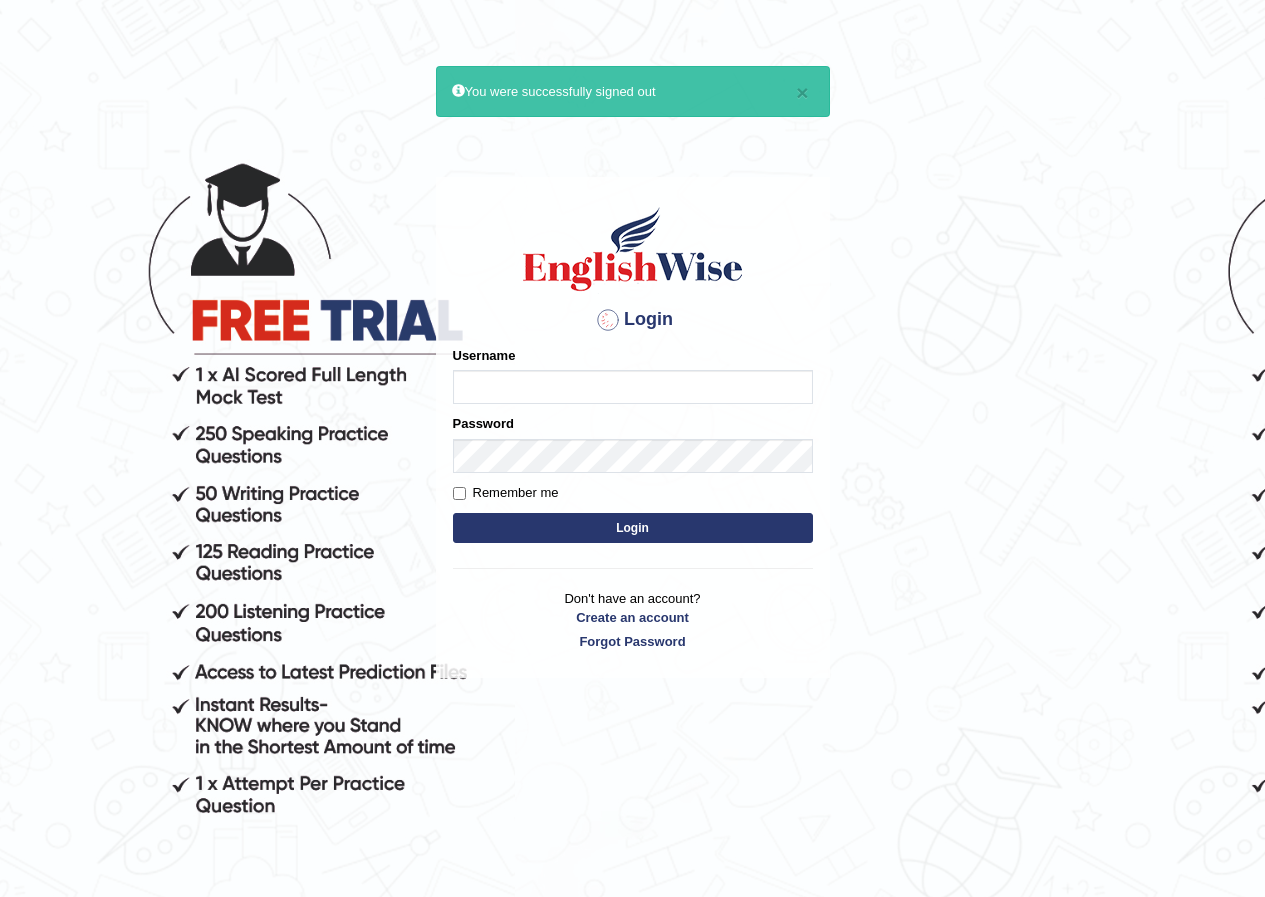 scroll, scrollTop: 0, scrollLeft: 0, axis: both 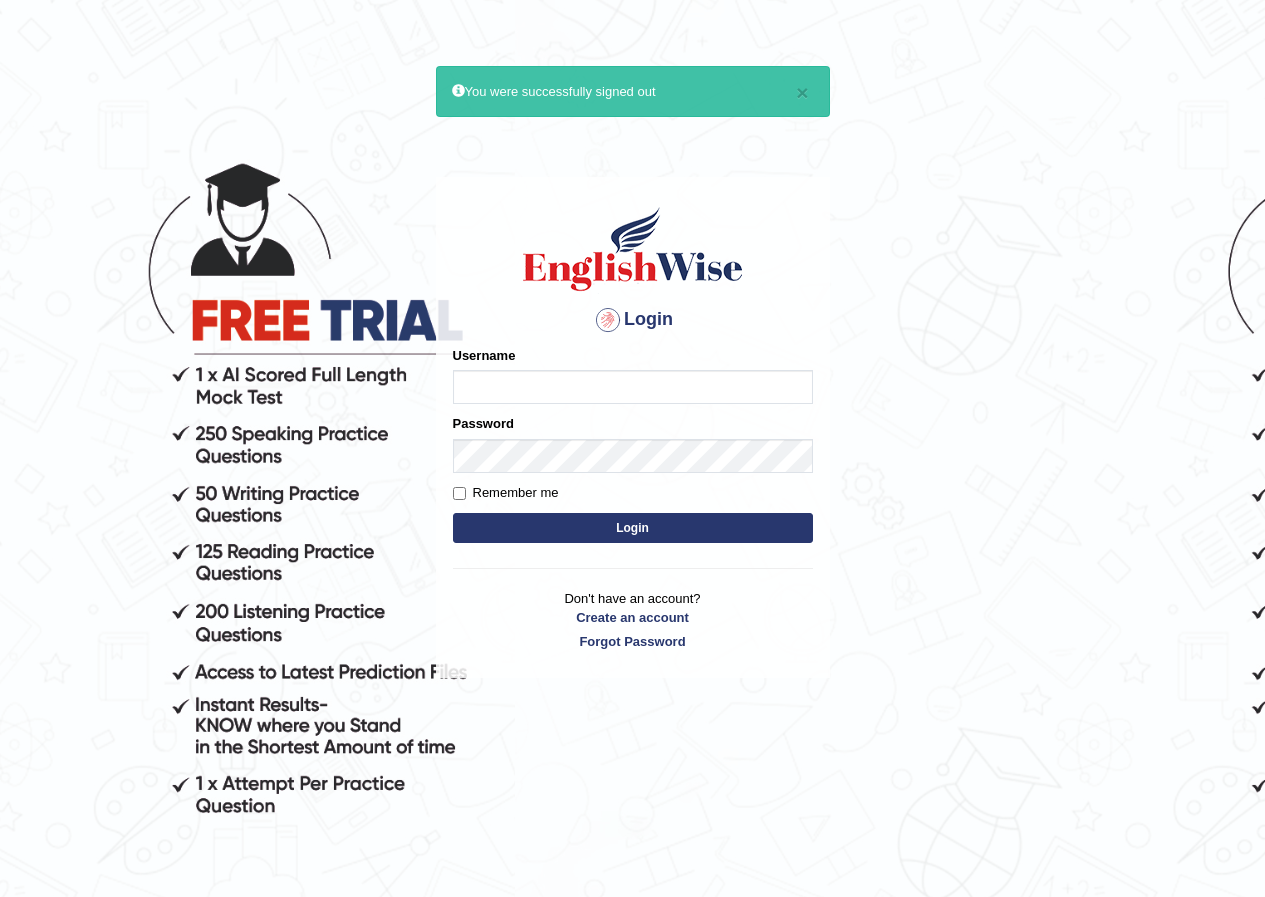 click on "Username" at bounding box center [633, 387] 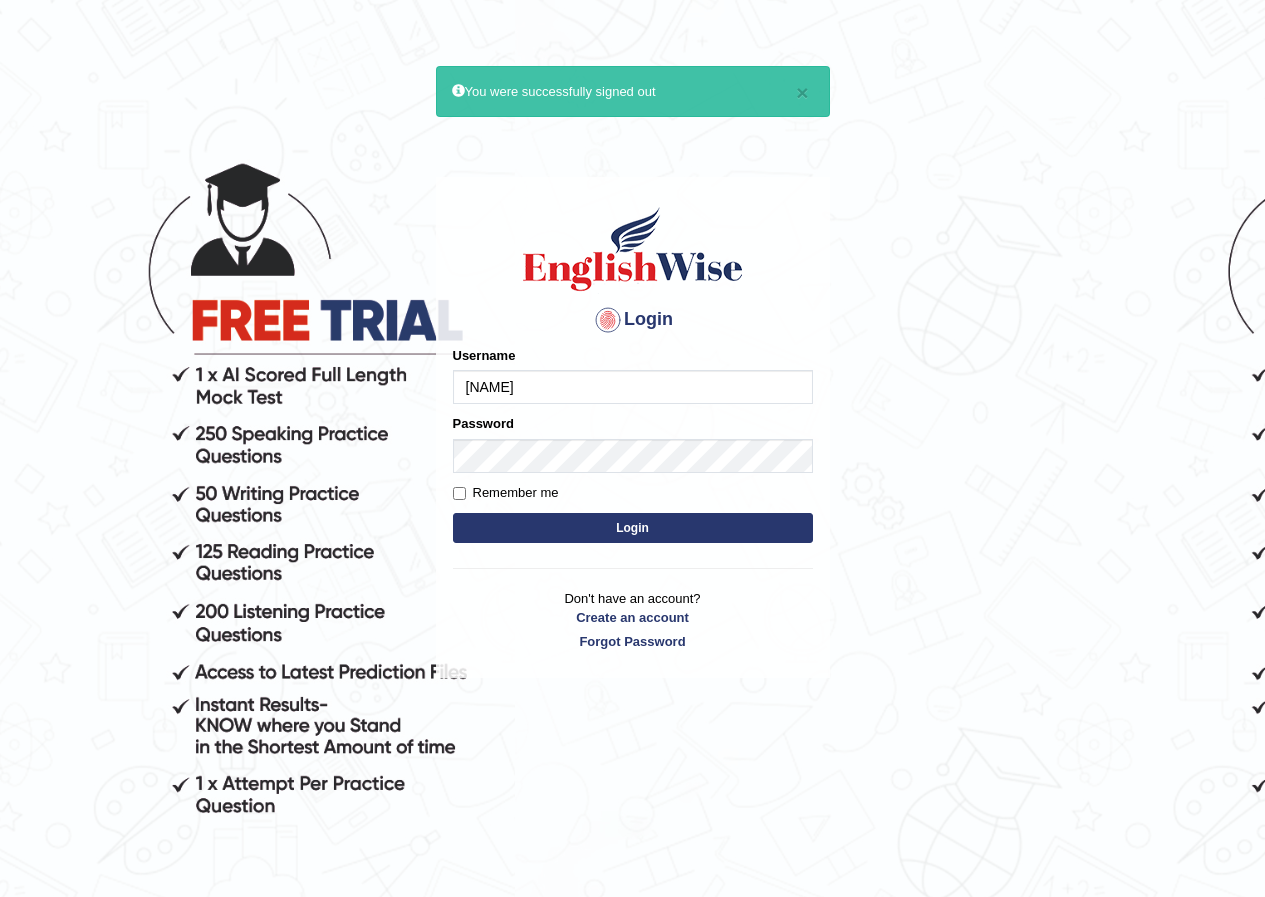 click on "Login" at bounding box center [633, 528] 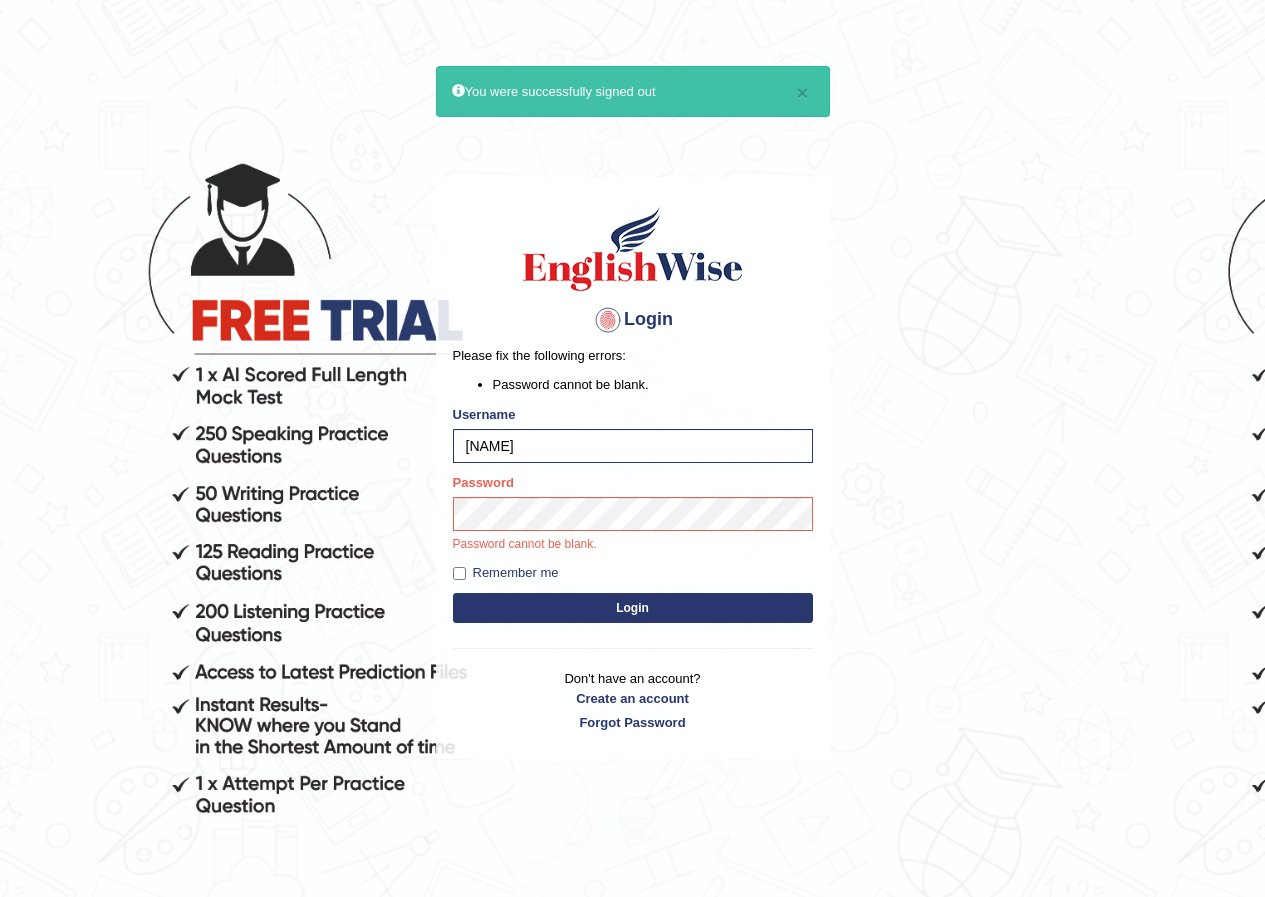 click on "Login" at bounding box center [633, 608] 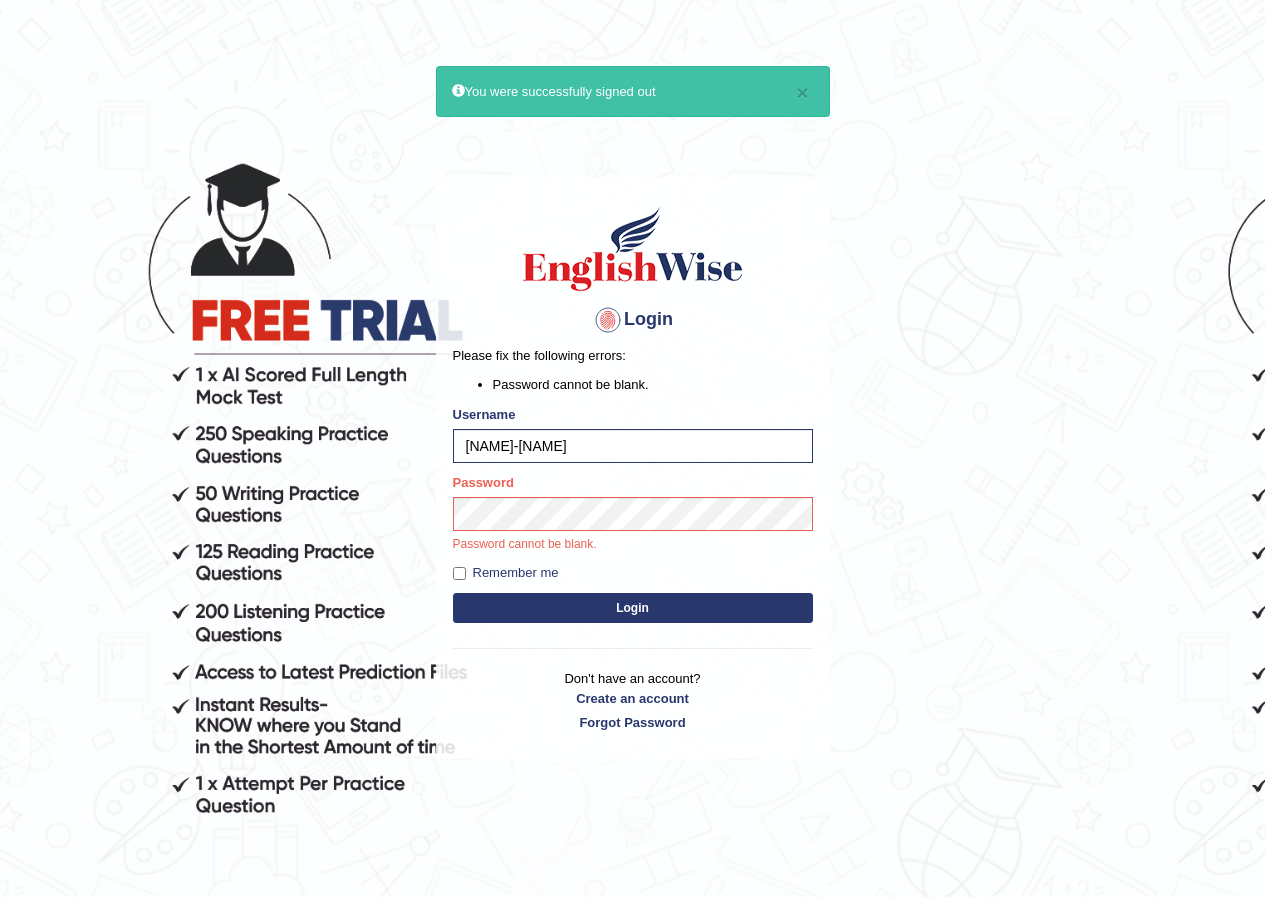 type on "sumandeep-parramatta" 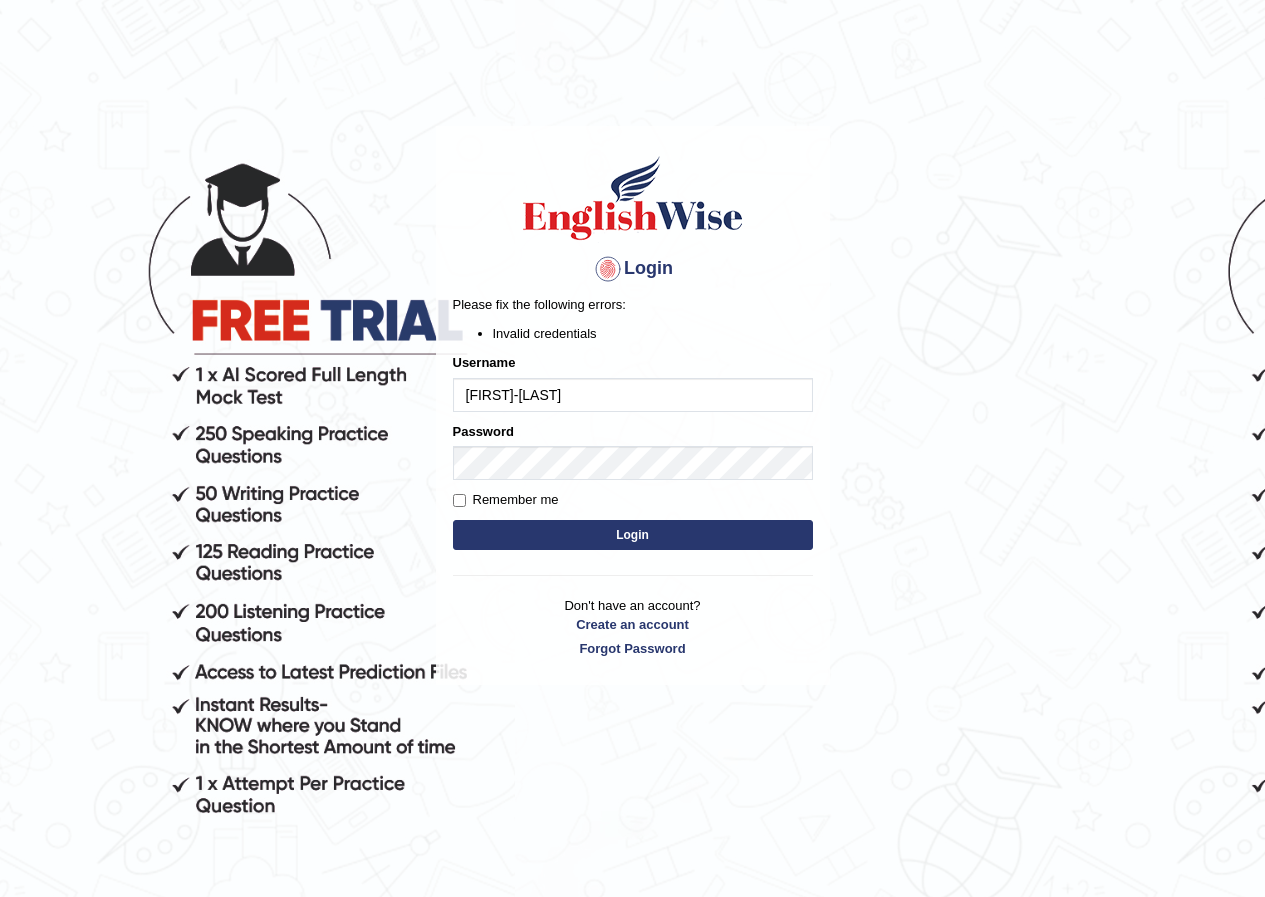 scroll, scrollTop: 0, scrollLeft: 0, axis: both 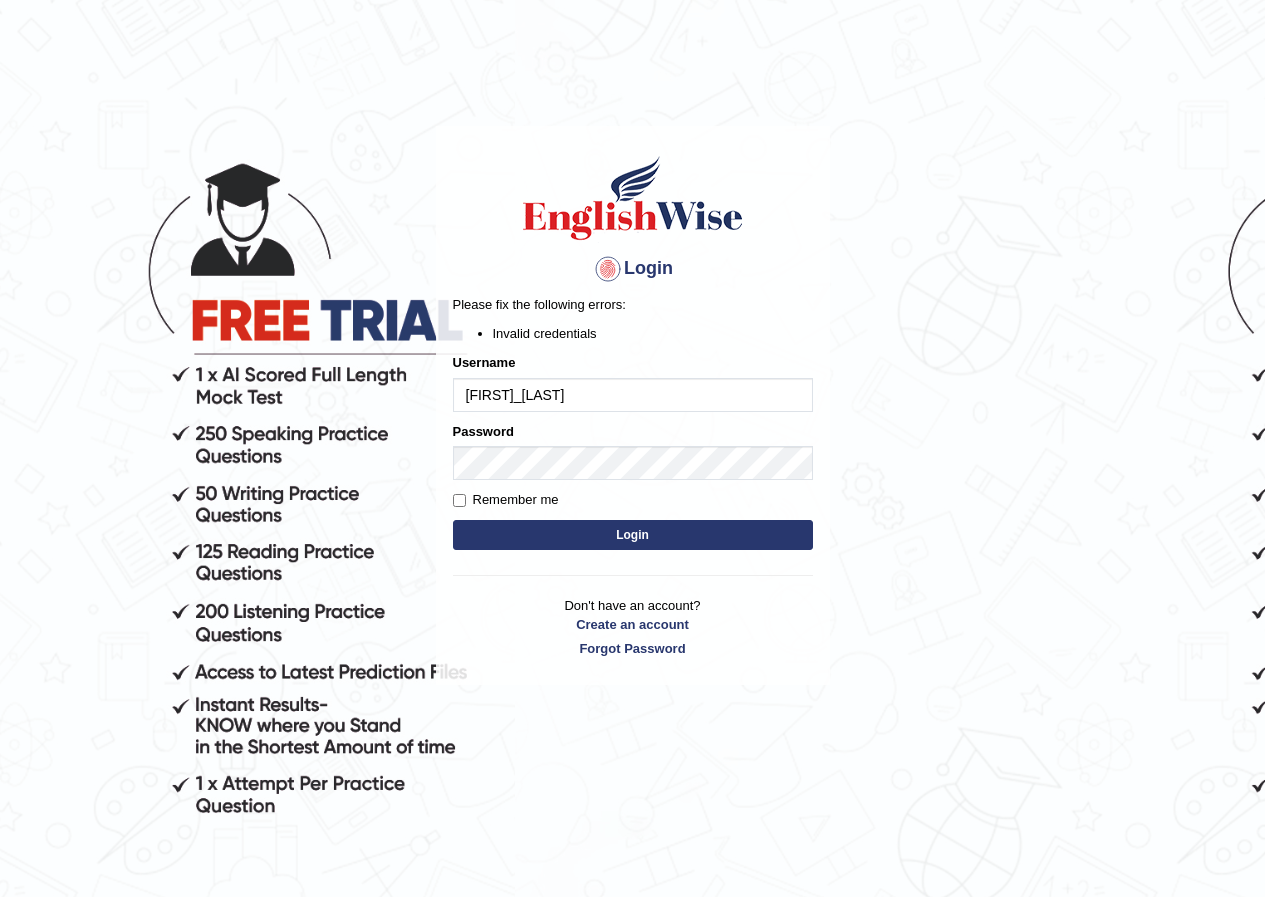 type on "[FIRST]_[LAST]" 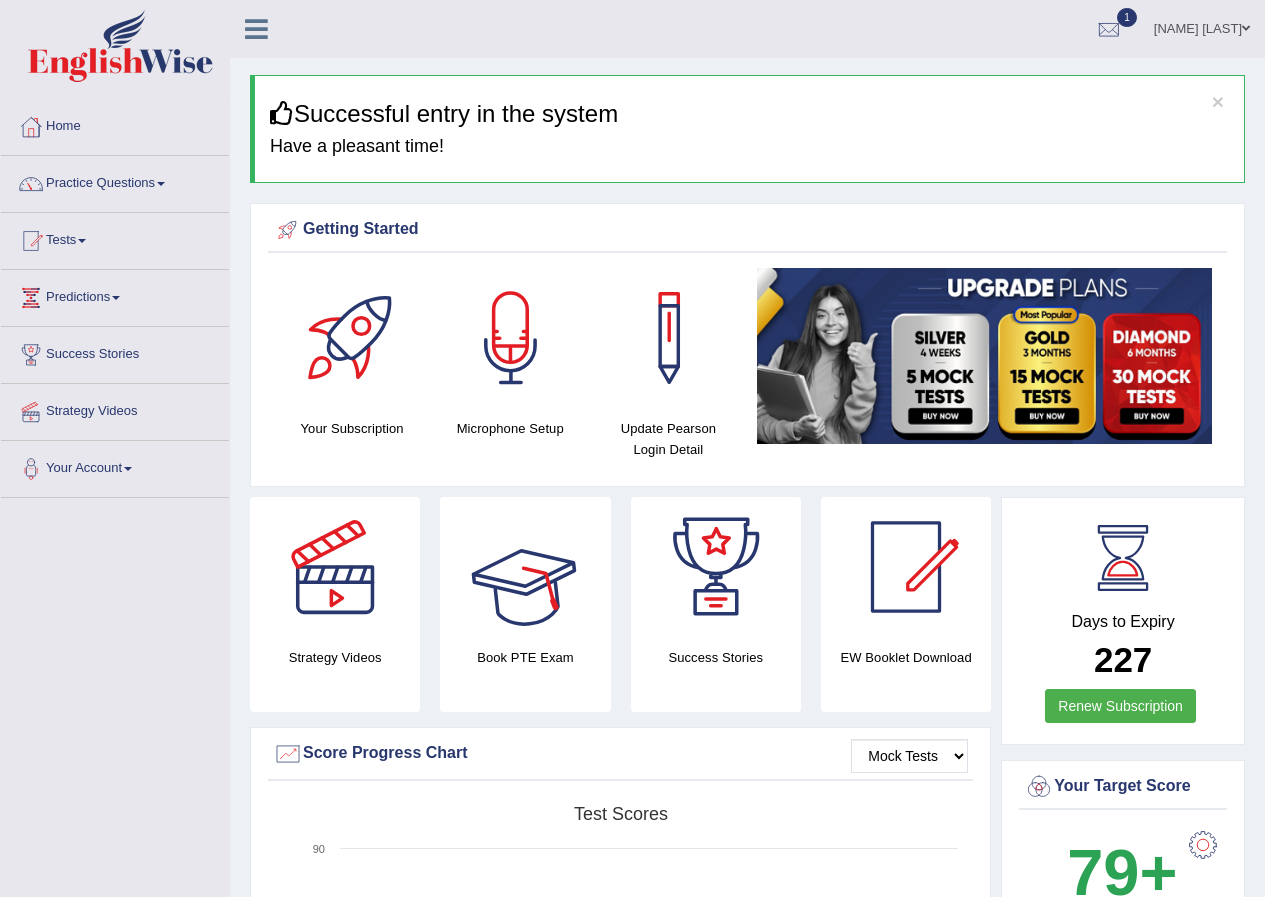 scroll, scrollTop: 0, scrollLeft: 0, axis: both 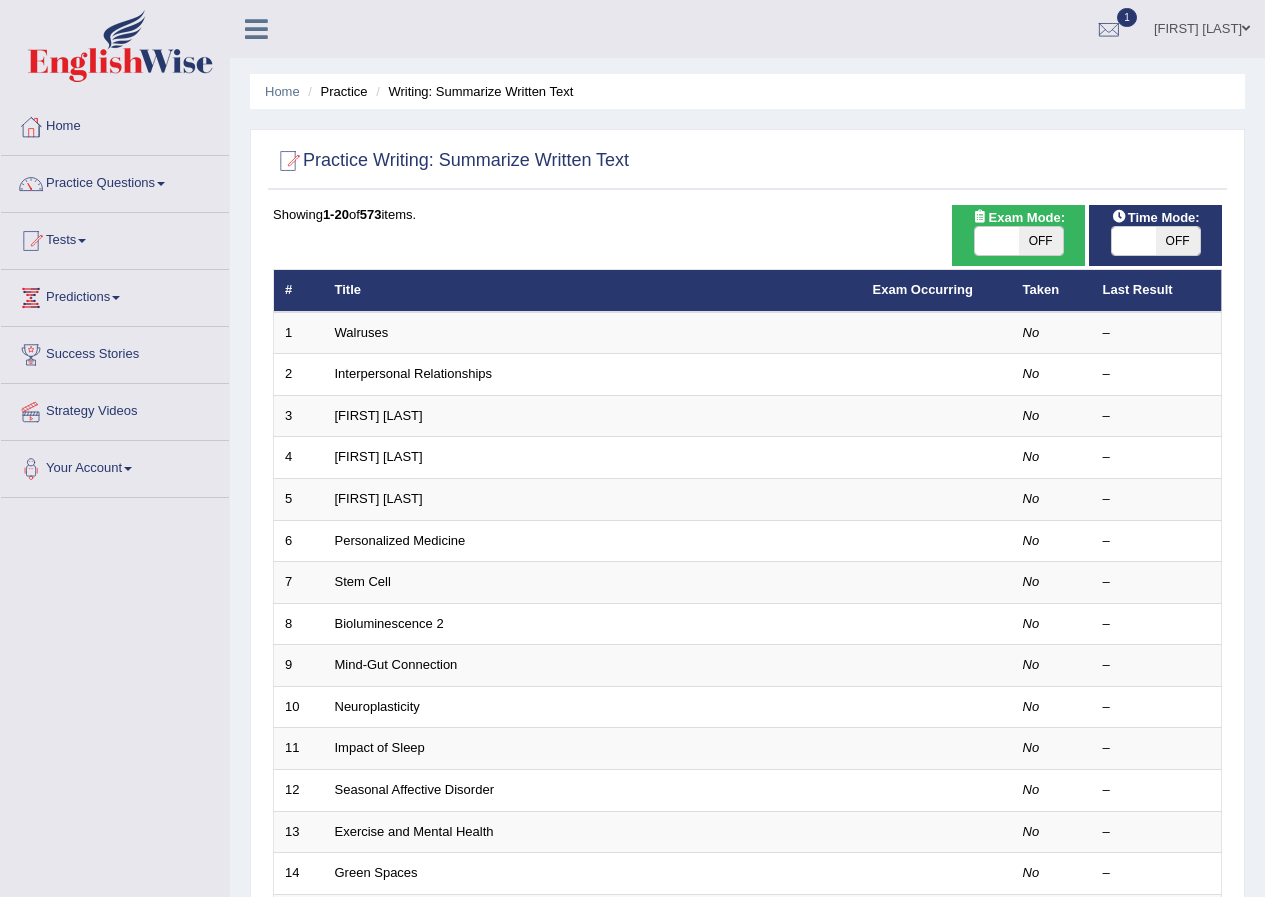 click at bounding box center [997, 241] 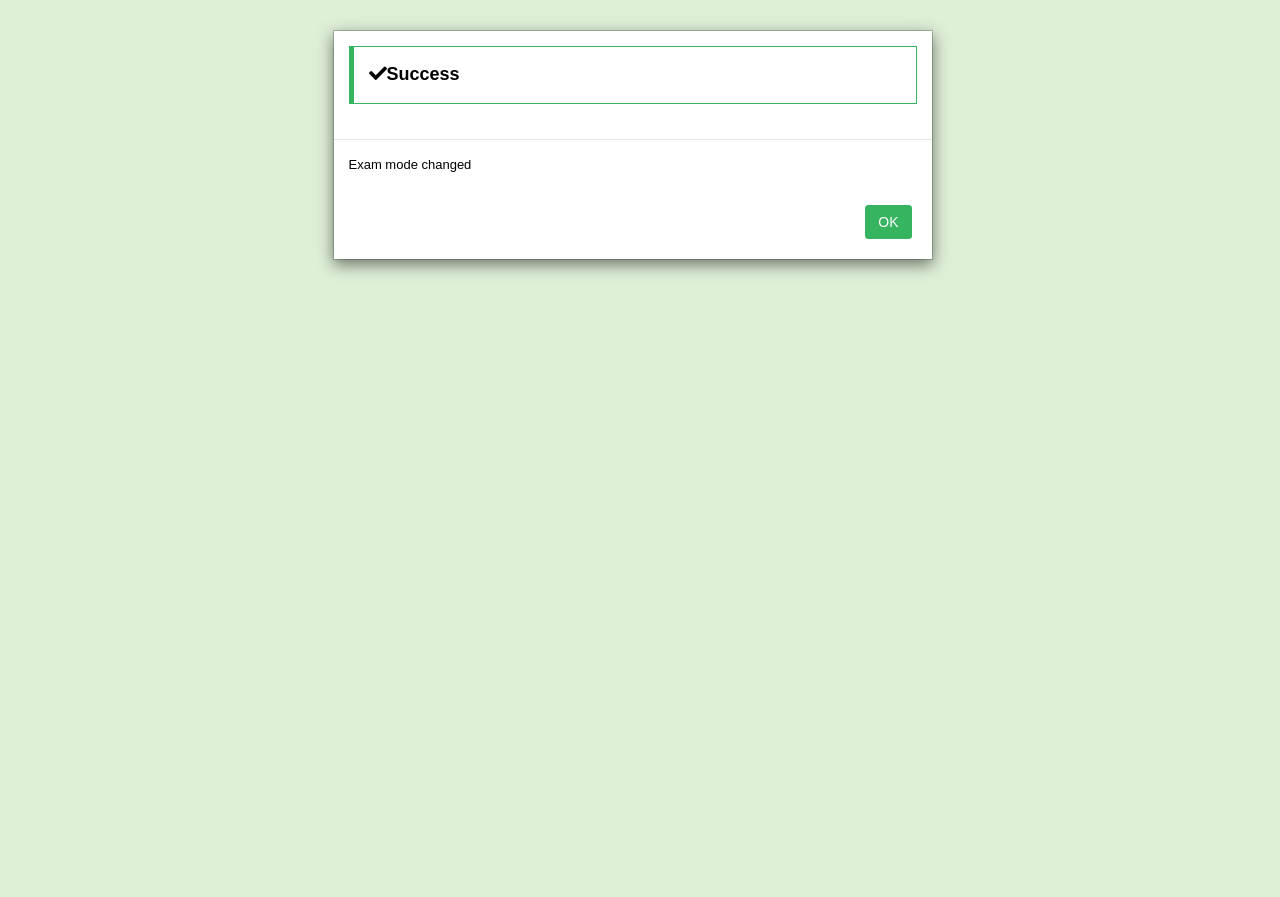 click on "OK" at bounding box center [888, 222] 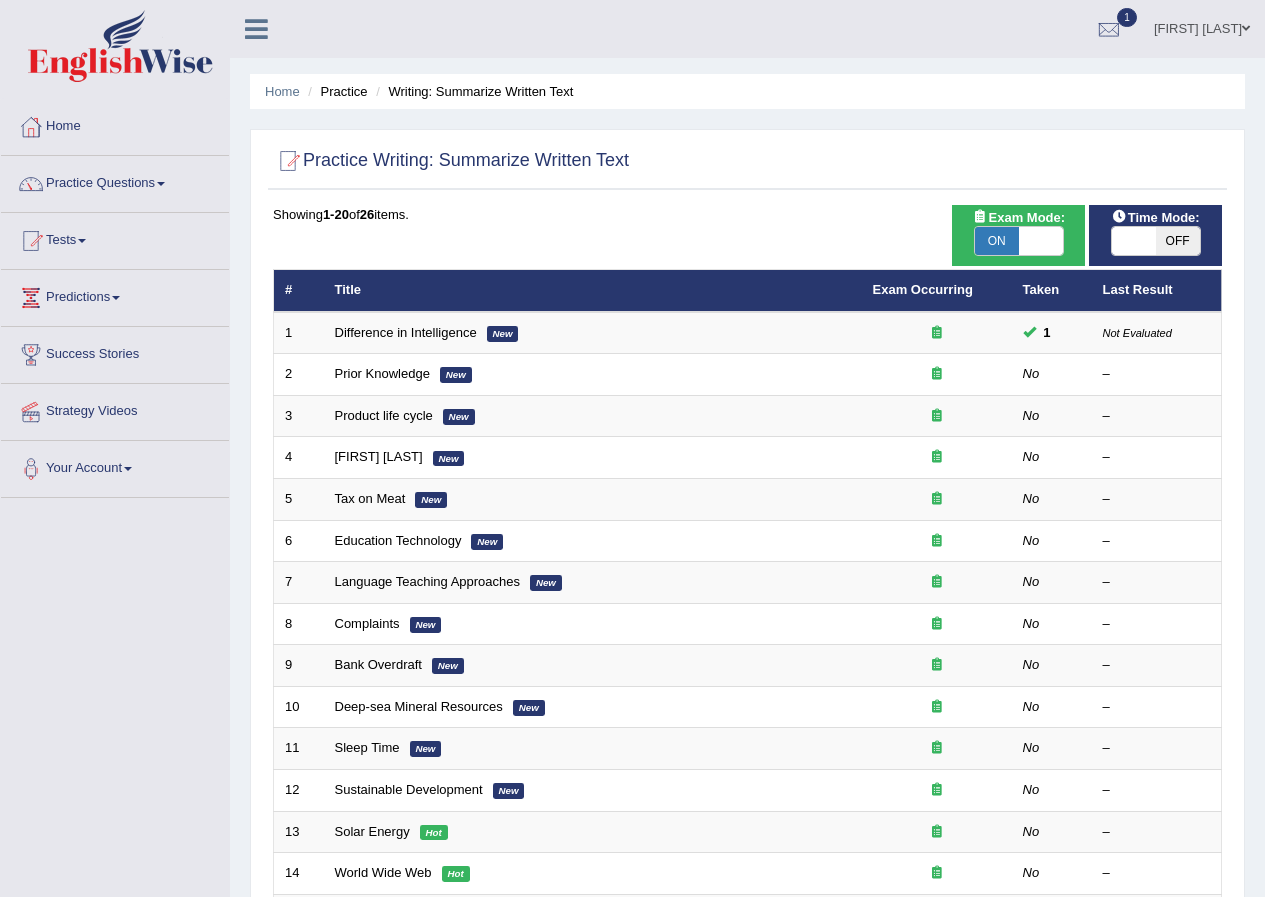 scroll, scrollTop: 0, scrollLeft: 0, axis: both 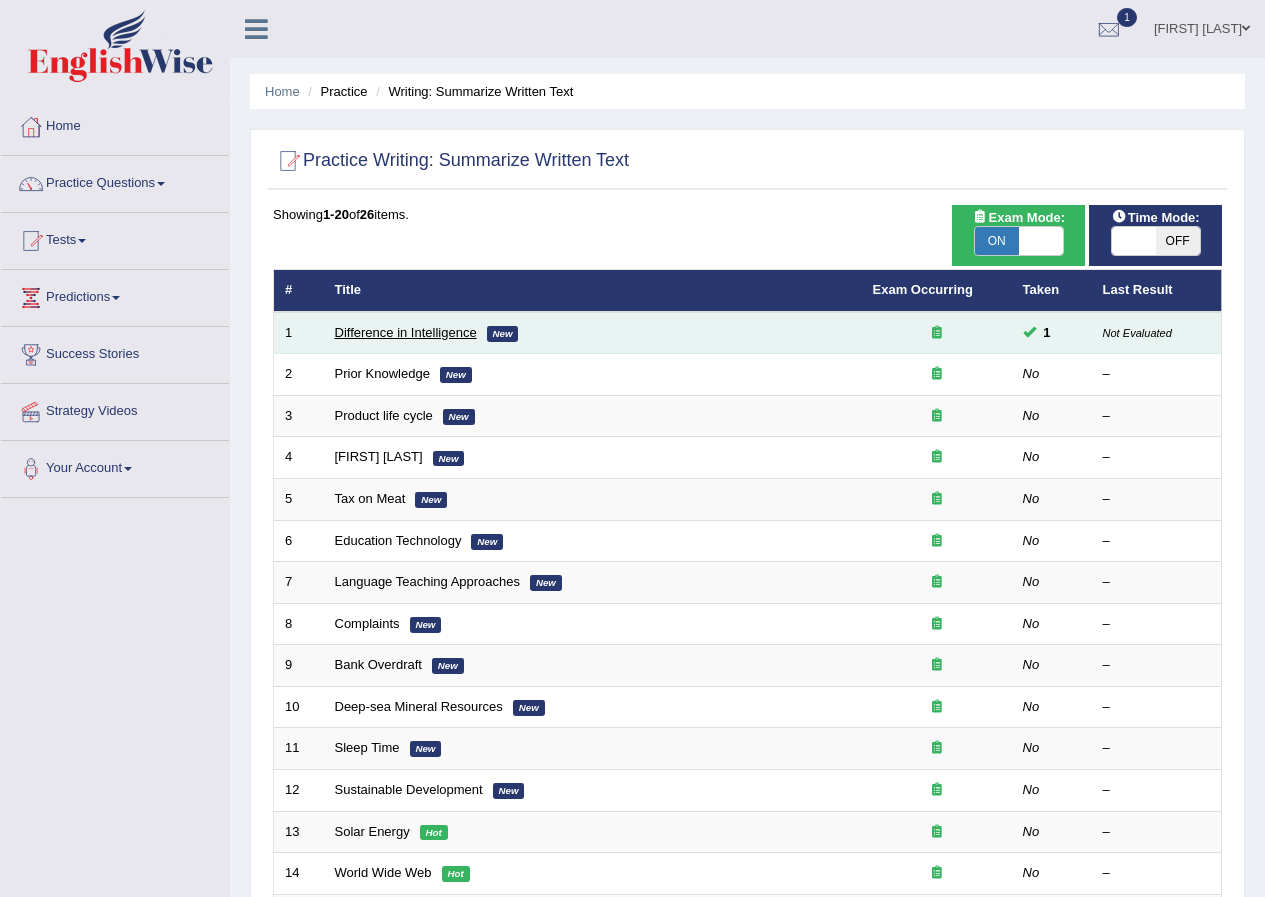 click on "Difference in Intelligence" at bounding box center [406, 332] 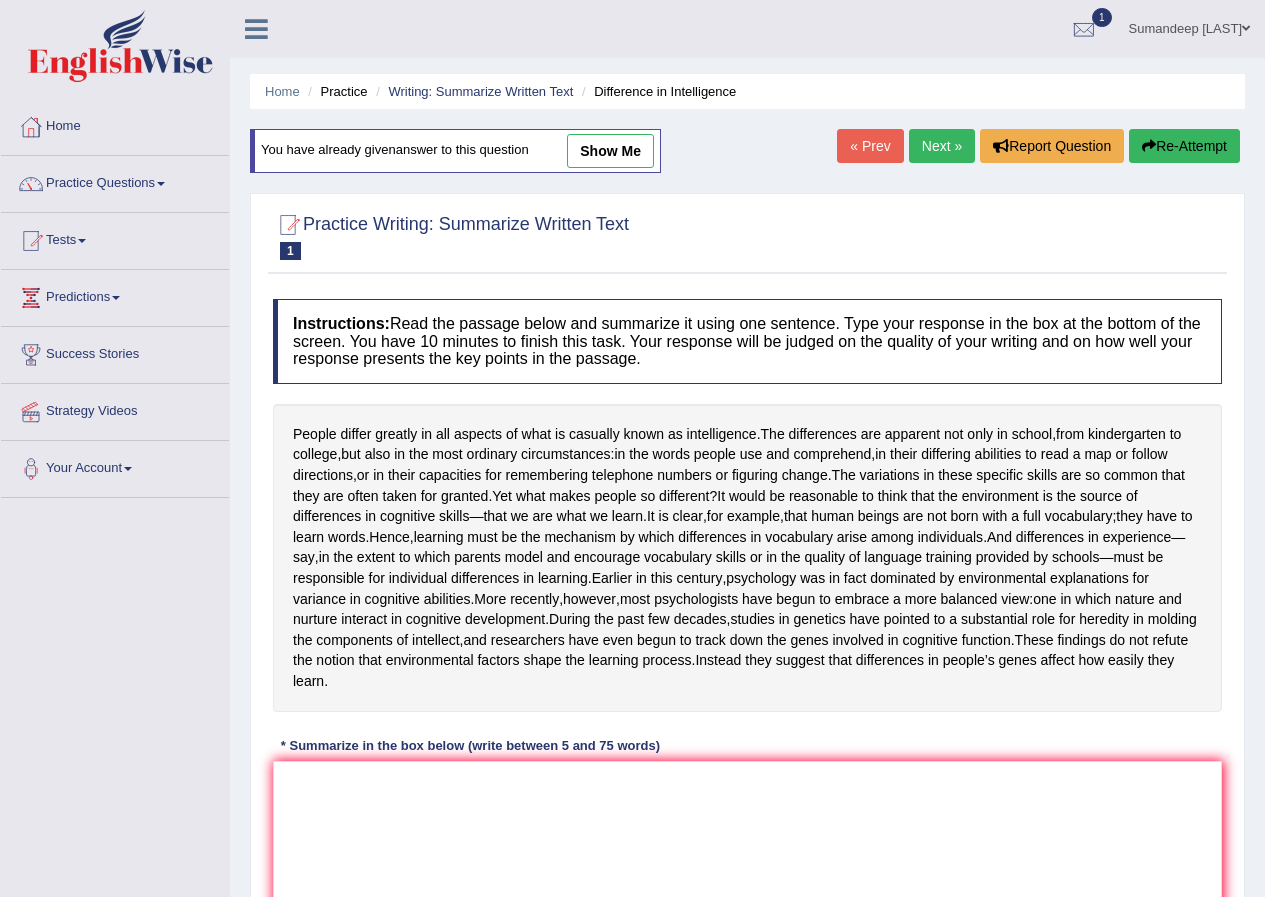 scroll, scrollTop: 0, scrollLeft: 0, axis: both 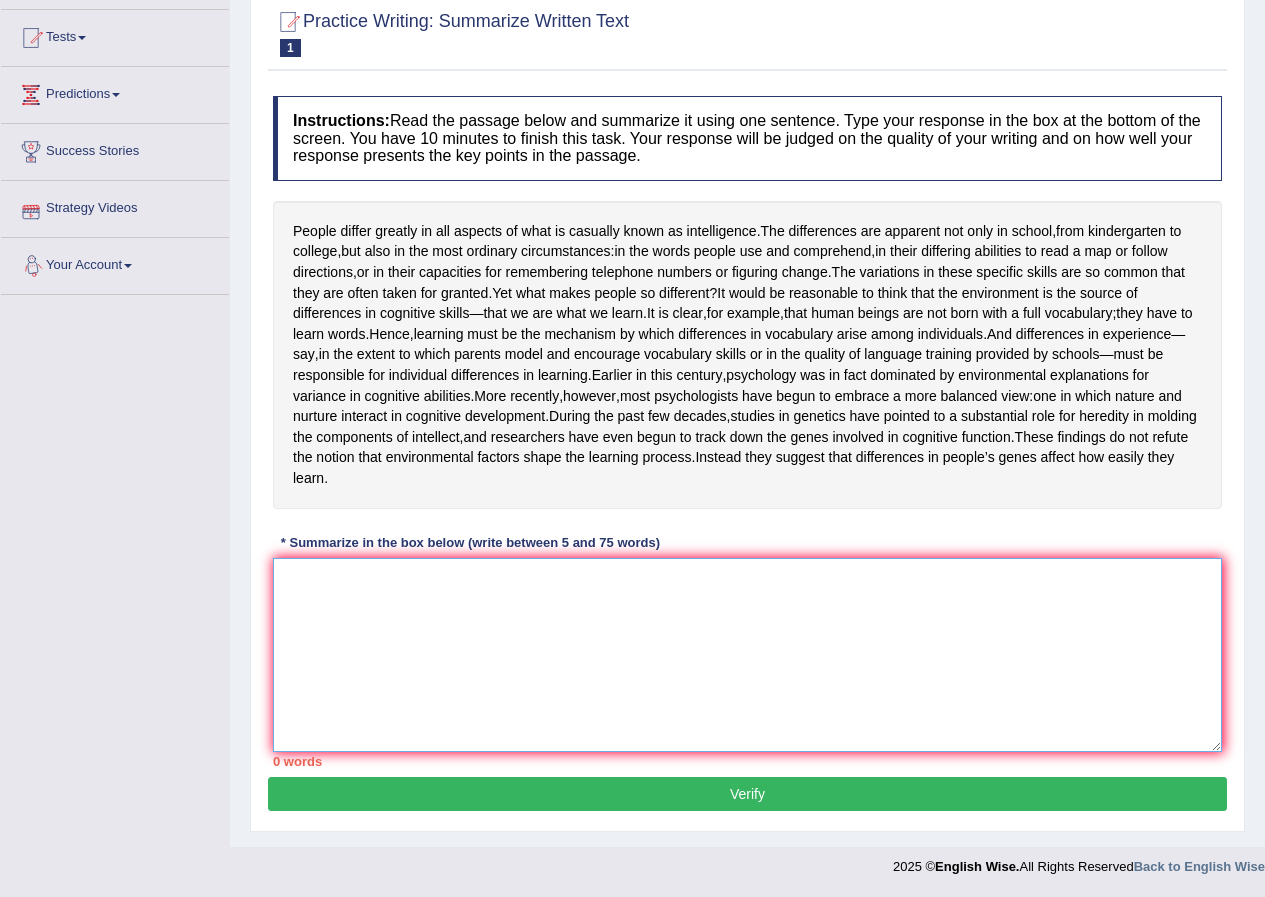 click at bounding box center (747, 655) 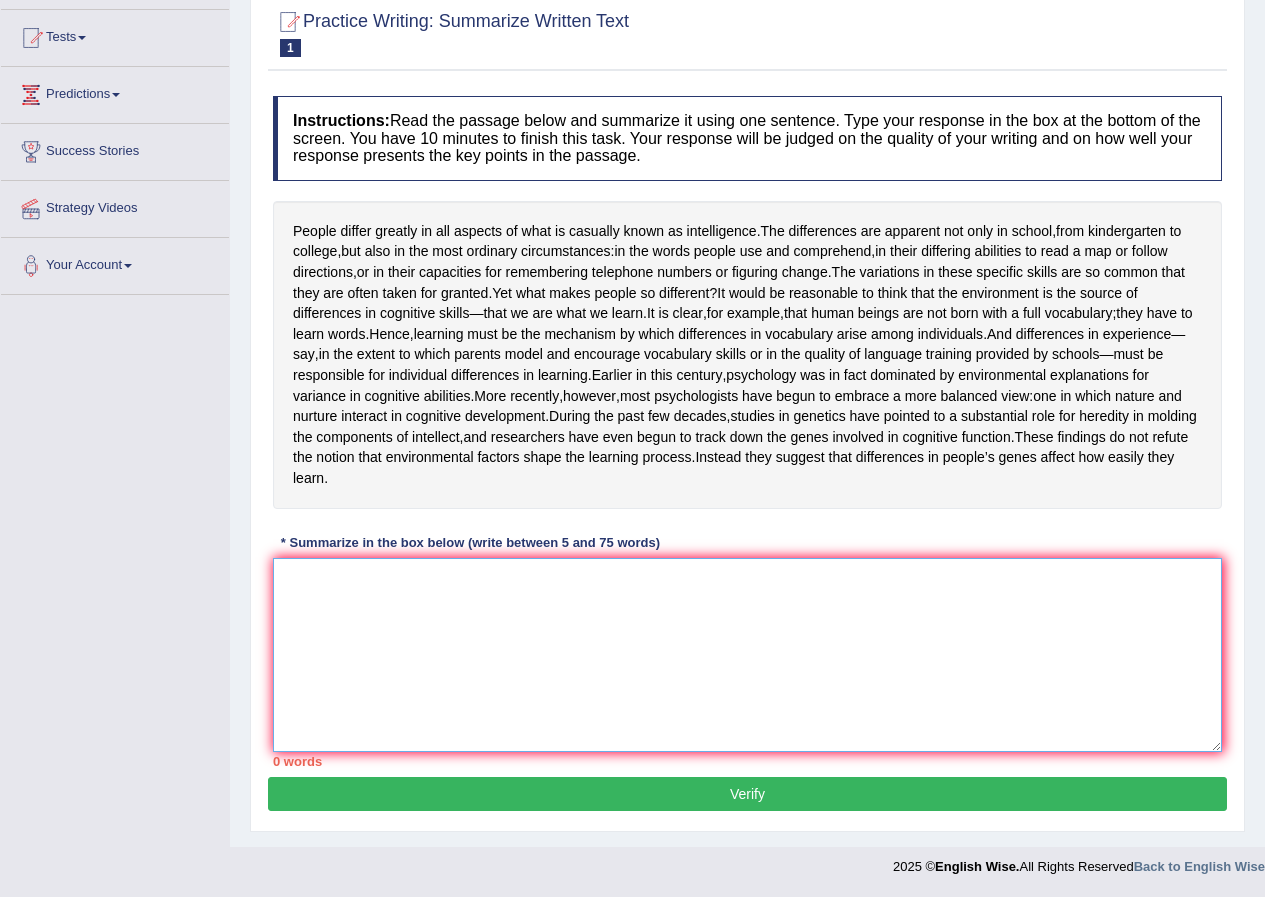 type on "t" 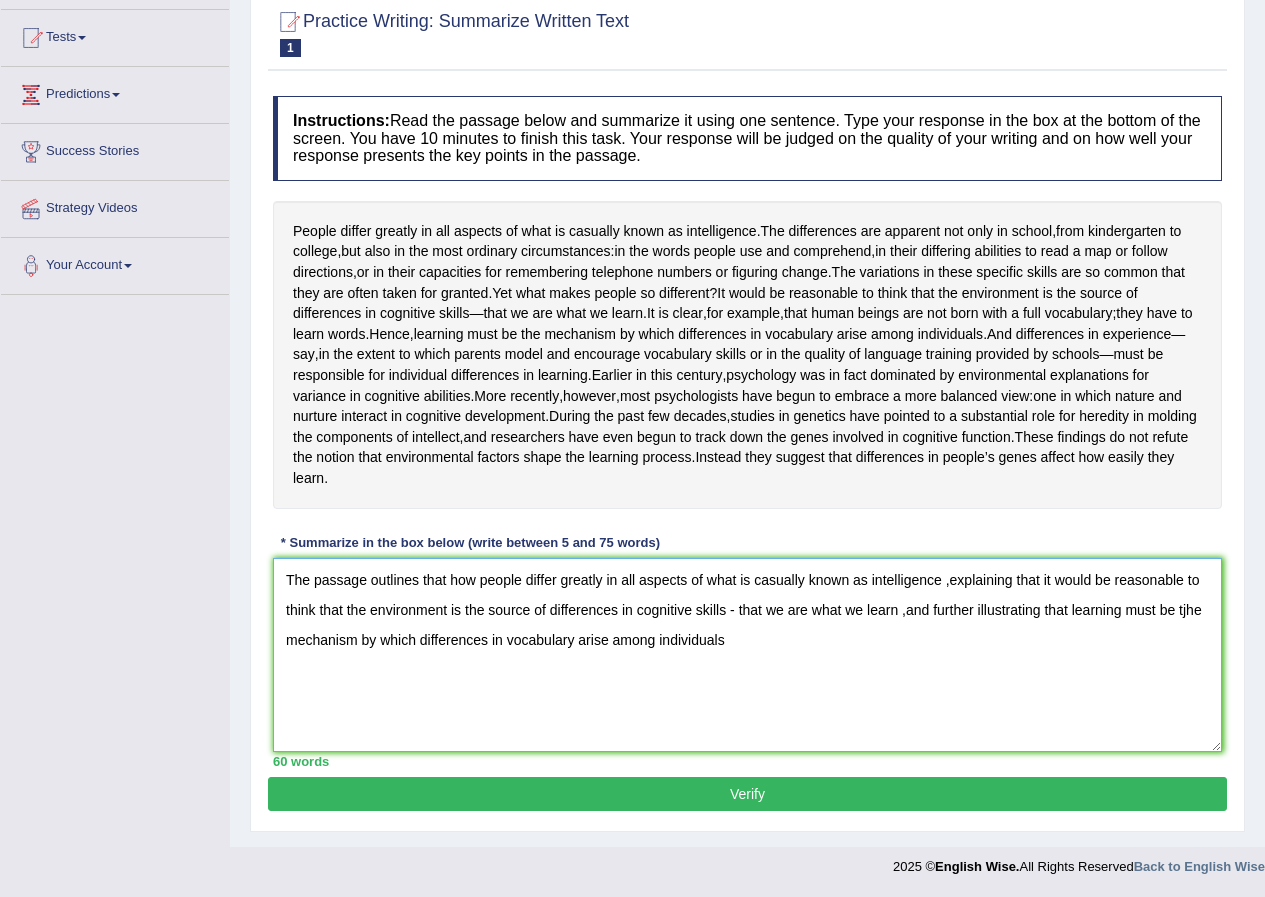 click on "The passage outlines that how people differ greatly in all aspects of what is casually known as intelligence ,explaining that it would be reasonable to think that the environment is the source of differences in cognitive skills - that we are what we learn ,and further illustrating that learning must be tjhe mechanism by which differences in vocabulary arise among individuals" at bounding box center [747, 655] 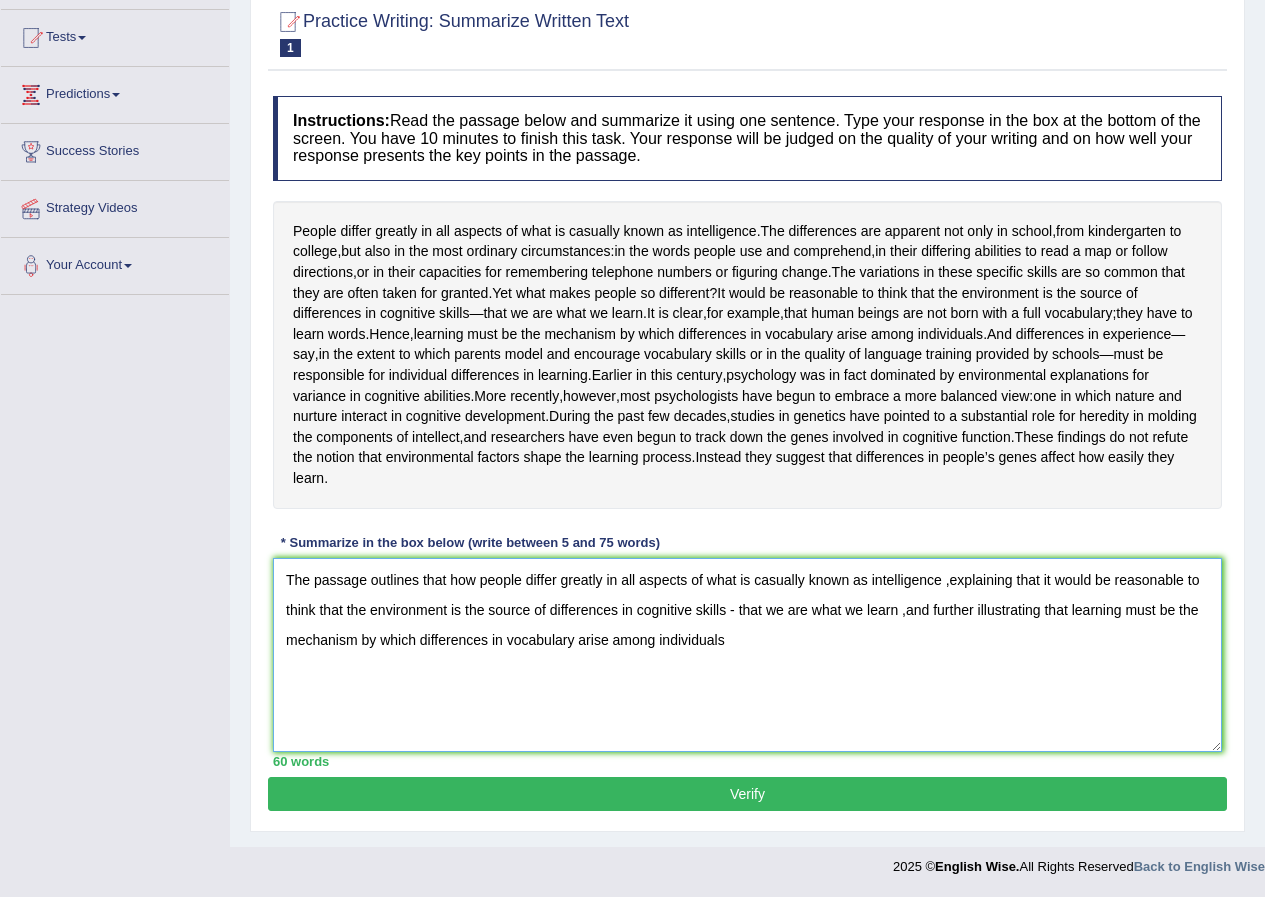 click on "The passage outlines that how people differ greatly in all aspects of what is casually known as intelligence ,explaining that it would be reasonable to think that the environment is the source of differences in cognitive skills - that we are what we learn ,and further illustrating that learning must be the mechanism by which differences in vocabulary arise among individuals" at bounding box center [747, 655] 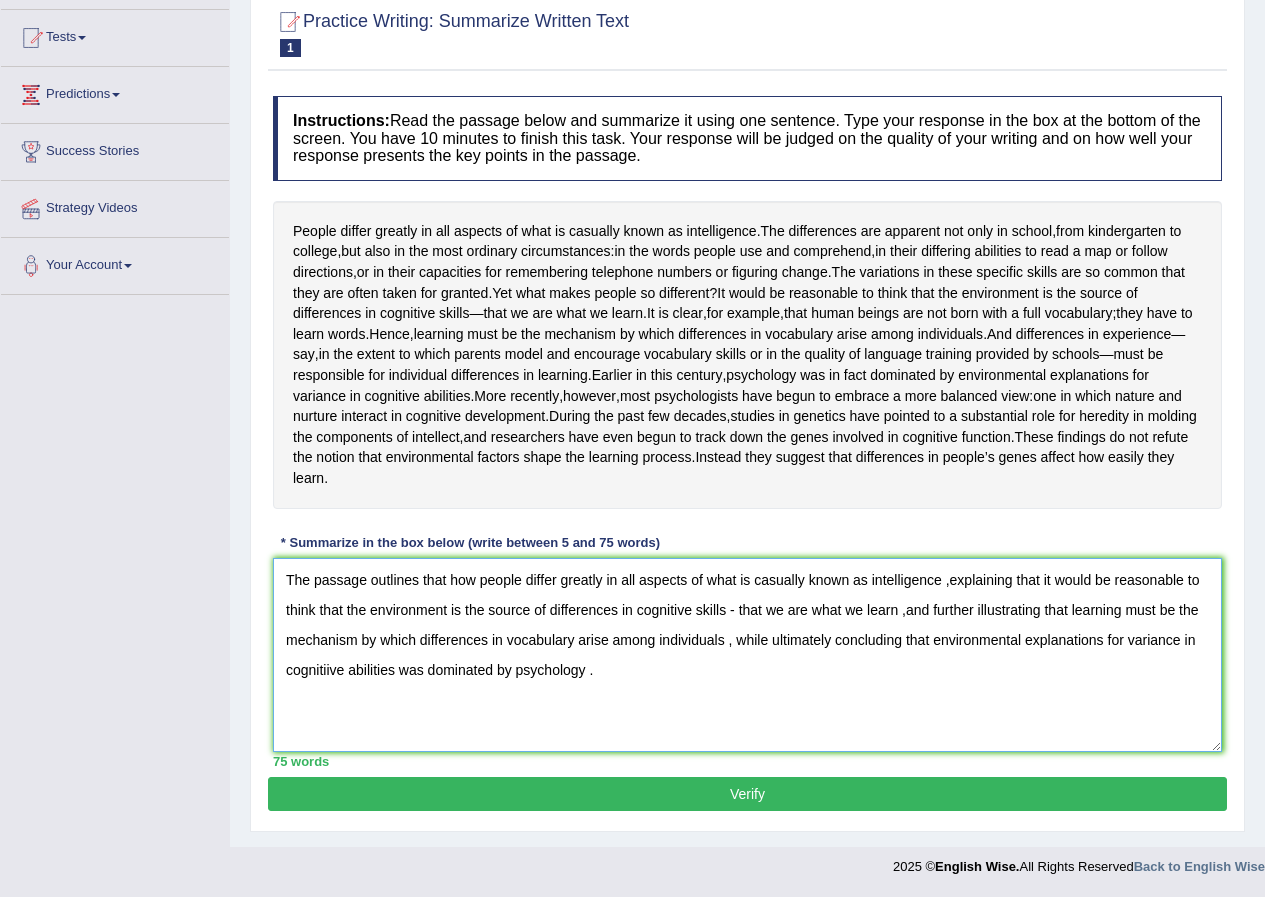 type on "The passage outlines that how people differ greatly in all aspects of what is casually known as intelligence ,explaining that it would be reasonable to think that the environment is the source of differences in cognitive skills - that we are what we learn ,and further illustrating that learning must be the mechanism by which differences in vocabulary arise among individuals , while ultimately concluding that environmental explanations for variance in cognitiive abilities was dominated by psychology ." 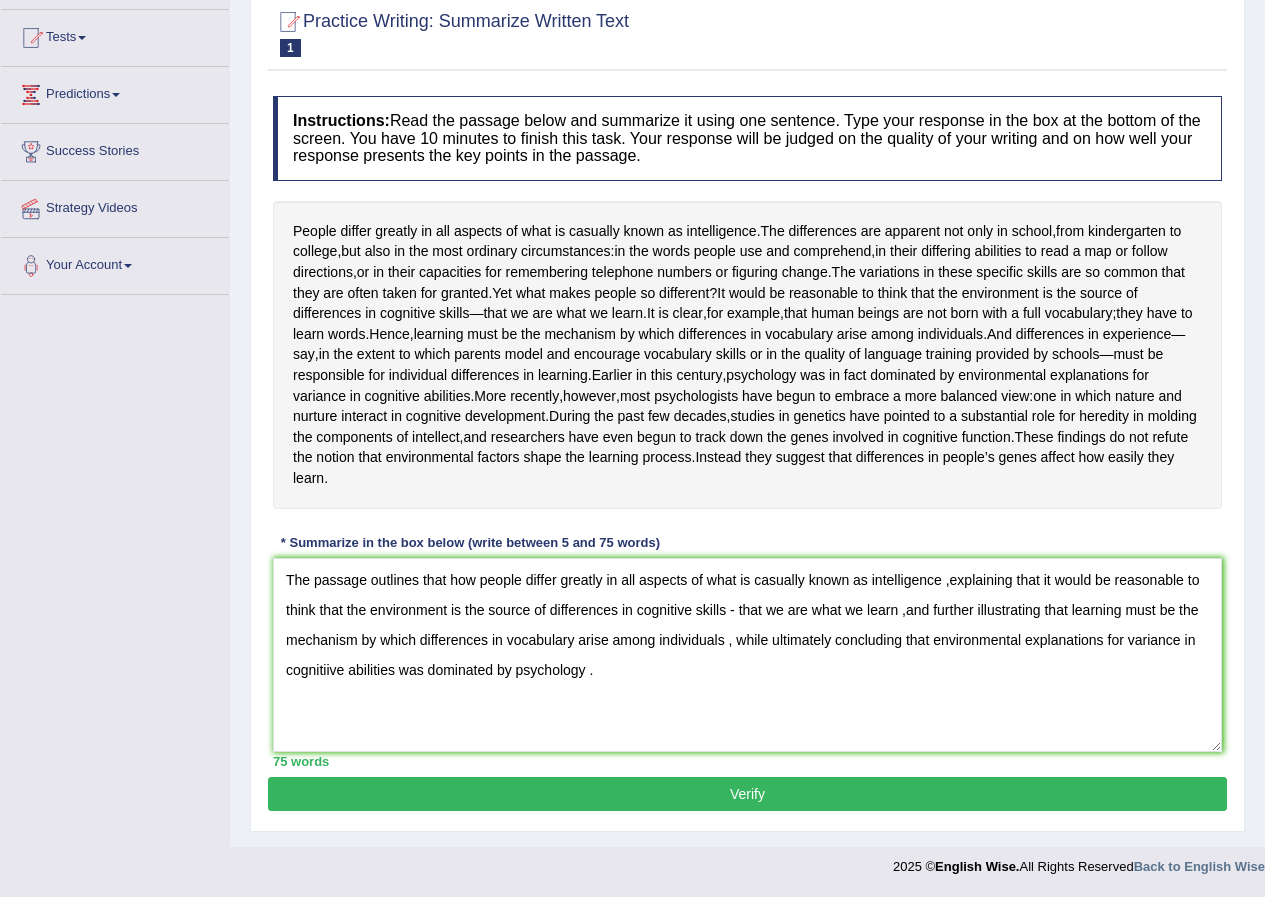 click on "Verify" at bounding box center [747, 794] 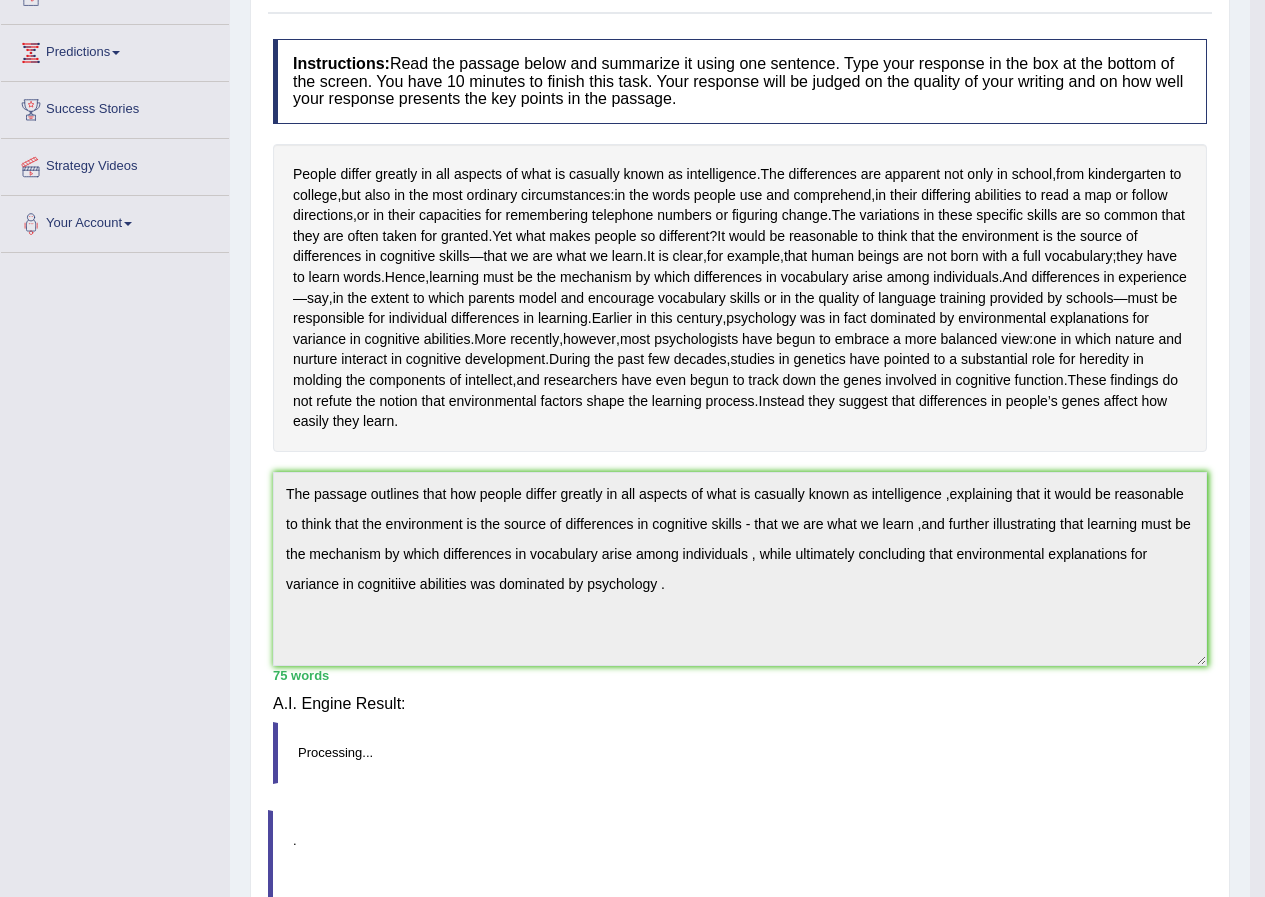 scroll, scrollTop: 218, scrollLeft: 0, axis: vertical 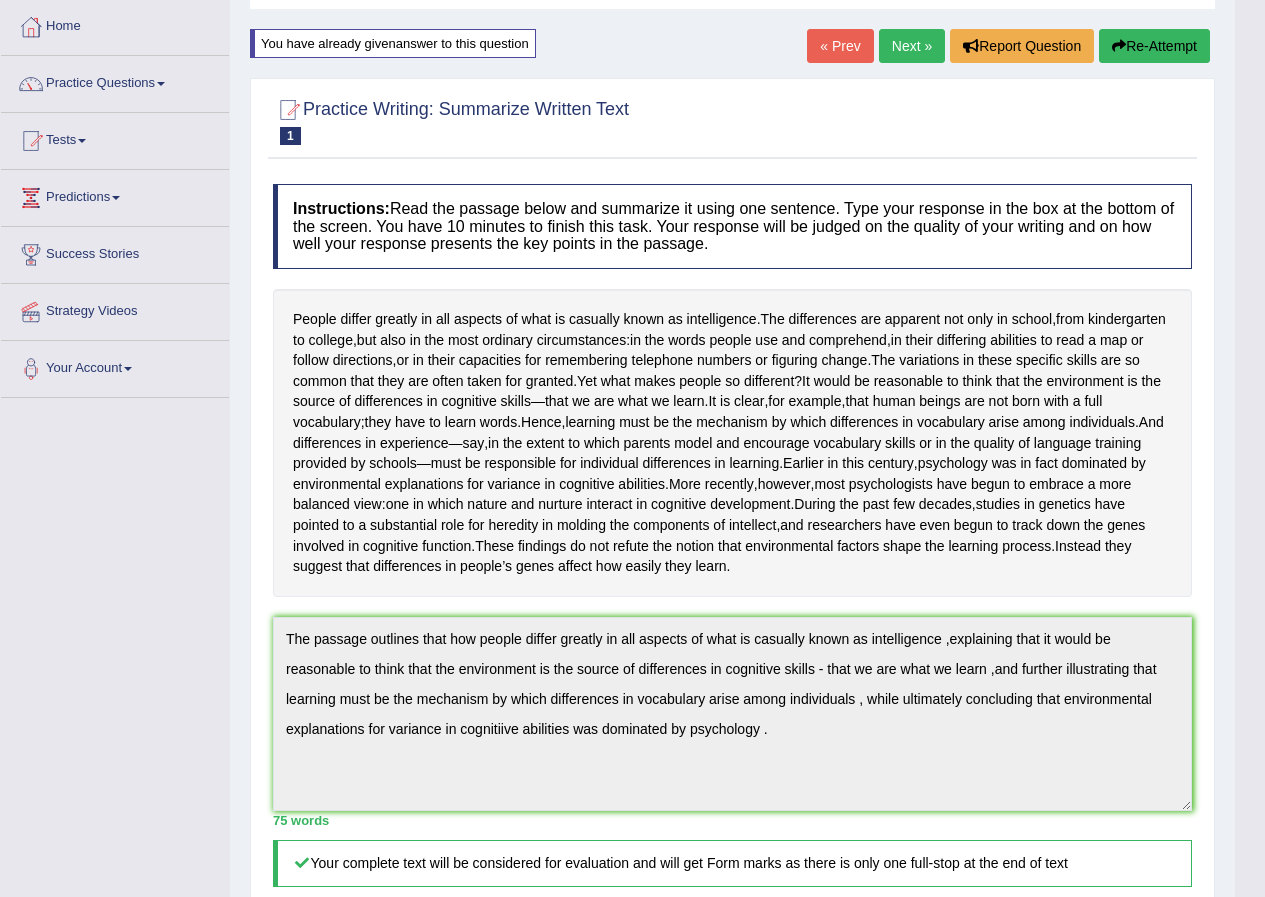 click on "Next »" at bounding box center [912, 46] 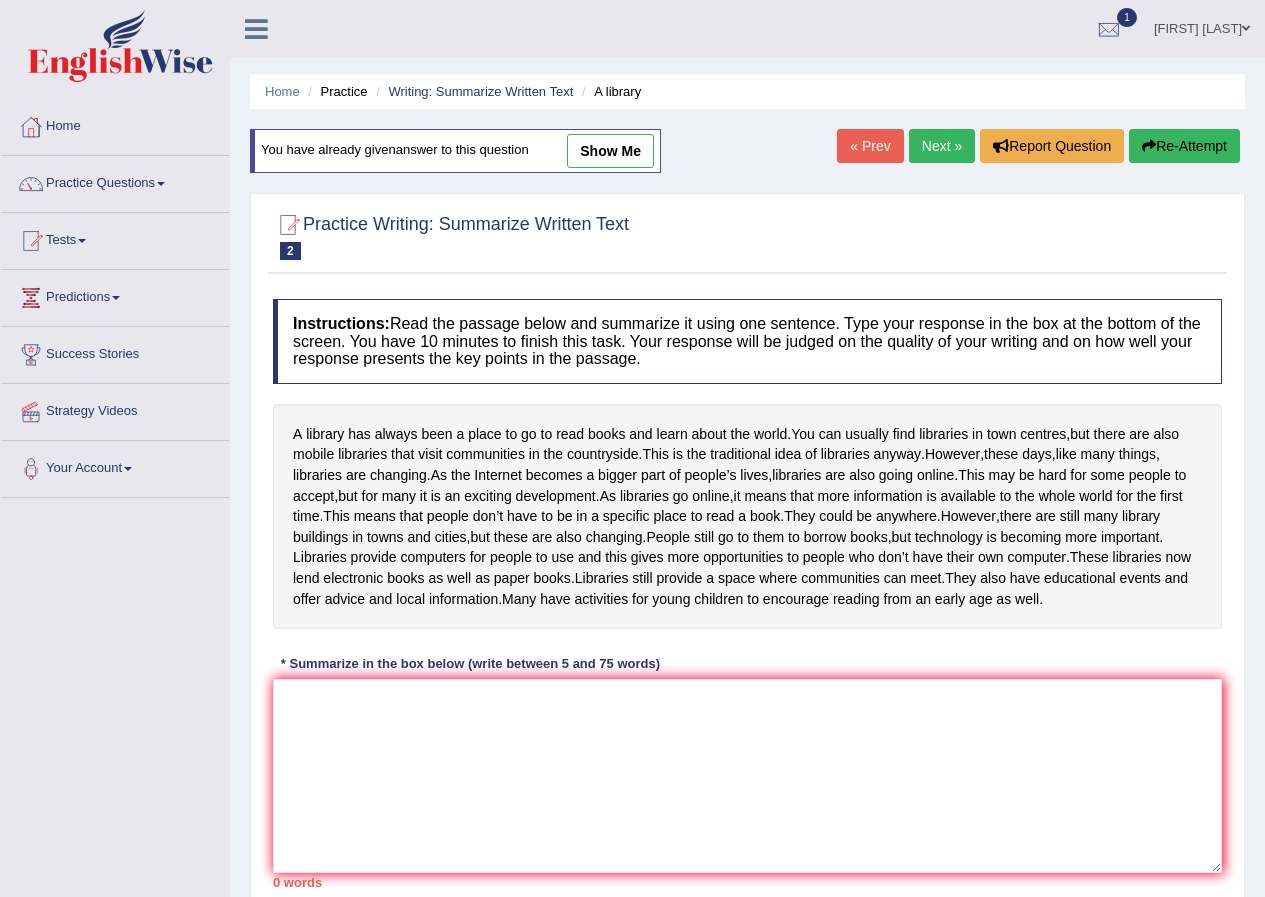 scroll, scrollTop: 0, scrollLeft: 0, axis: both 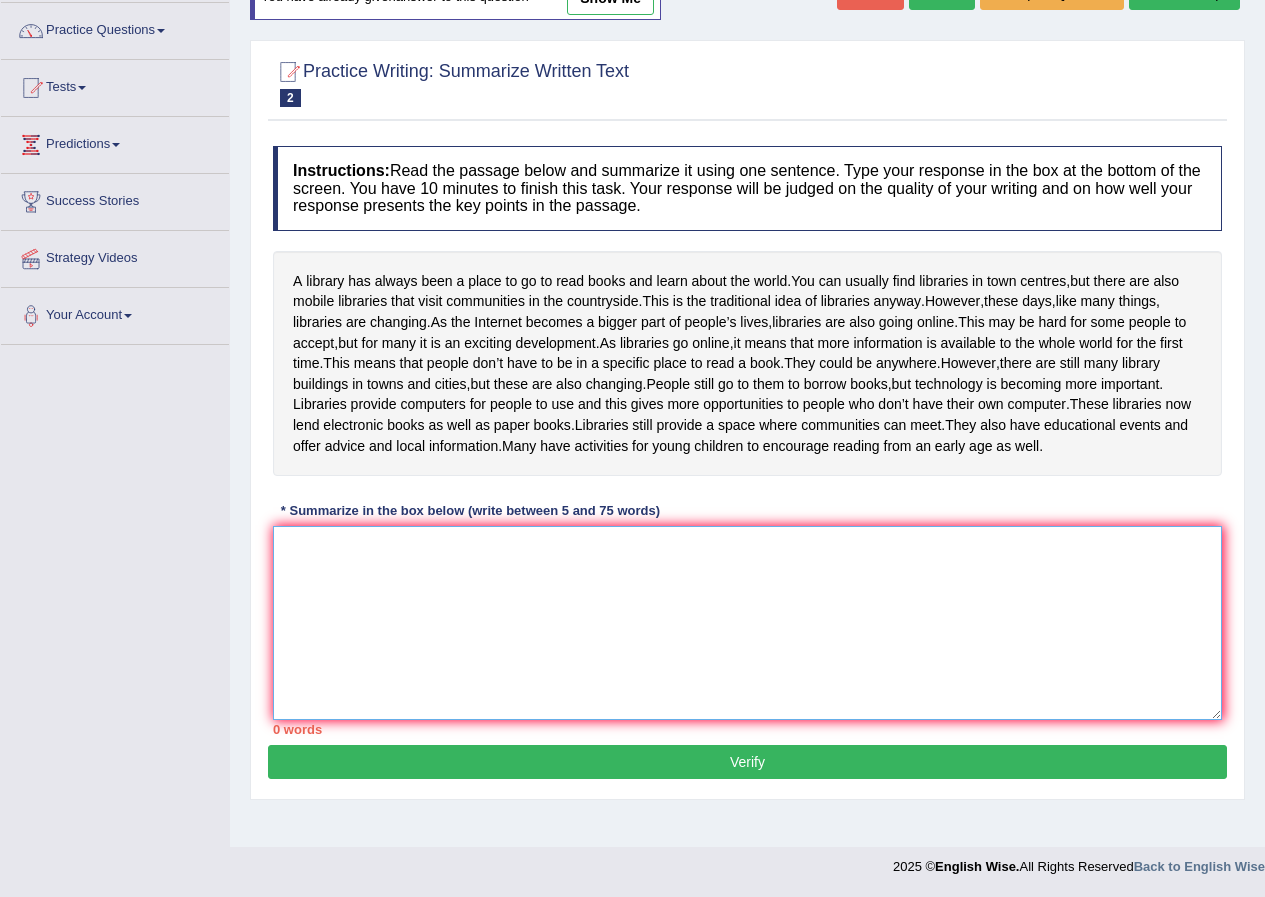 click at bounding box center [747, 623] 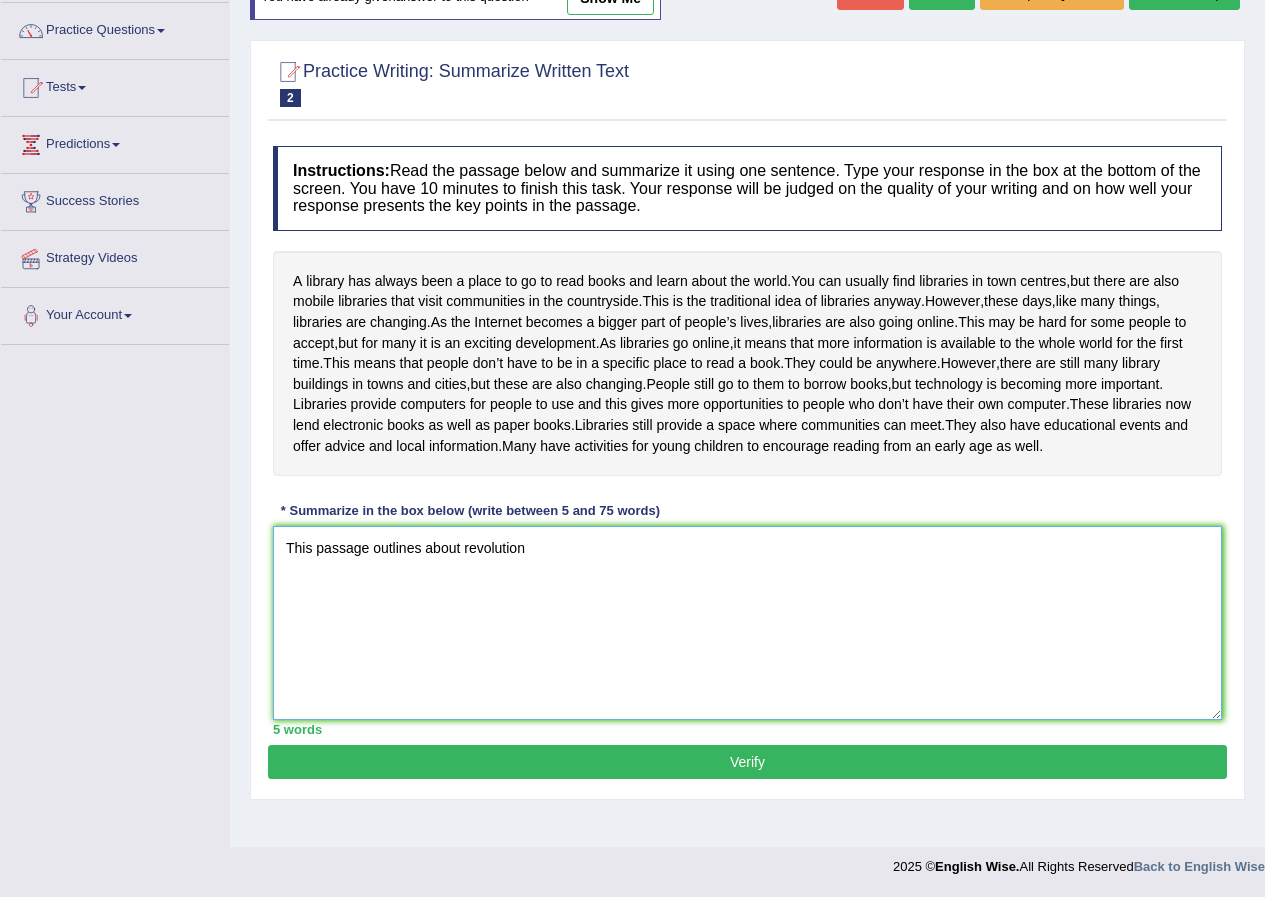 click on "This passage outlines about revolution" at bounding box center (747, 623) 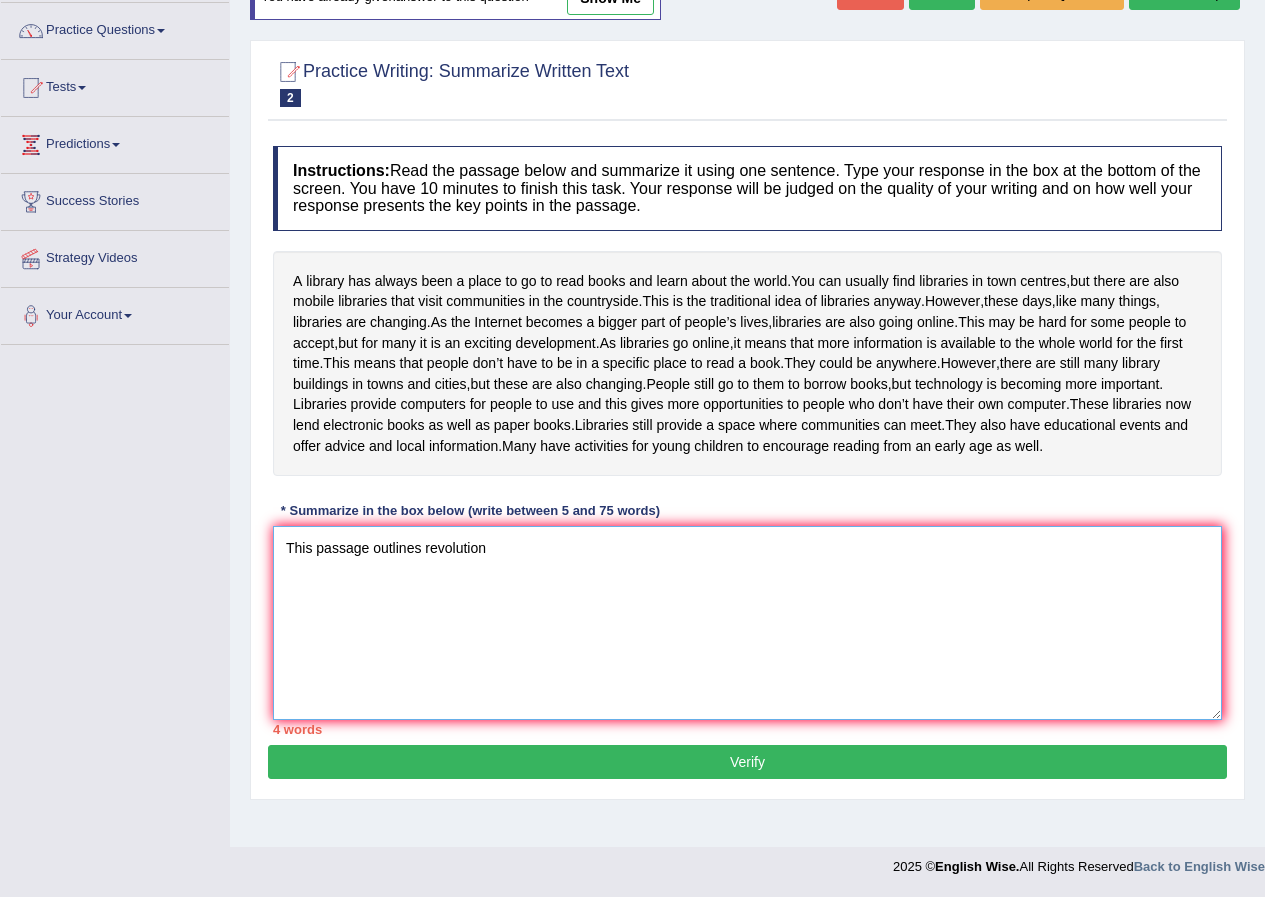 click on "This passage outlines revolution" at bounding box center (747, 623) 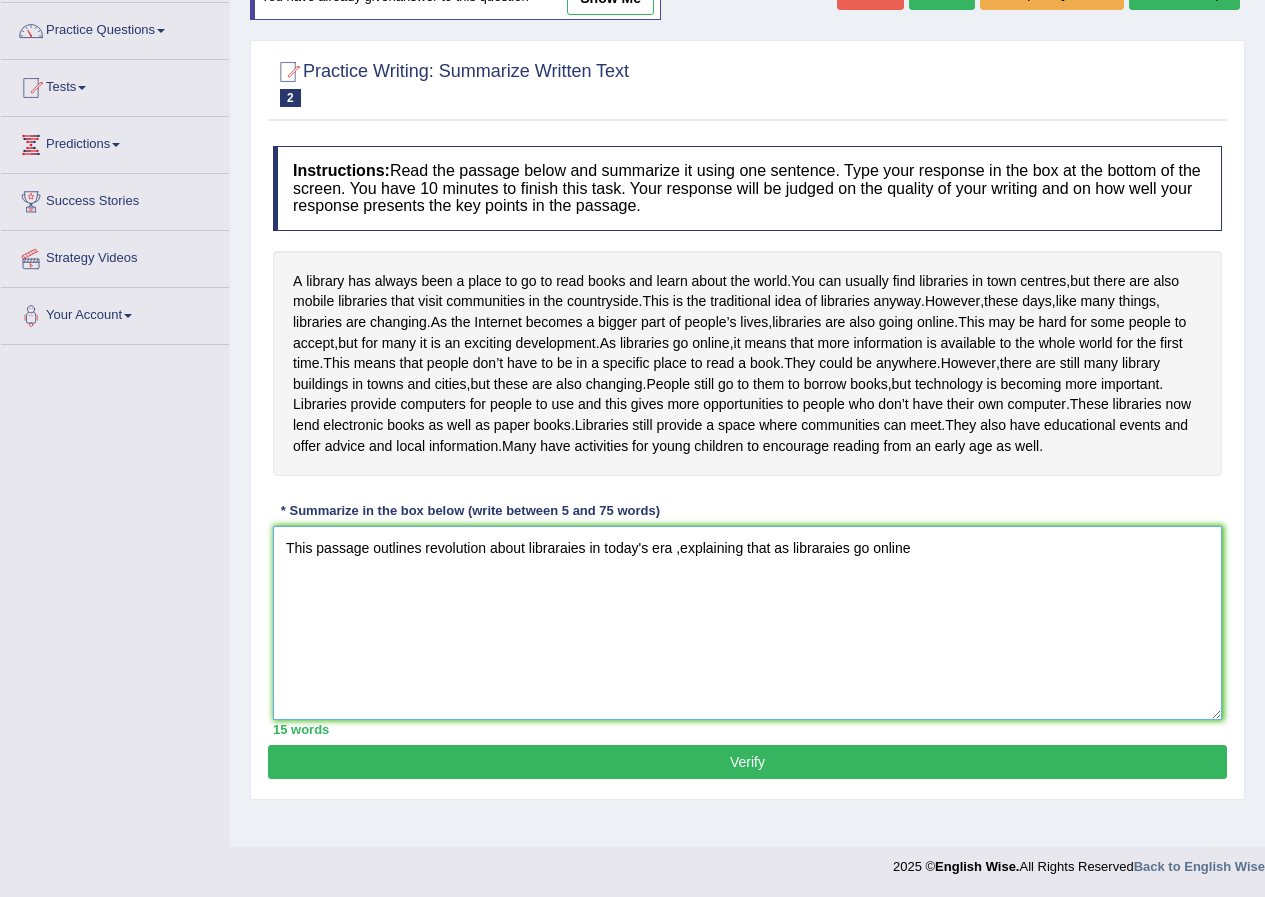drag, startPoint x: 851, startPoint y: 577, endPoint x: 836, endPoint y: 589, distance: 19.209373 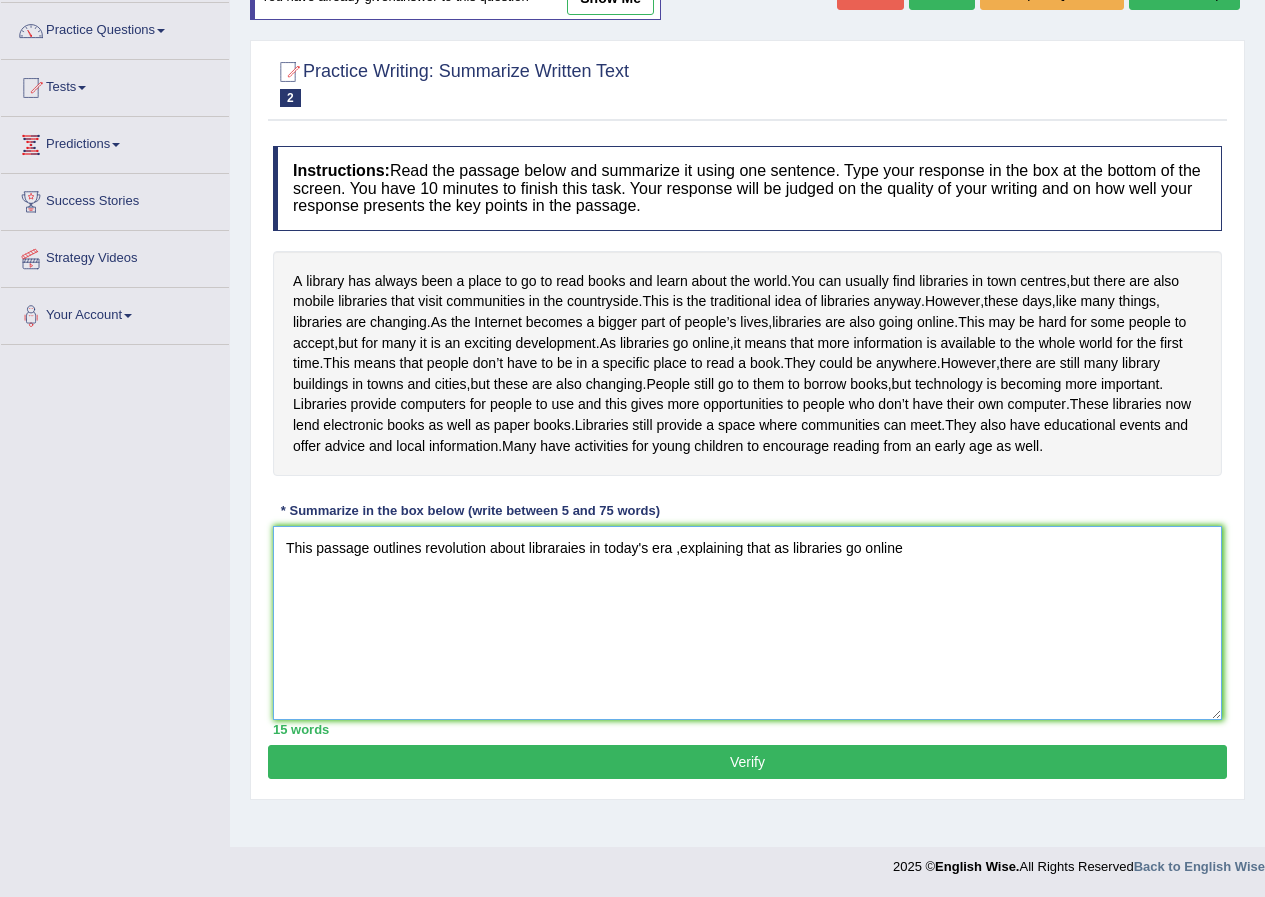 click on "This passage outlines revolution about libraraies in today's era ,explaining that as libraries go online" at bounding box center [747, 623] 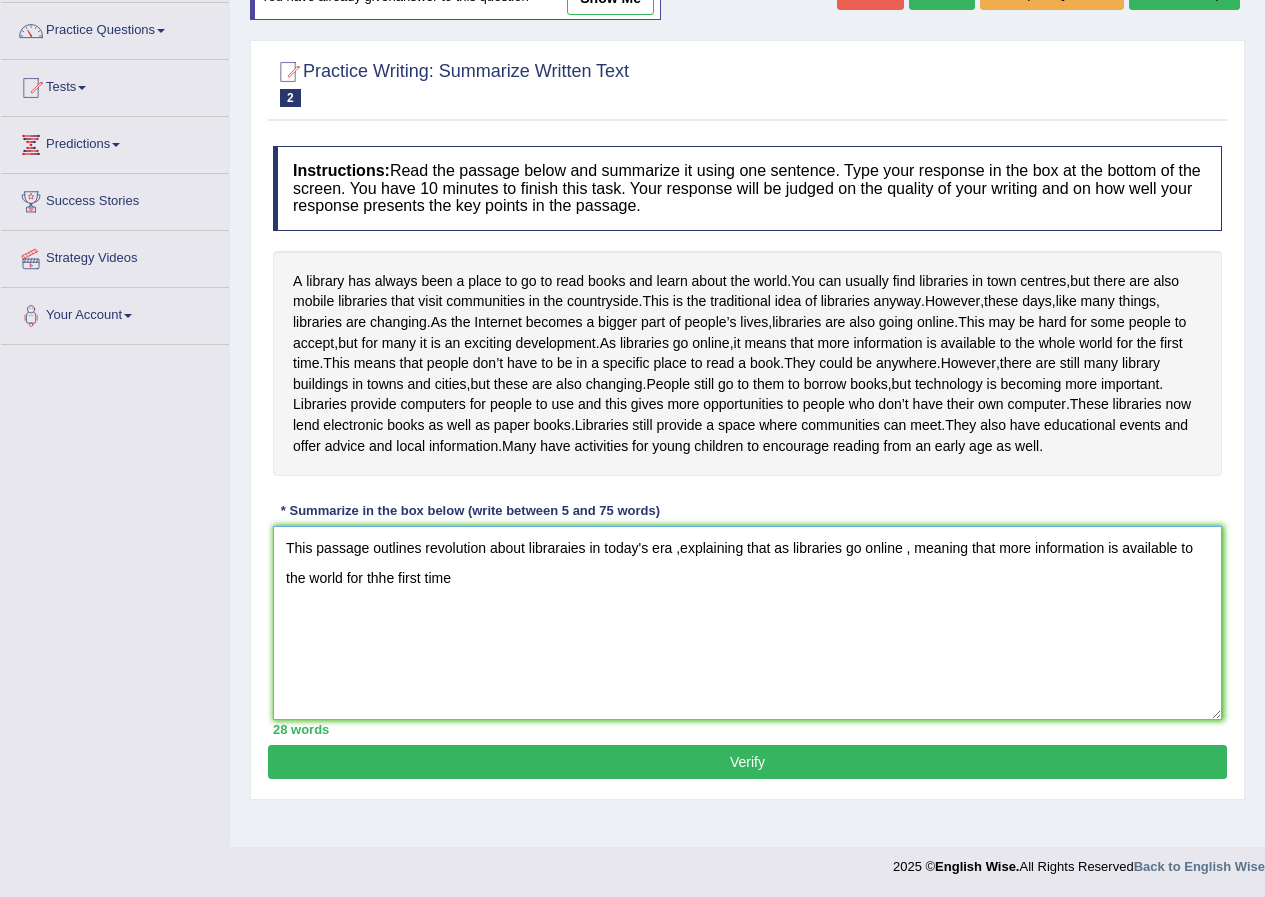 click on "This passage outlines revolution about libraraies in today's era ,explaining that as libraries go online , meaning that more information is available to the world for thhe first time" at bounding box center [747, 623] 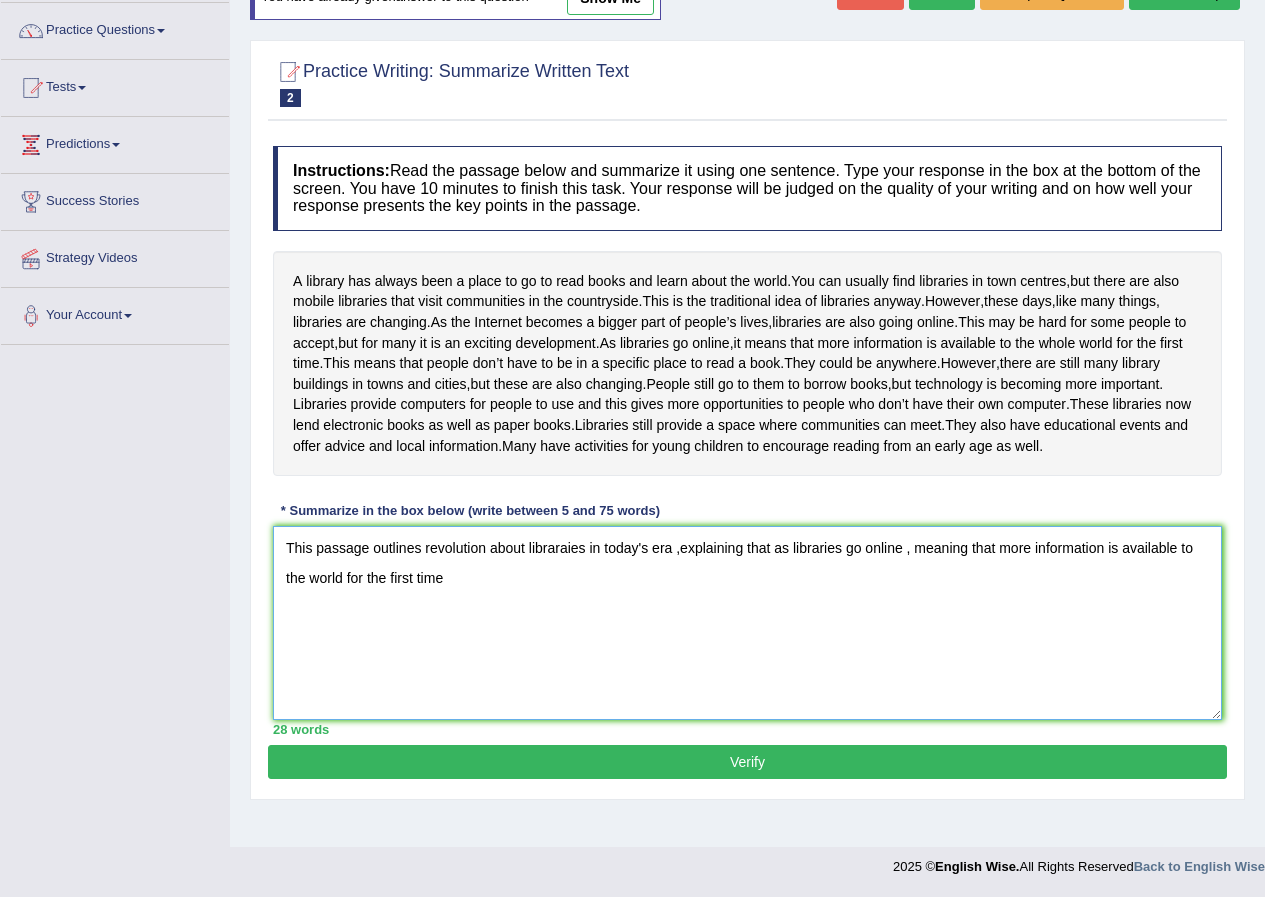 click on "This passage outlines revolution about libraraies in today's era ,explaining that as libraries go online , meaning that more information is available to the world for the first time" at bounding box center [747, 623] 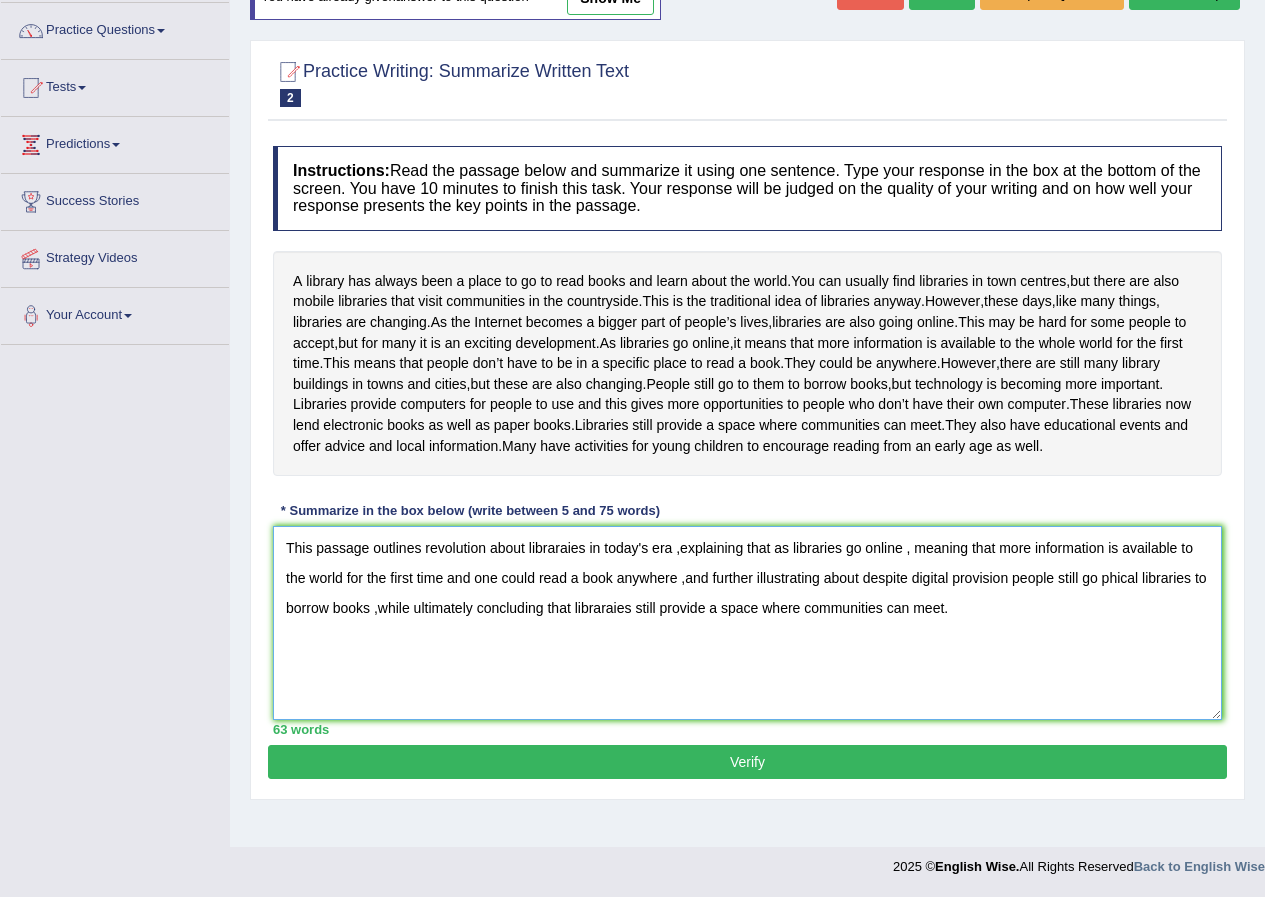 click on "This passage outlines revolution about libraraies in today's era ,explaining that as libraries go online , meaning that more information is available to the world for the first time and one could read a book anywhere ,and further illustrating about despite digital provision people still go phical libraries to borrow books ,while ultimately concluding that libraraies still provide a space where communities can meet." at bounding box center (747, 623) 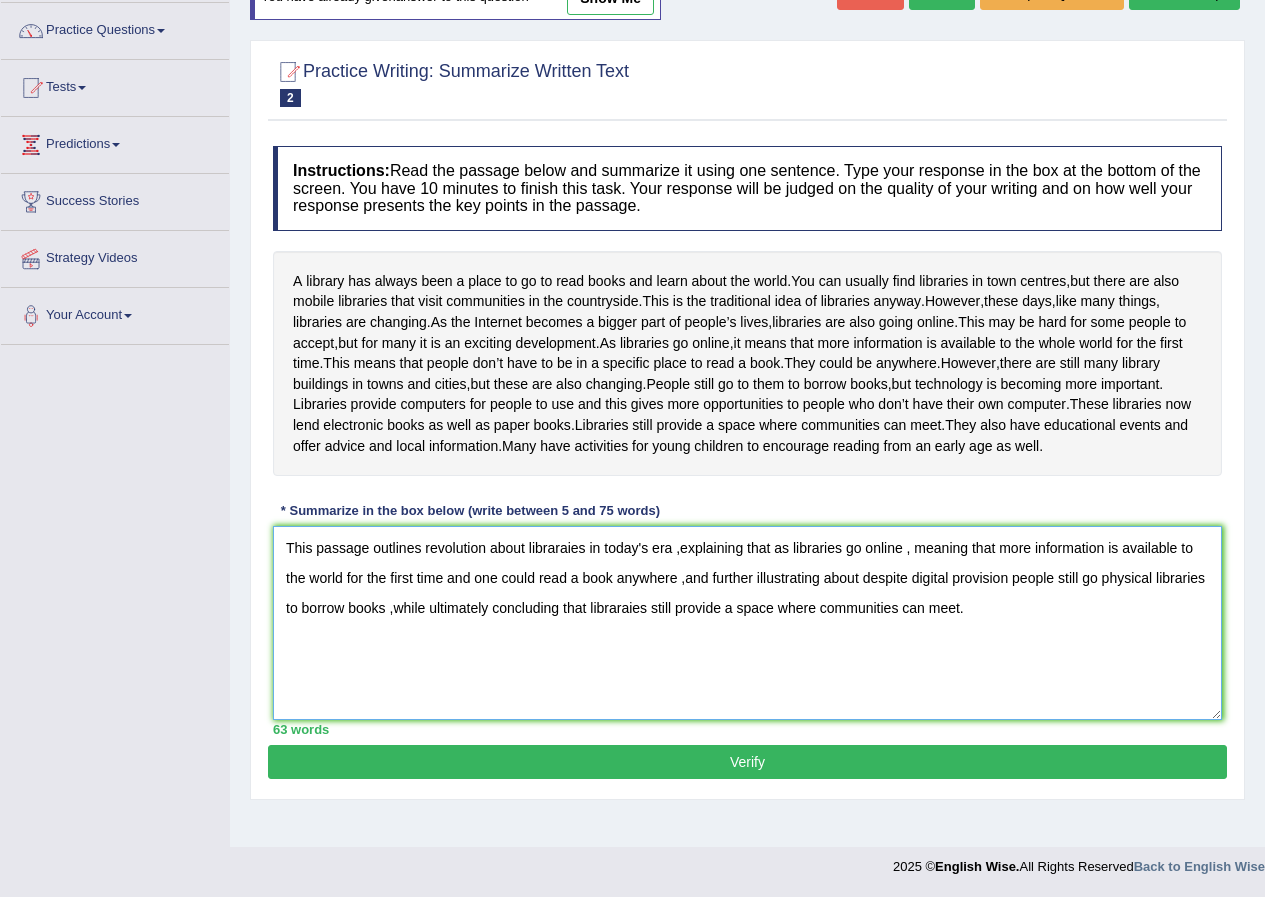 click on "This passage outlines revolution about libraraies in today's era ,explaining that as libraries go online , meaning that more information is available to the world for the first time and one could read a book anywhere ,and further illustrating about despite digital provision people still go physical libraries to borrow books ,while ultimately concluding that libraraies still provide a space where communities can meet." at bounding box center (747, 623) 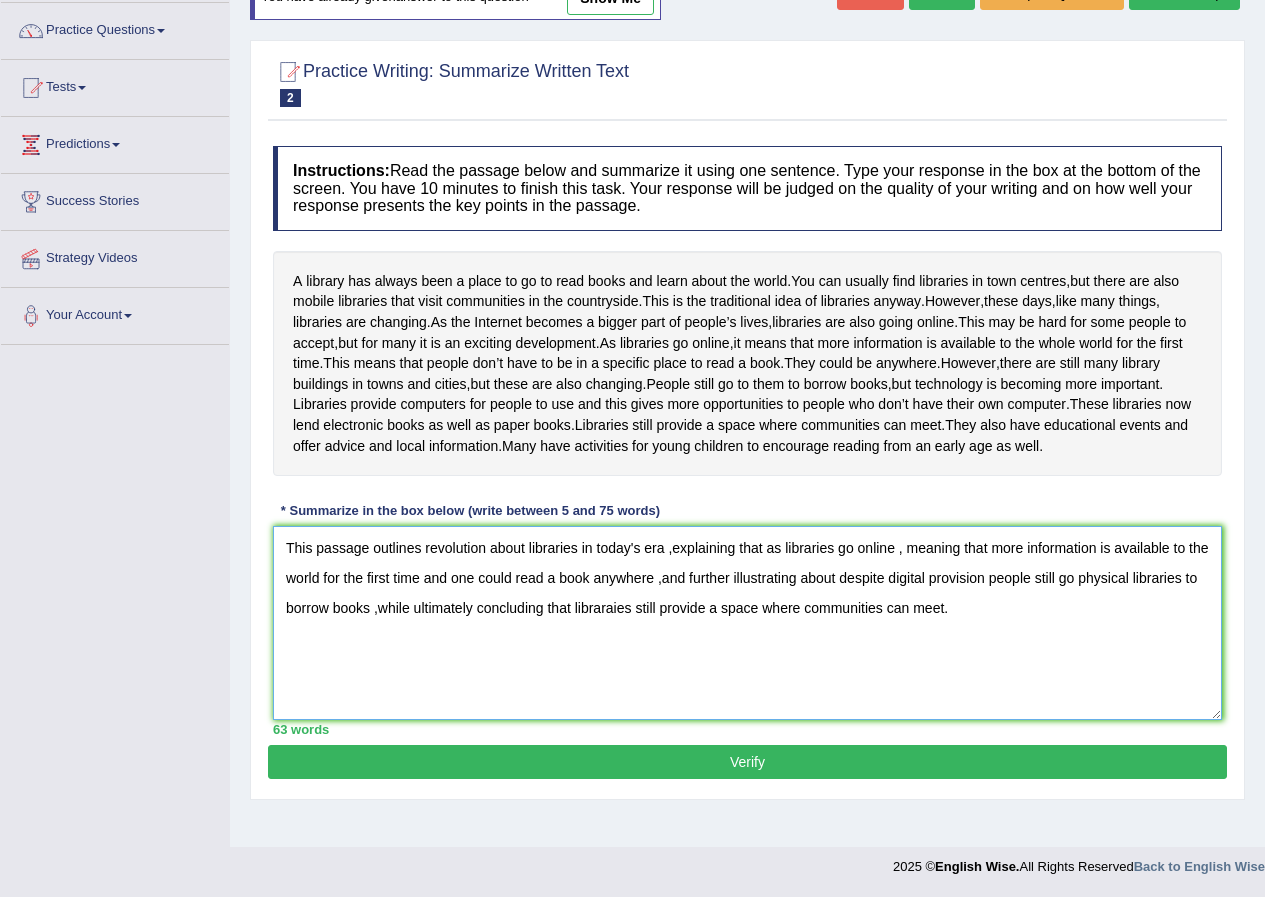 type on "This passage outlines revolution about libraries in today's era ,explaining that as libraries go online , meaning that more information is available to the world for the first time and one could read a book anywhere ,and further illustrating about despite digital provision people still go physical libraries to borrow books ,while ultimately concluding that libraraies still provide a space where communities can meet." 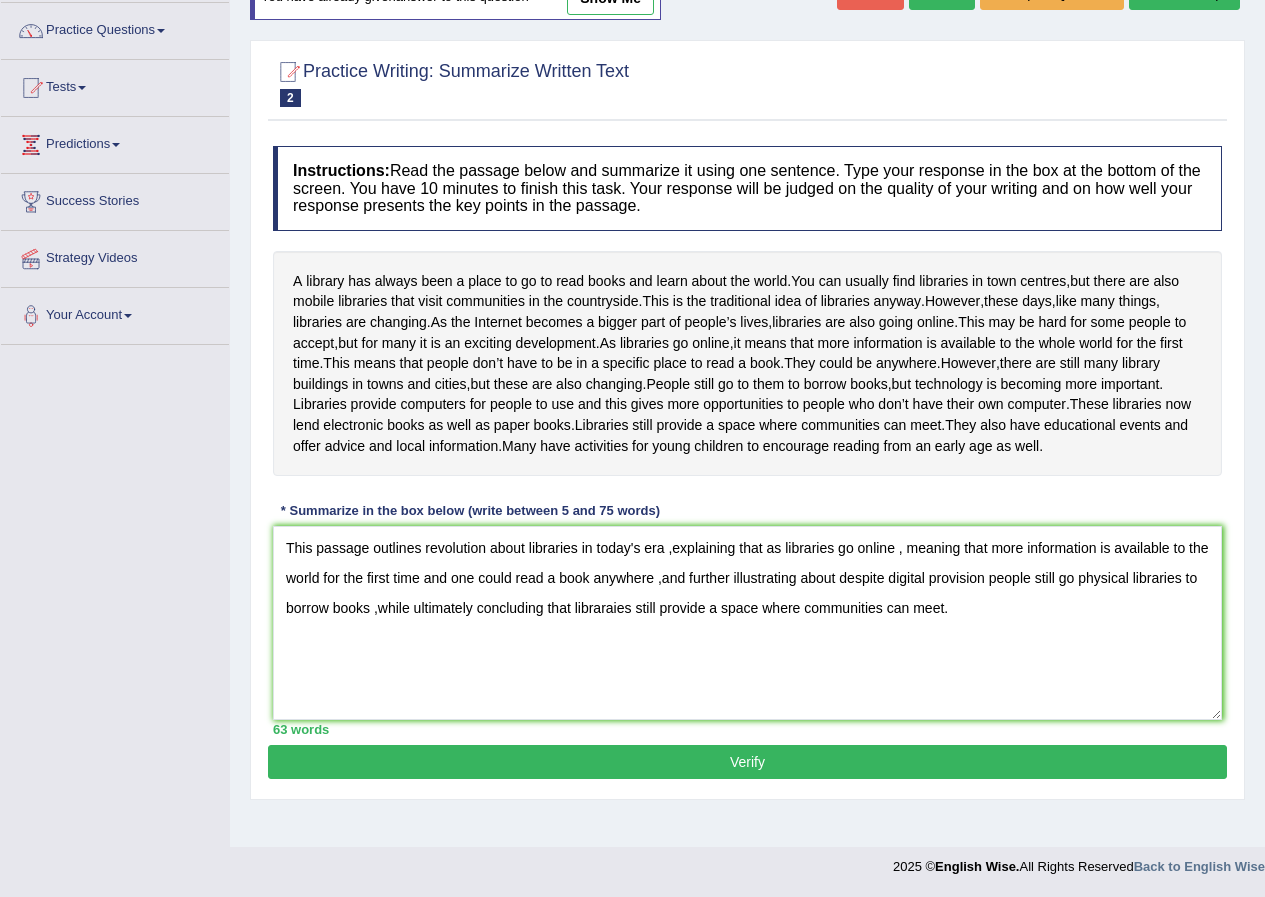 click on "Instructions:  Read the passage below and summarize it using one sentence. Type your response in the box at the bottom of the screen. You have 10 minutes to finish this task. Your response will be judged on the quality of your writing and on how well your response presents the key points in the passage.
A   library   has   always   been   a   place   to   go   to   read   books   and   learn   about   the   world .  You   can   usually   find   libraries   in   town   centres ,  but   there   are   also   mobile   libraries   that   visit   communities   in   the   countryside .  This   is   the   traditional   idea   of   libraries   anyway .  However ,  these   days ,  like   many   things ,  libraries   are   changing .  As   the   Internet   becomes   a   bigger   part   of   people’s   lives ,  libraries   are   also   going   online .  This   may   be   hard   for   some   people   to   accept ,  but   for   many   it   is   an   exciting   development .  As   libraries   go   online ," at bounding box center [747, 440] 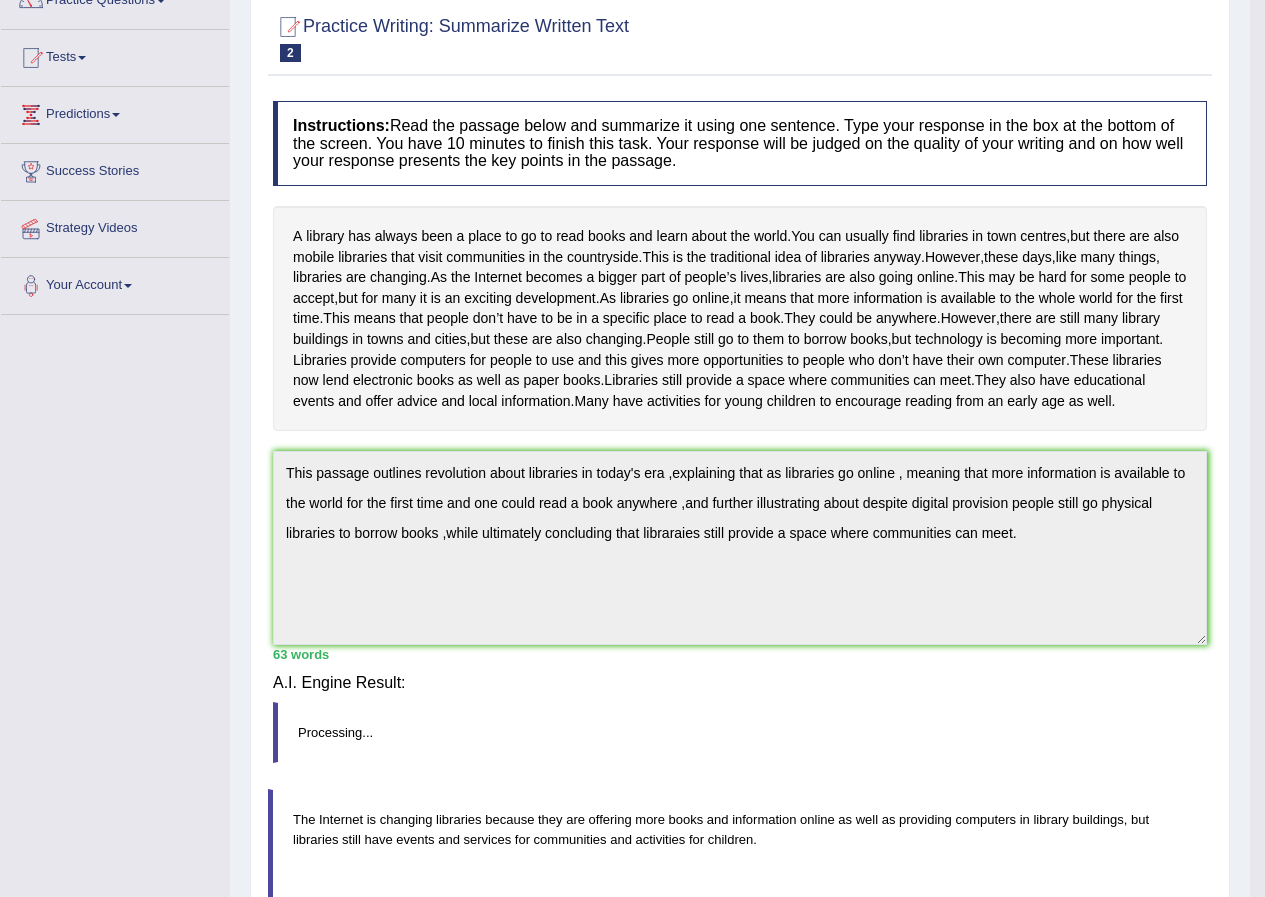 scroll, scrollTop: 156, scrollLeft: 0, axis: vertical 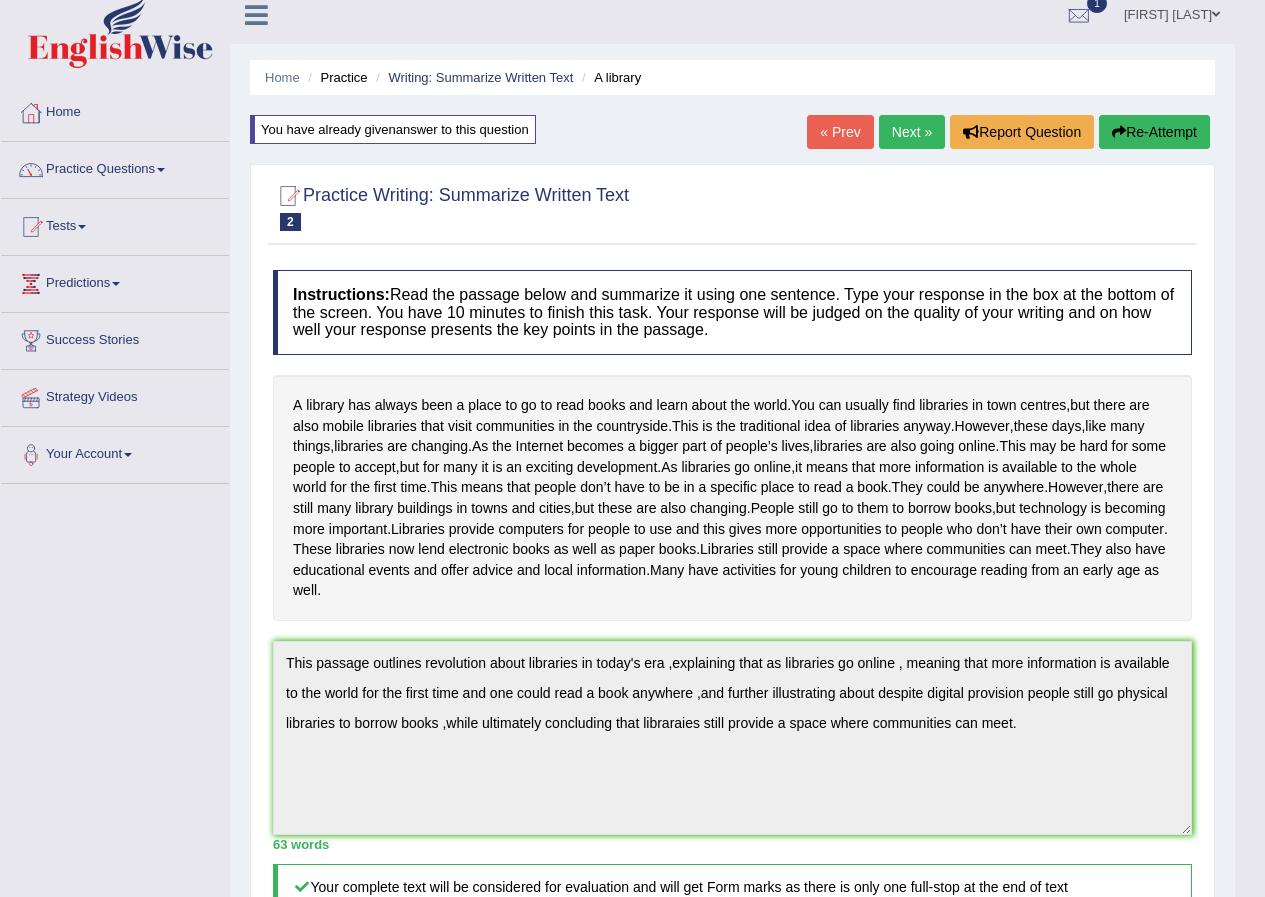 click on "Next »" at bounding box center [912, 132] 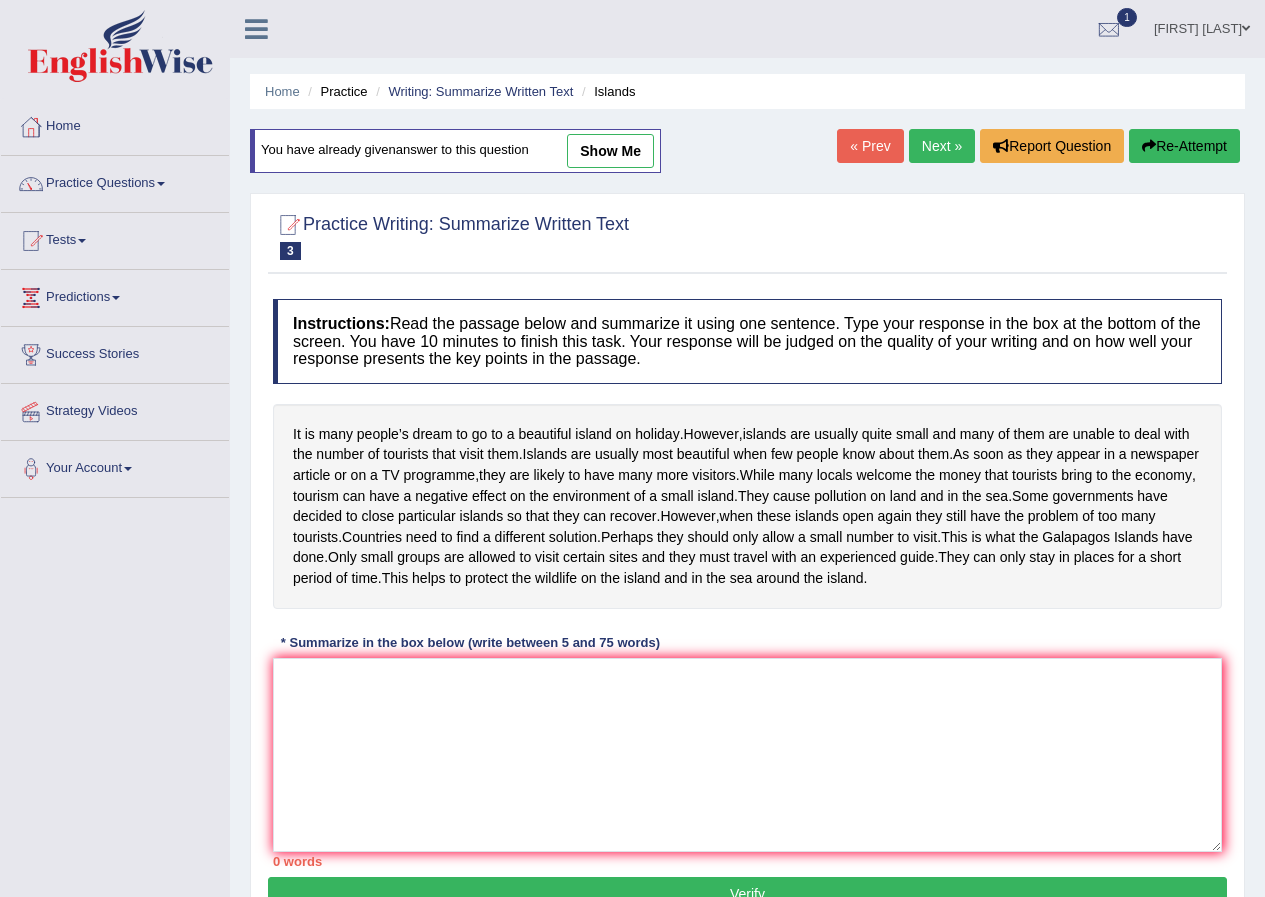 scroll, scrollTop: 0, scrollLeft: 0, axis: both 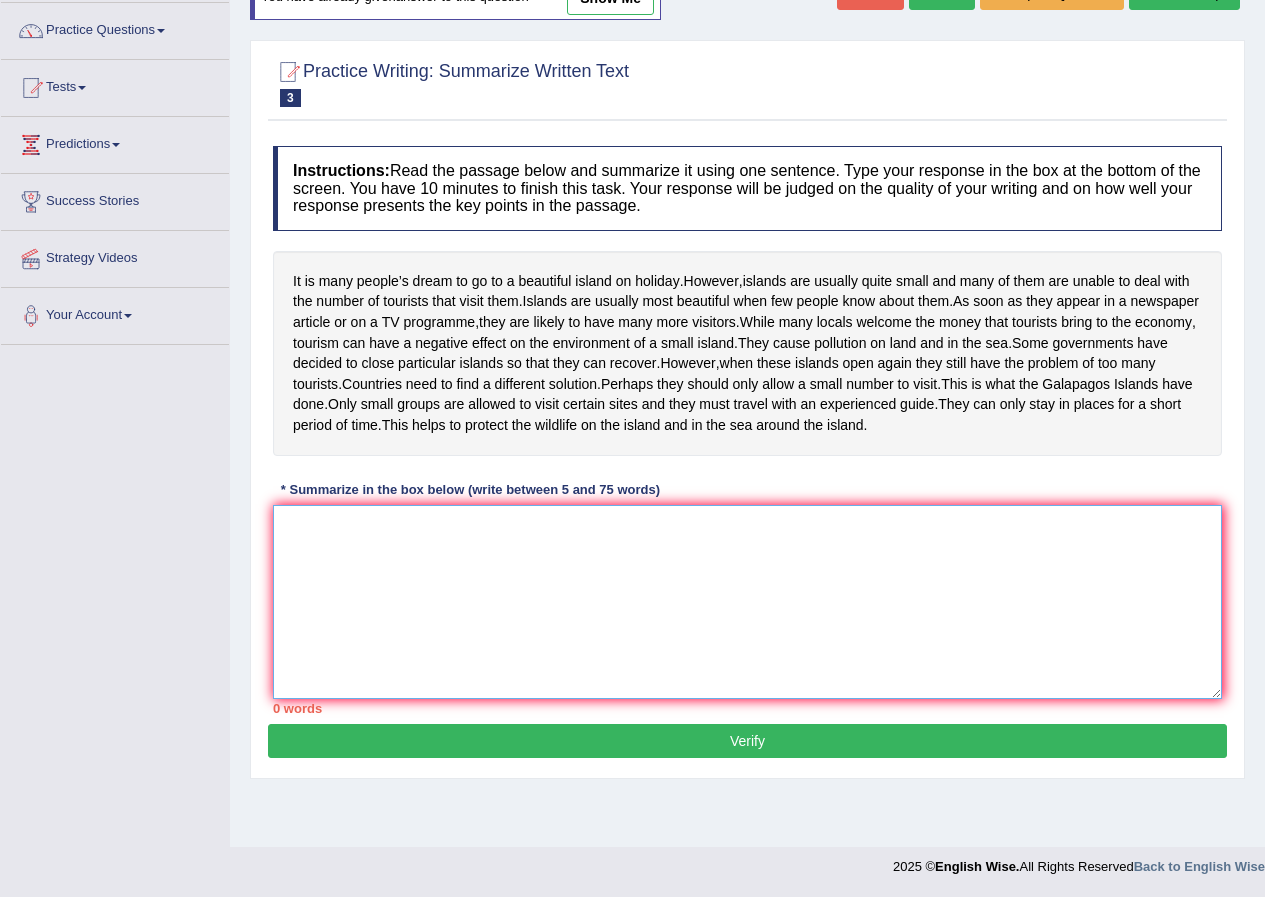 click at bounding box center (747, 602) 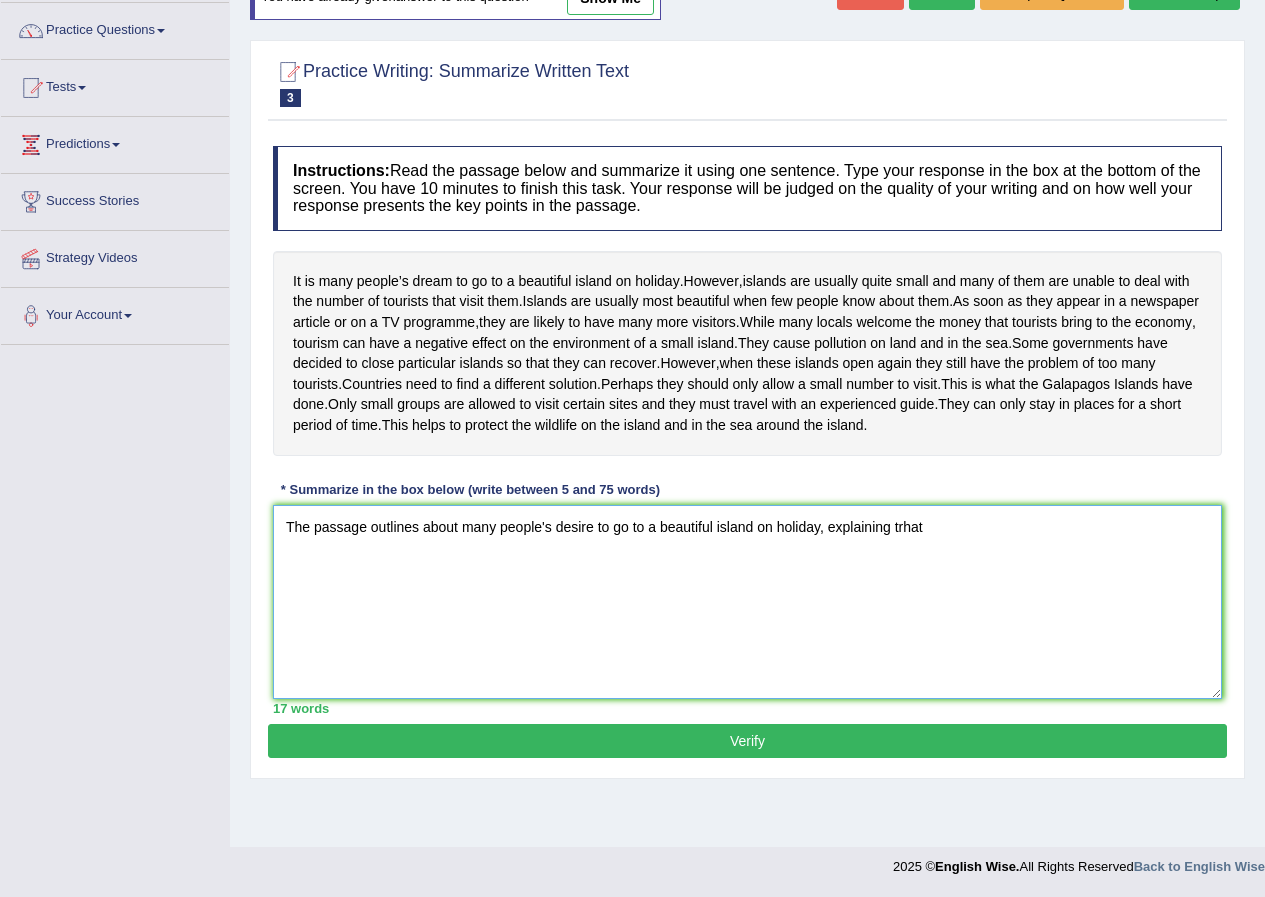 click on "The passage outlines about many people's desire to go to a beautiful island on holiday, explaining trhat" at bounding box center [747, 602] 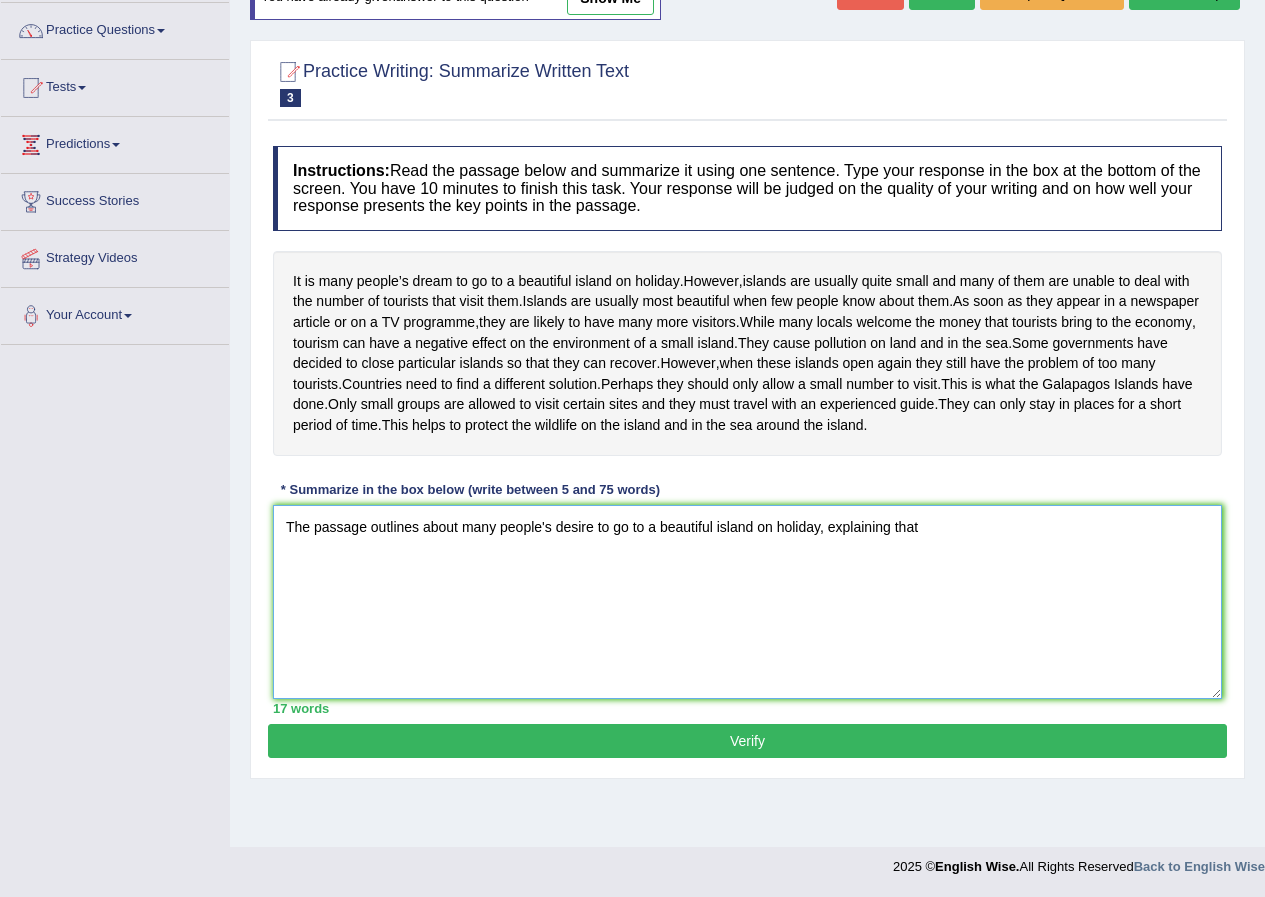 click on "The passage outlines about many people's desire to go to a beautiful island on holiday, explaining that" at bounding box center [747, 602] 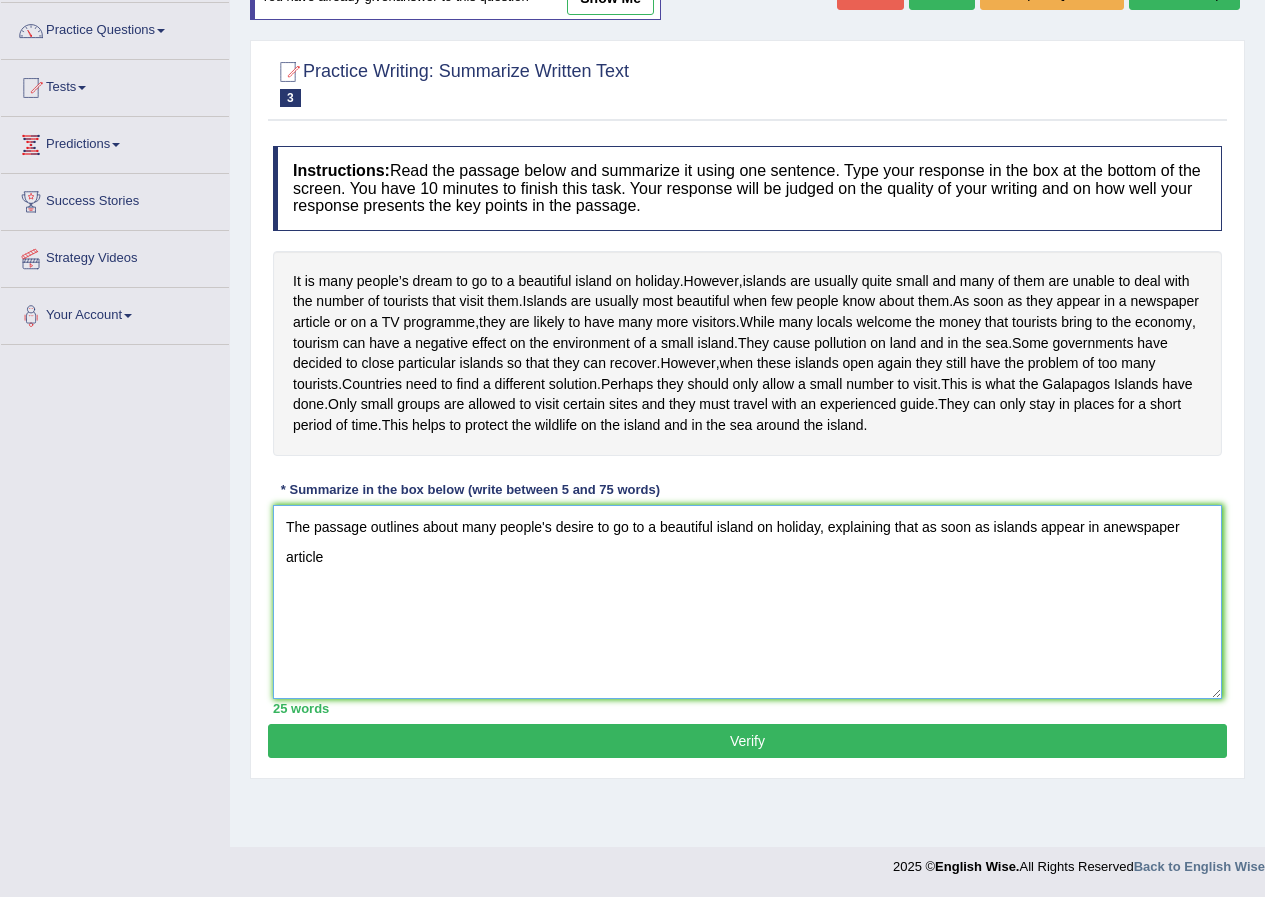 click on "The passage outlines about many people's desire to go to a beautiful island on holiday, explaining that as soon as islands appear in anewspaper article" at bounding box center (747, 602) 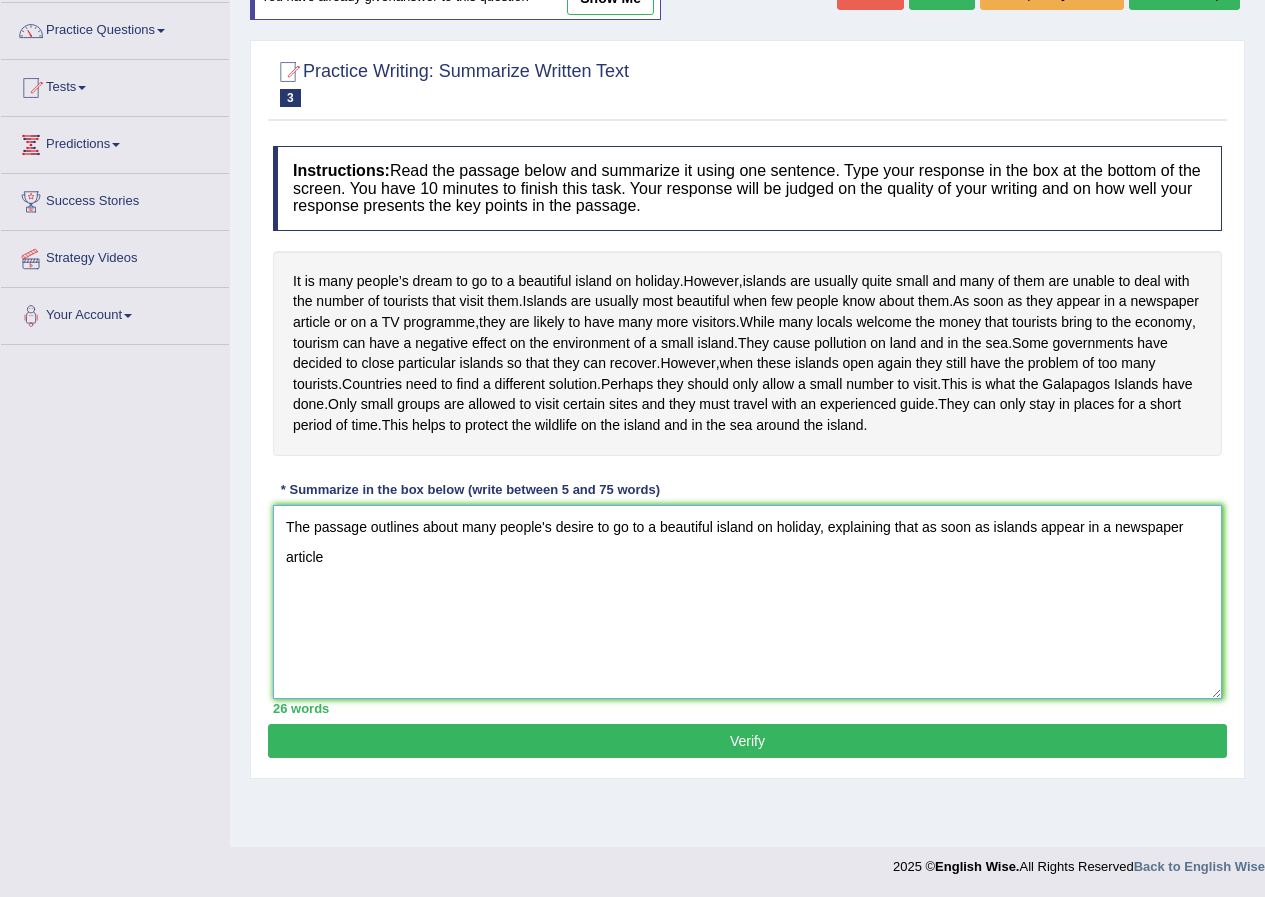 click on "The passage outlines about many people's desire to go to a beautiful island on holiday, explaining that as soon as islands appear in a newspaper article" at bounding box center (747, 602) 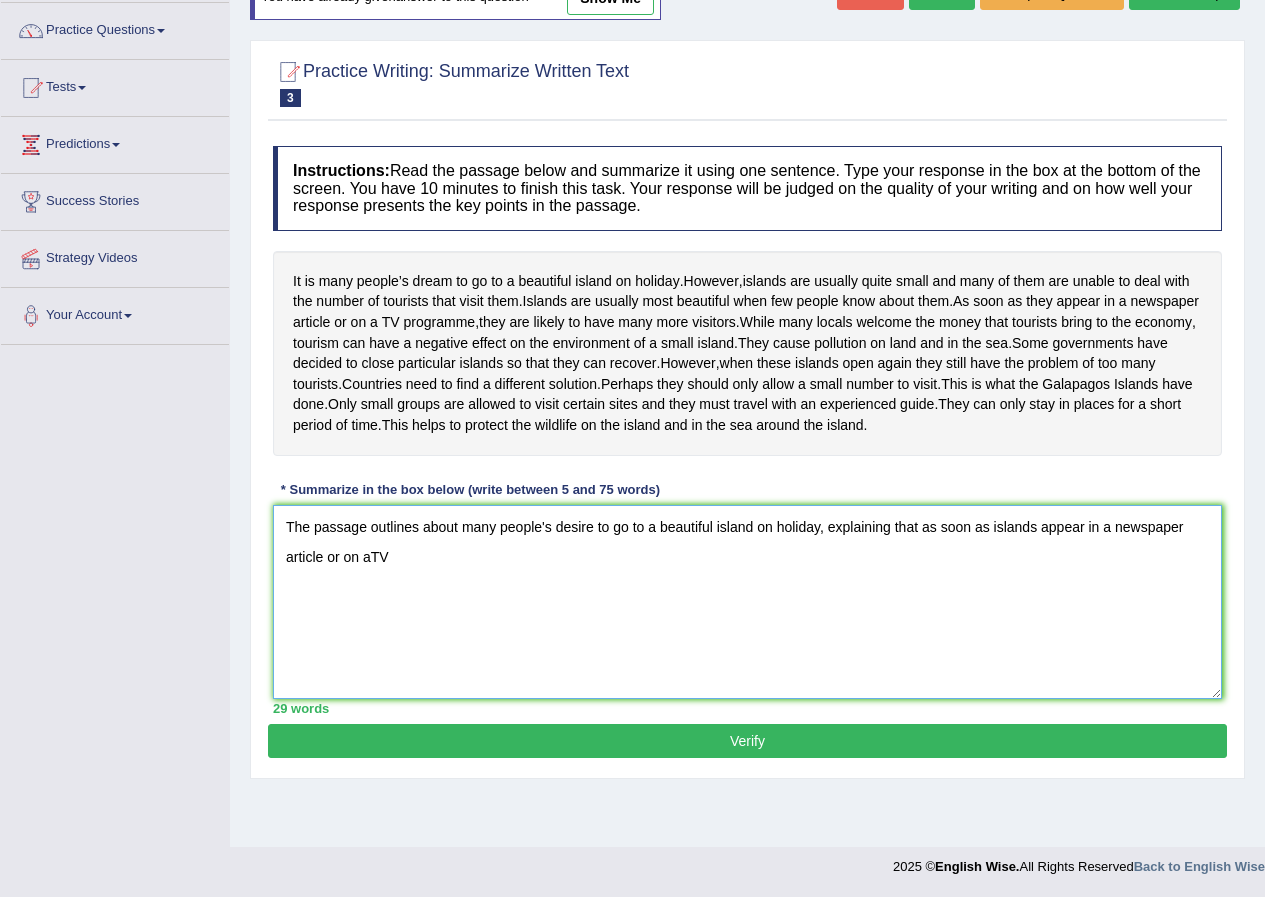 click on "The passage outlines about many people's desire to go to a beautiful island on holiday, explaining that as soon as islands appear in a newspaper article or on aT" at bounding box center [747, 602] 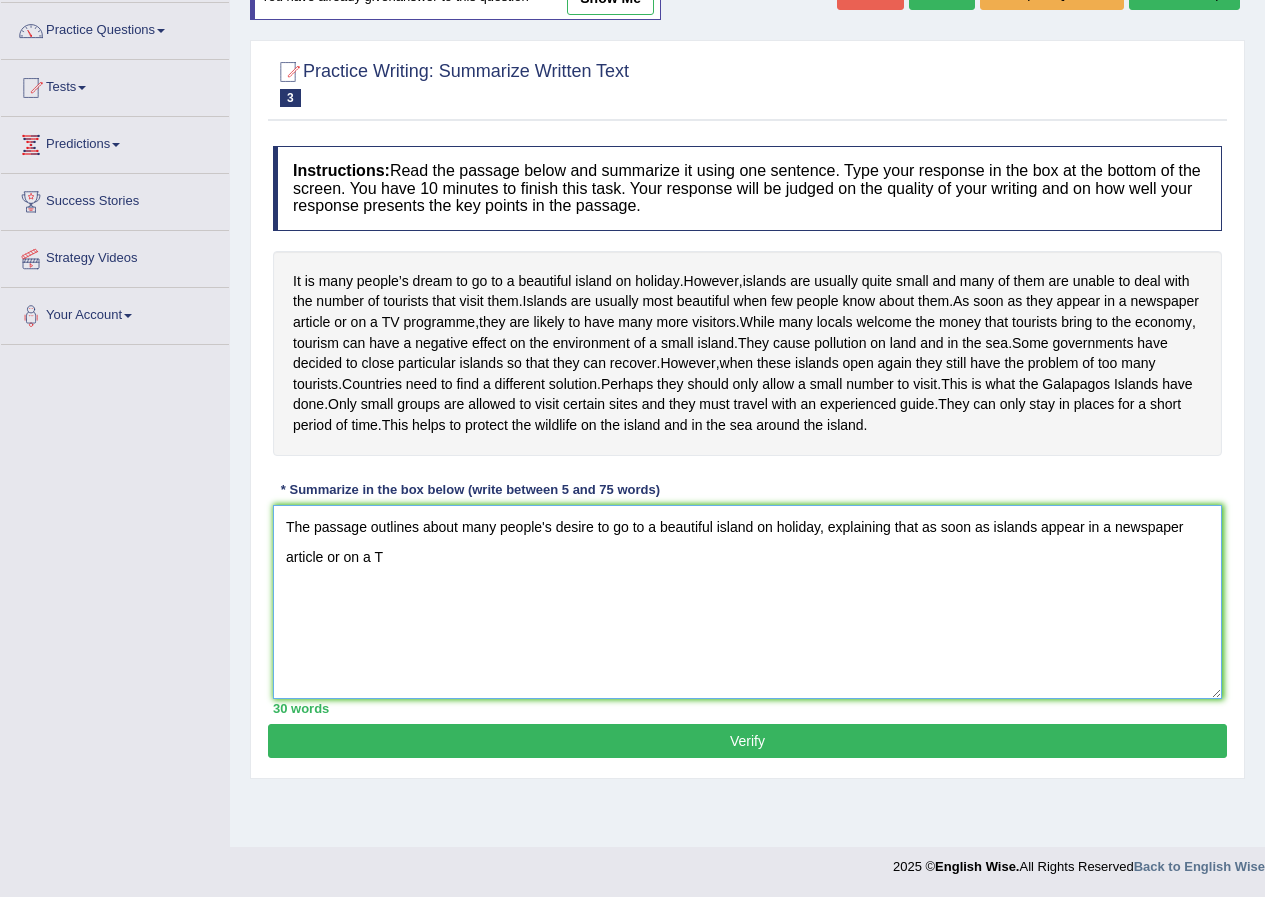 click on "The passage outlines about many people's desire to go to a beautiful island on holiday, explaining that as soon as islands appear in a newspaper article or on a T" at bounding box center (747, 602) 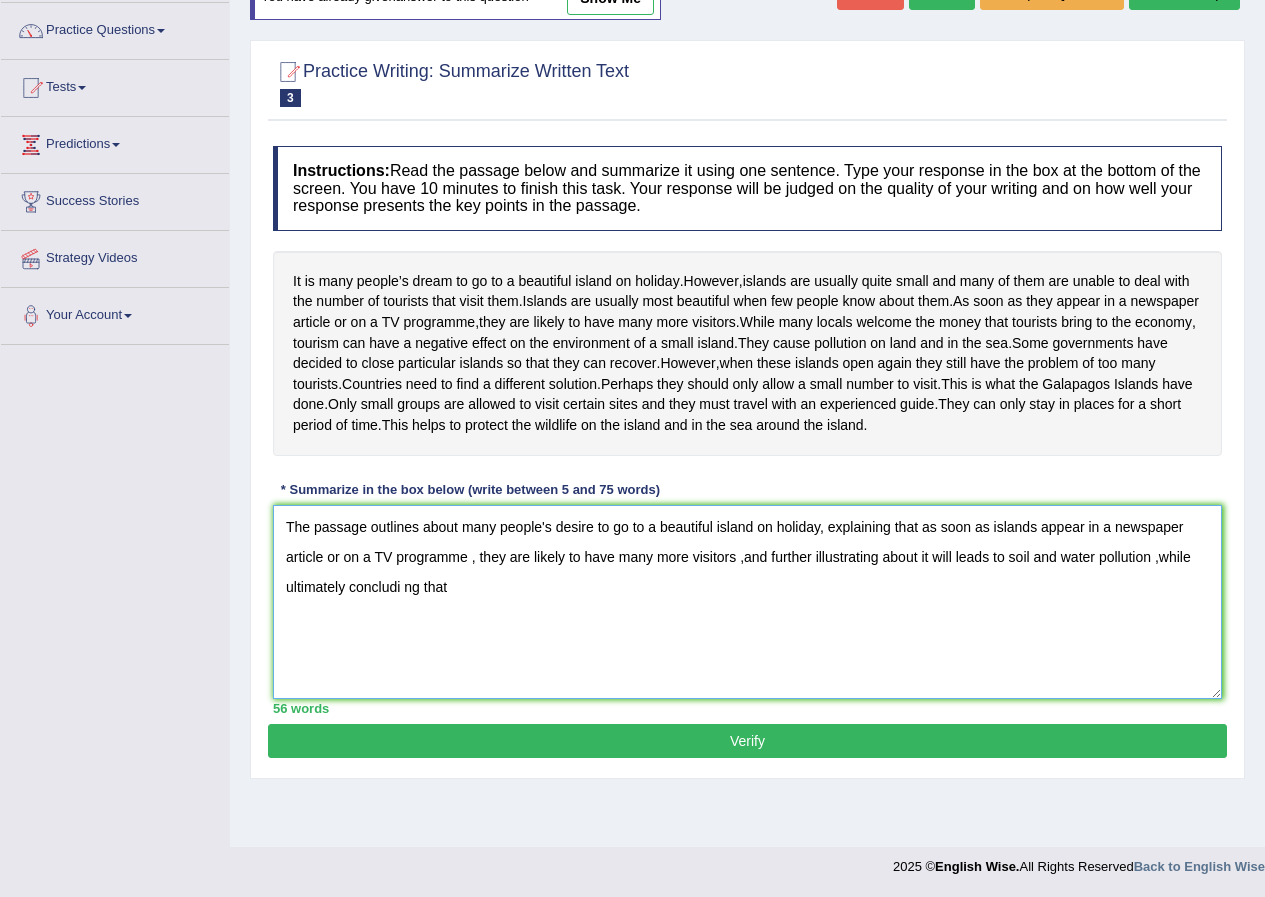 click on "The passage outlines about many people's desire to go to a beautiful island on holiday, explaining that as soon as islands appear in a newspaper article or on a TV programme , they are likely to have many more visitors ,and further illustrating about it will leads to soil and water pollution ,while ultimately concludi ng that" at bounding box center (747, 602) 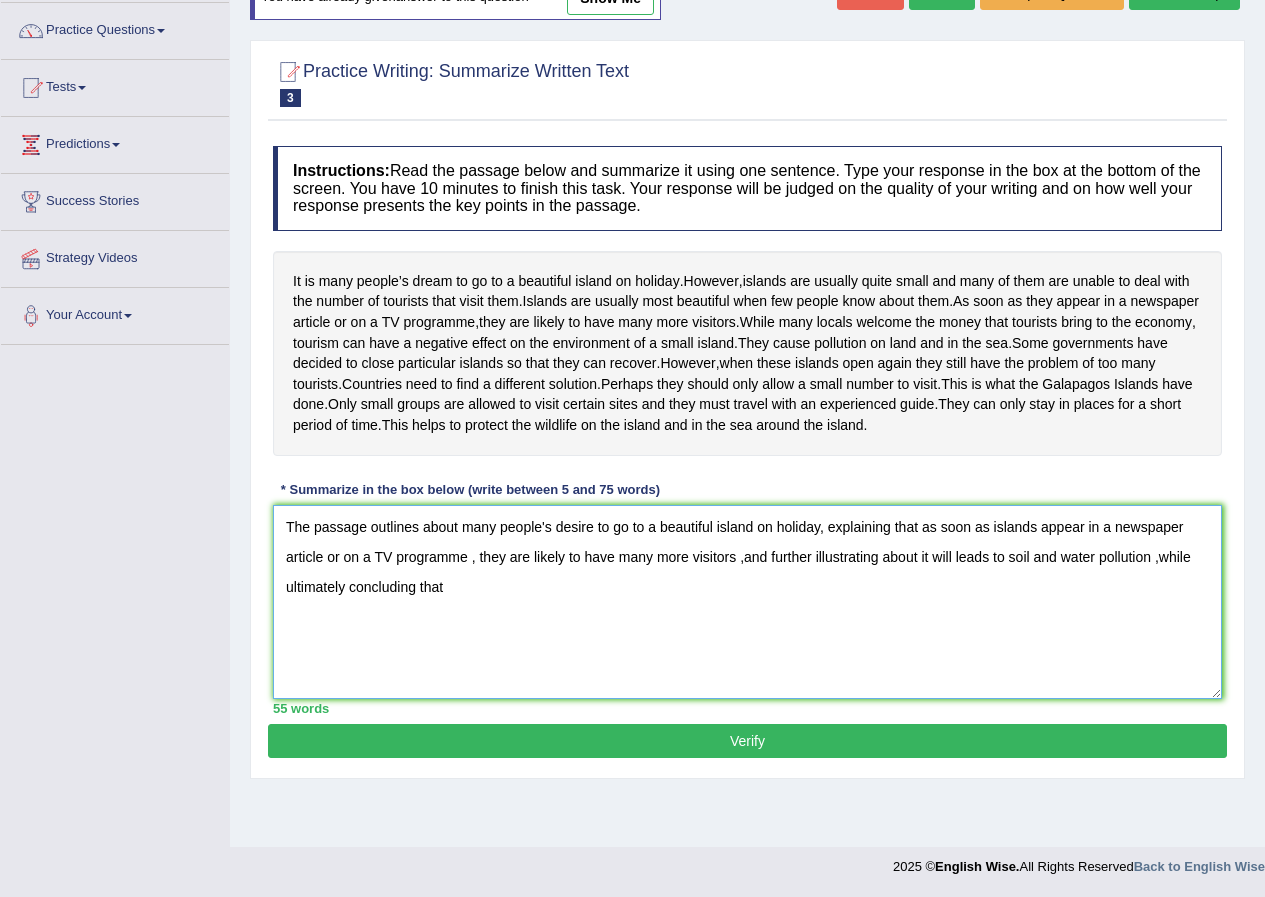 click on "The passage outlines about many people's desire to go to a beautiful island on holiday, explaining that as soon as islands appear in a newspaper article or on a TV programme , they are likely to have many more visitors ,and further illustrating about it will leads to soil and water pollution ,while ultimately concluding that" at bounding box center [747, 602] 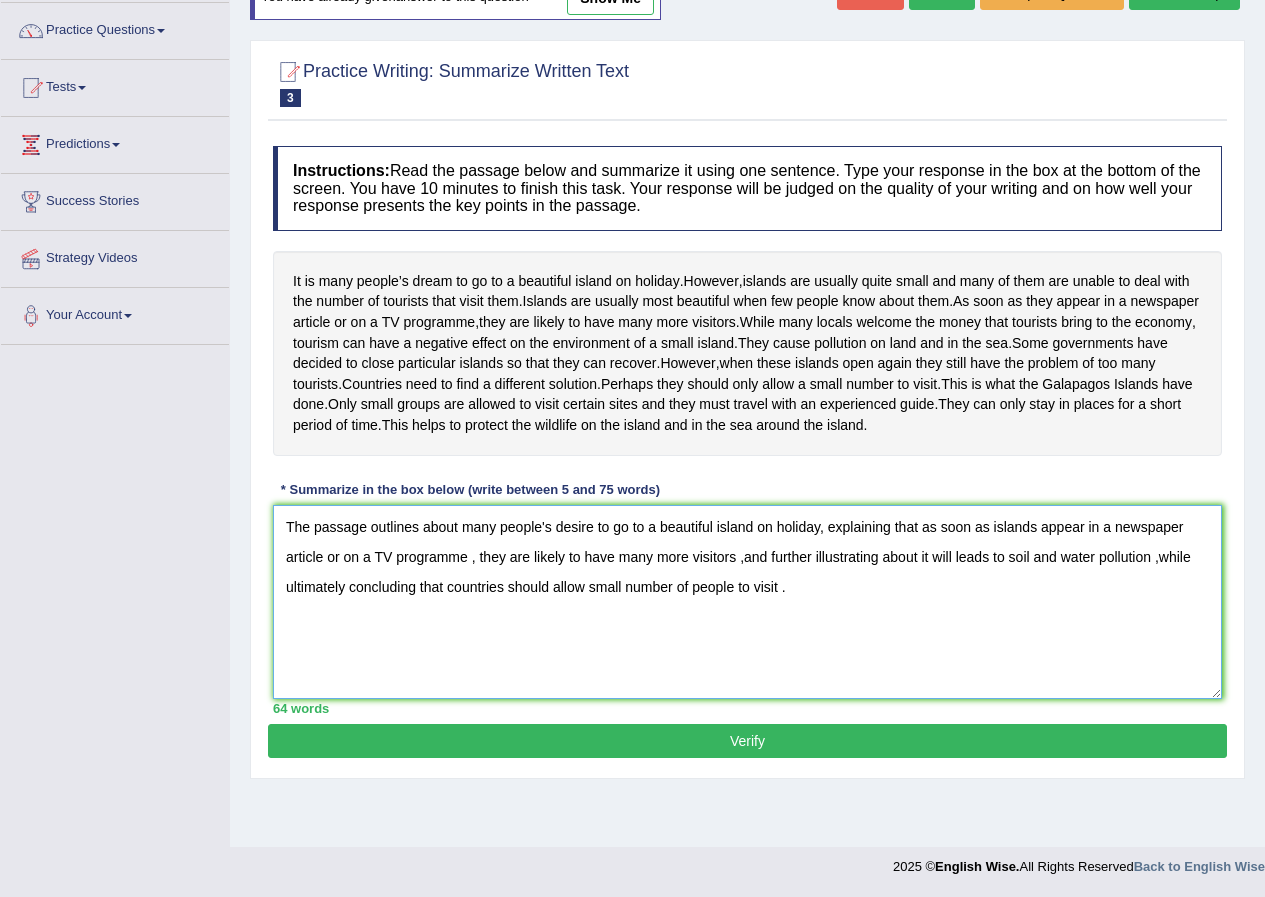 type on "The passage outlines about many people's desire to go to a beautiful island on holiday, explaining that as soon as islands appear in a newspaper article or on a TV programme , they are likely to have many more visitors ,and further illustrating about it will leads to soil and water pollution ,while ultimately concluding that countries should allow small number of people to visit ." 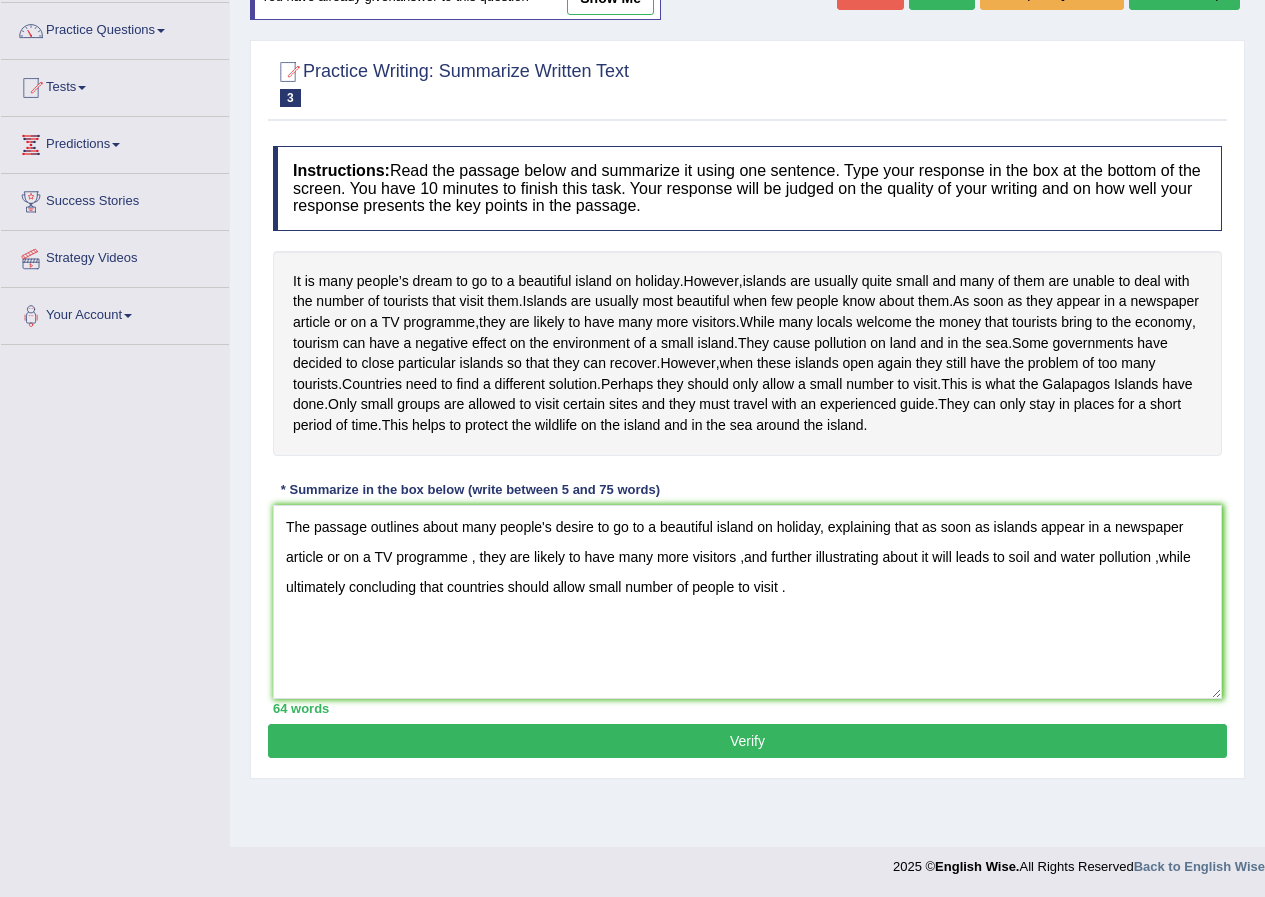 click on "Verify" at bounding box center (747, 741) 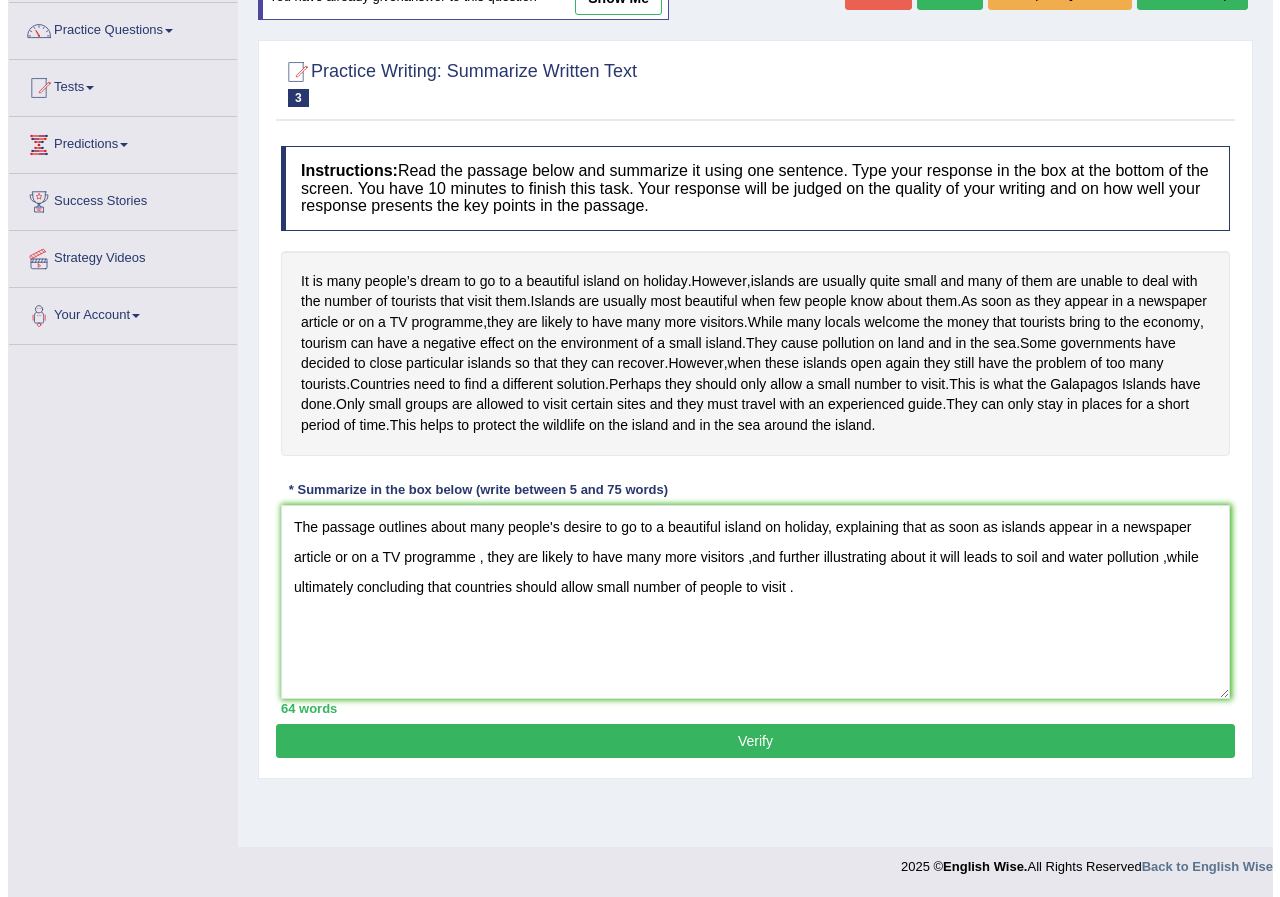 scroll, scrollTop: 177, scrollLeft: 0, axis: vertical 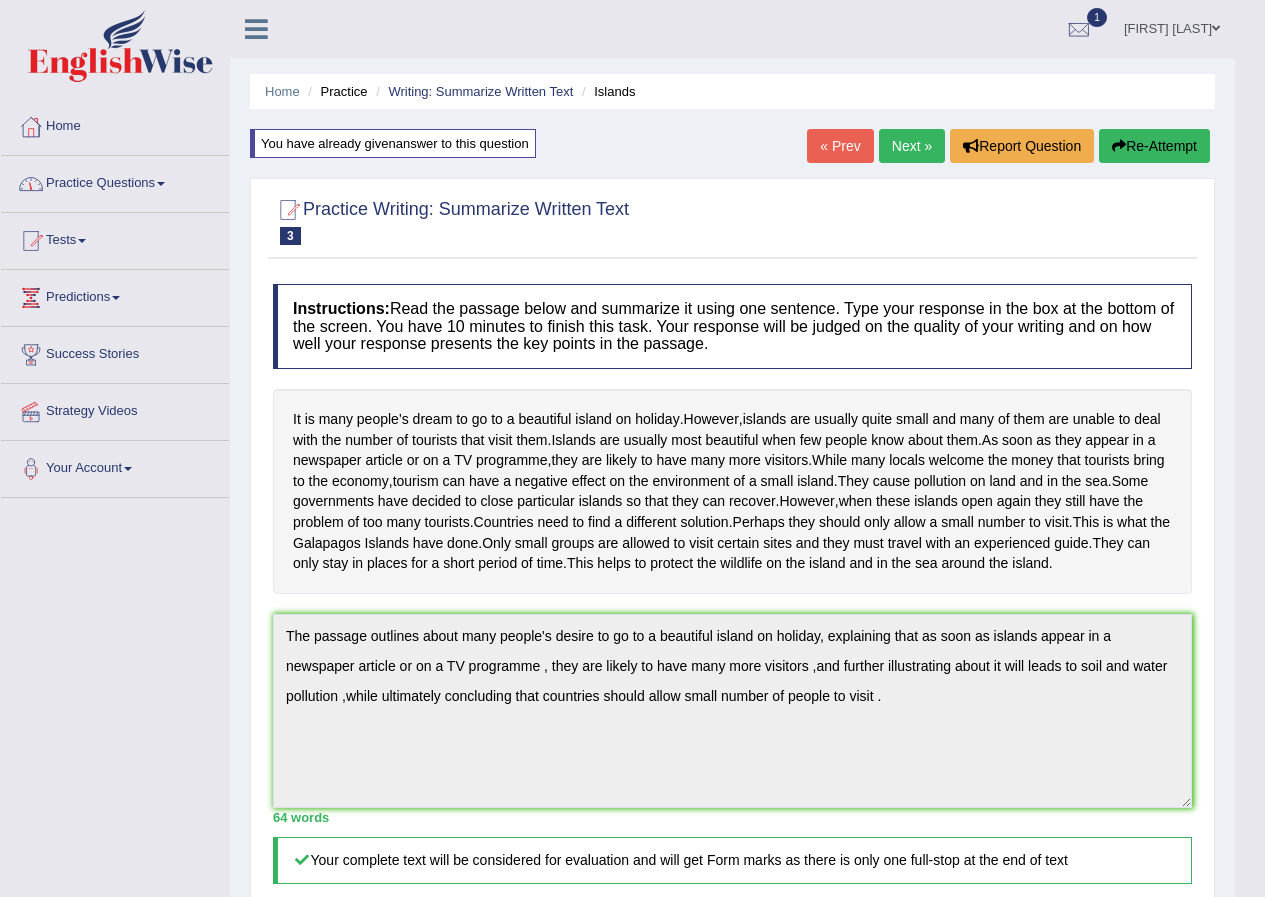 click at bounding box center (161, 184) 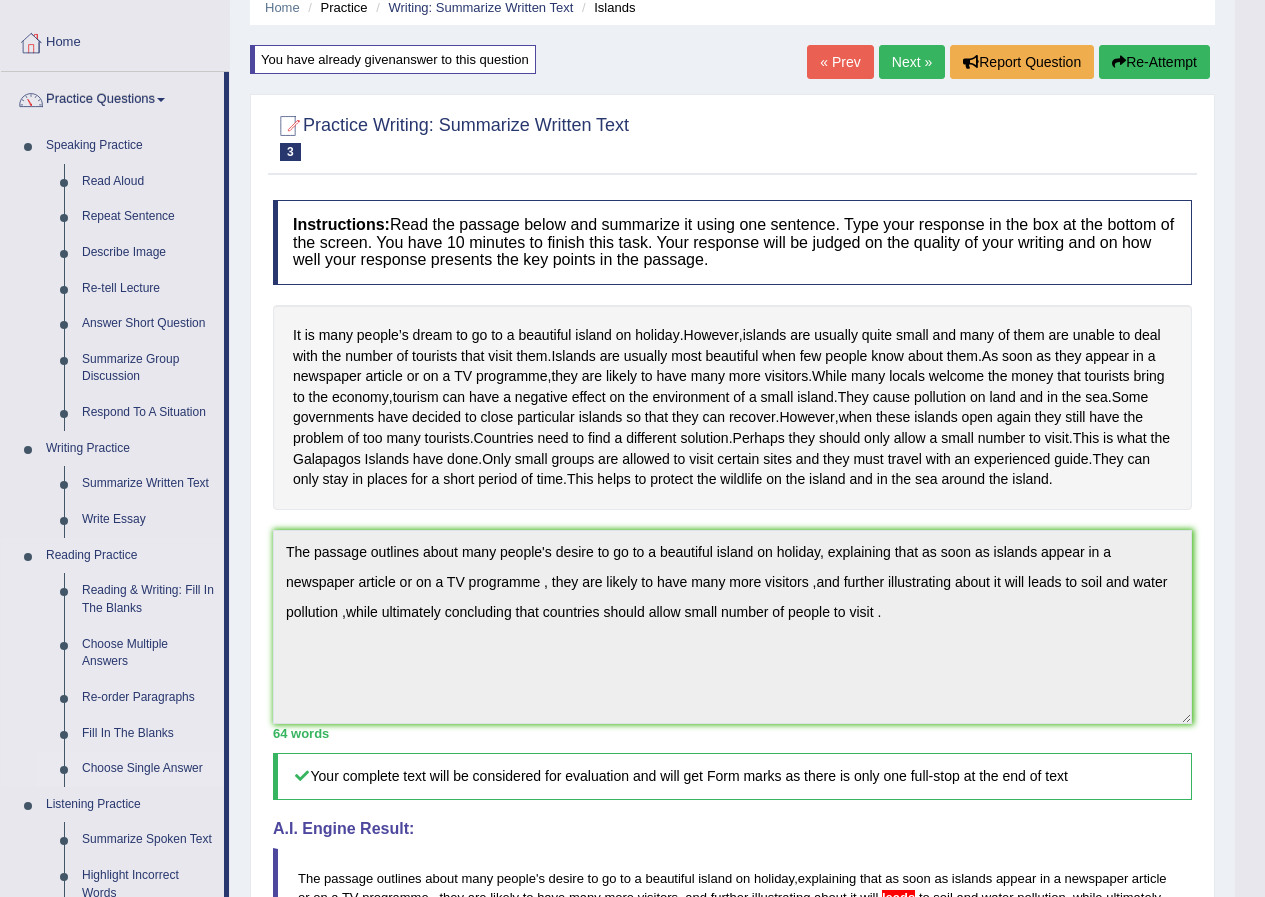 scroll, scrollTop: 200, scrollLeft: 0, axis: vertical 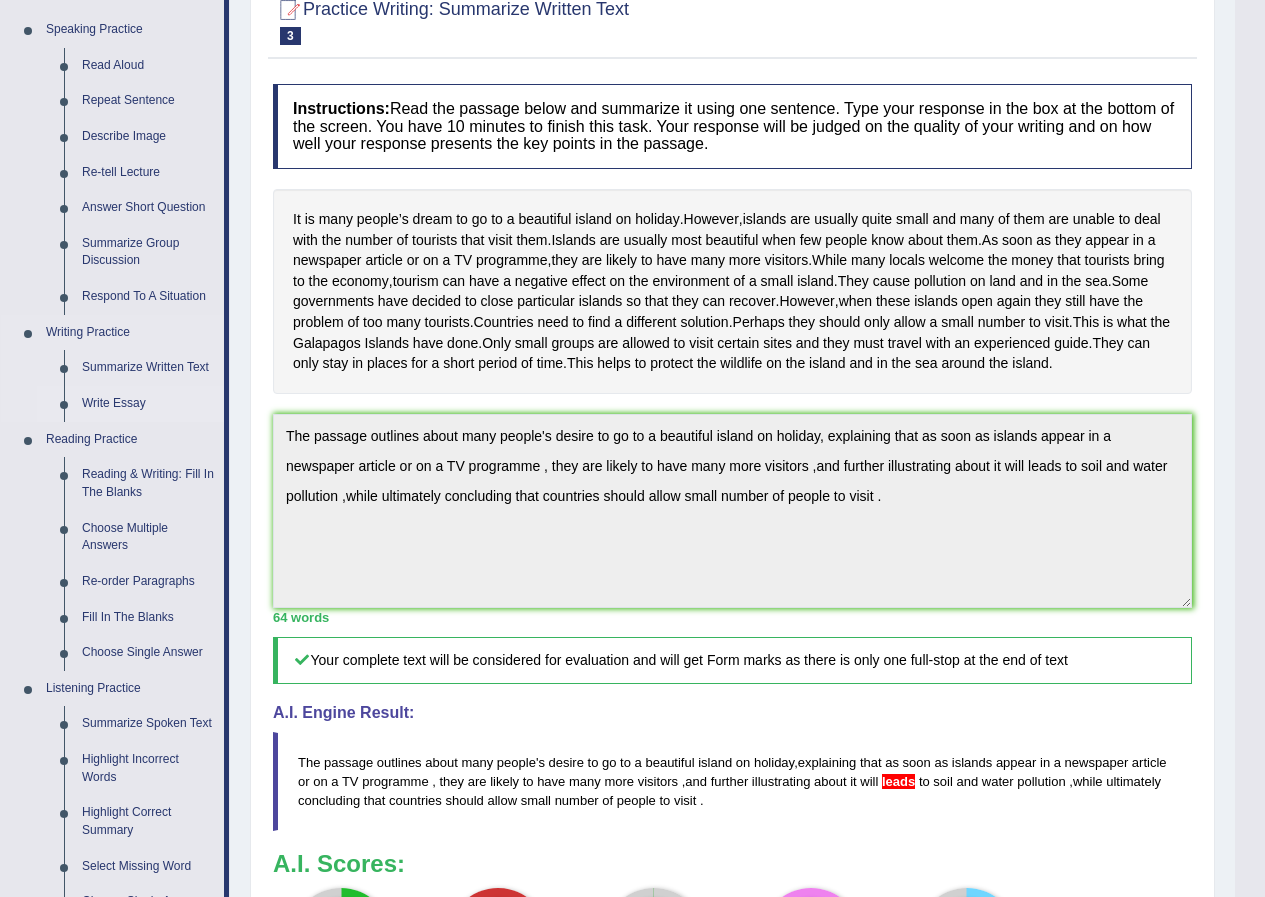 click on "Write Essay" at bounding box center [148, 404] 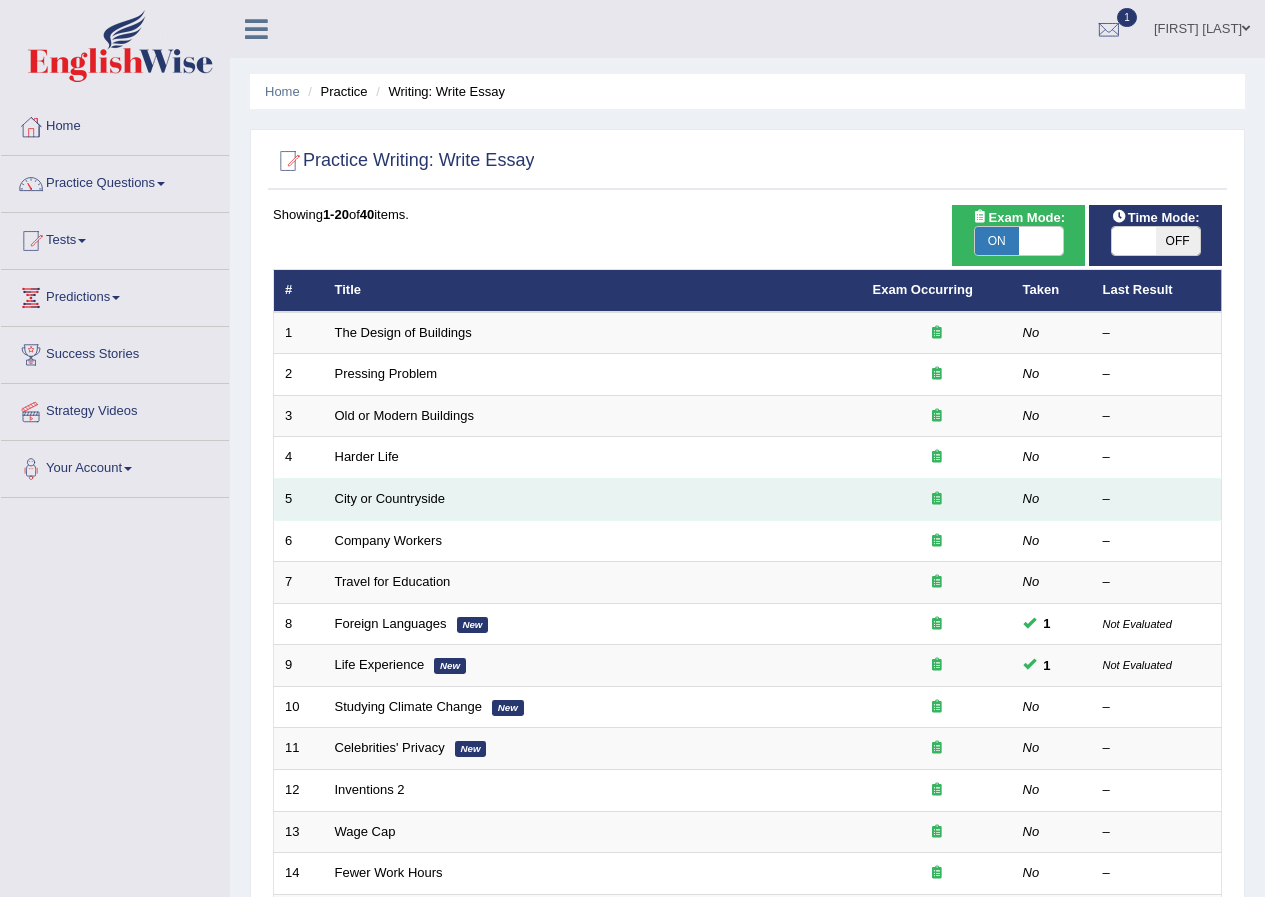 scroll, scrollTop: 0, scrollLeft: 0, axis: both 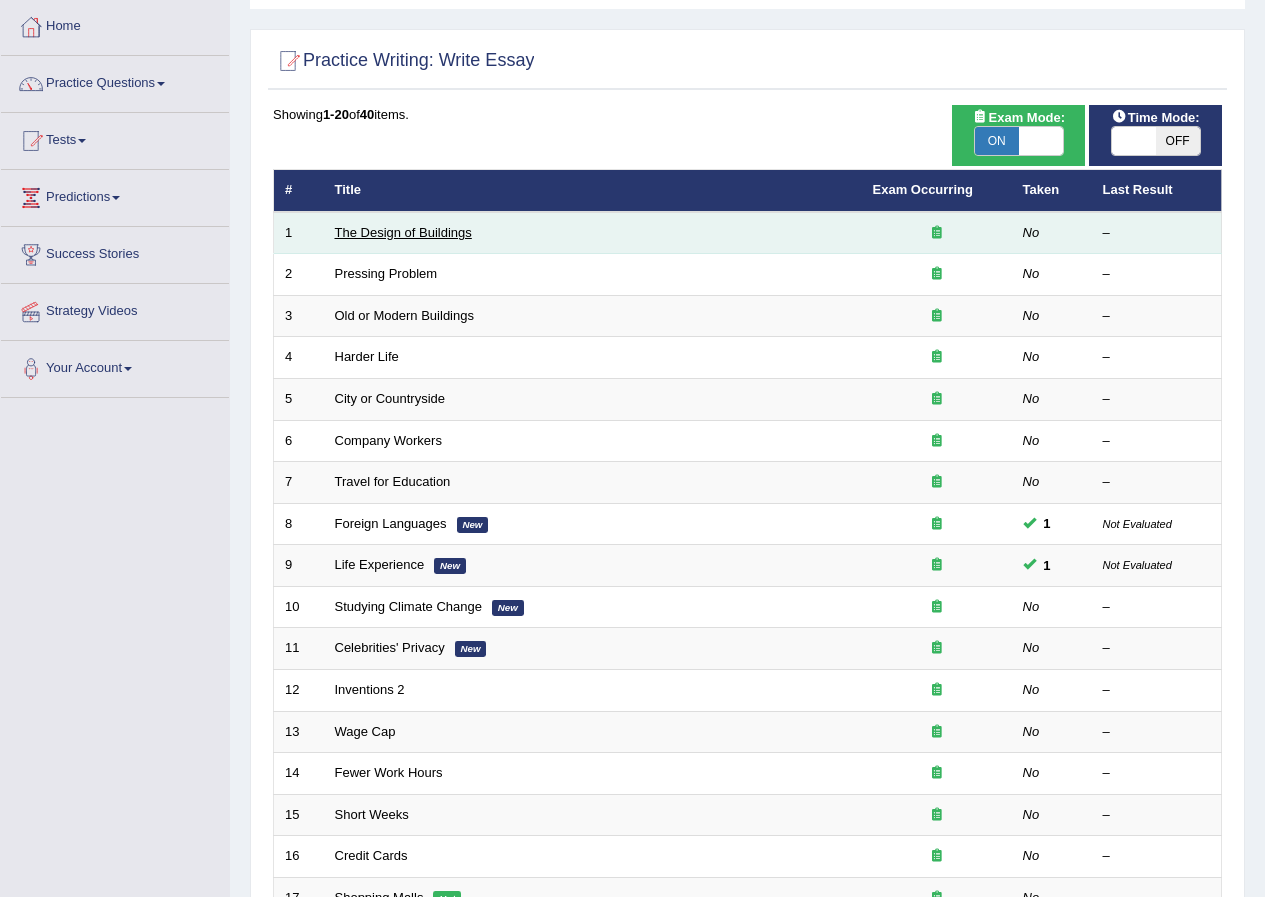 click on "The Design of Buildings" at bounding box center (403, 232) 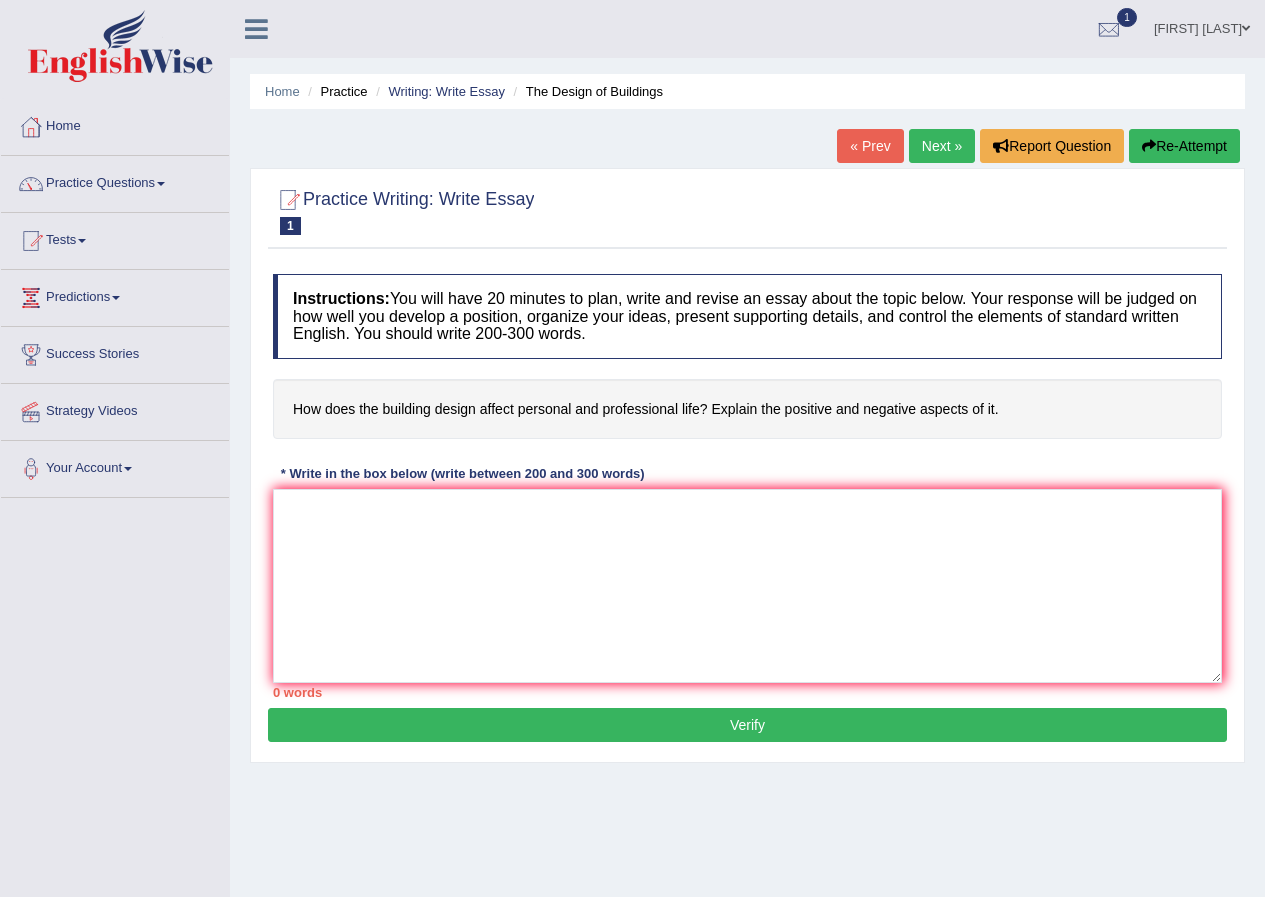 scroll, scrollTop: 0, scrollLeft: 0, axis: both 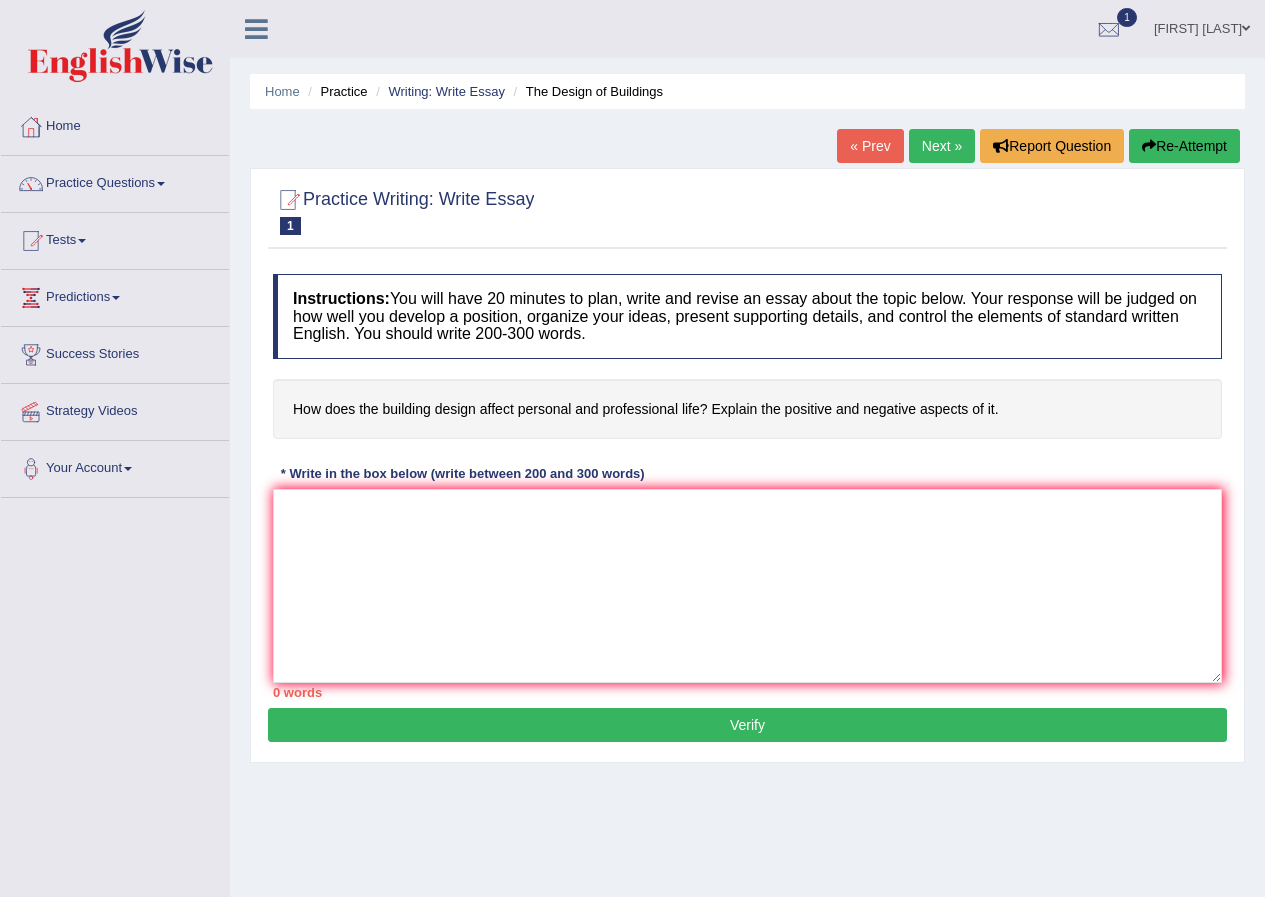 click on "Next »" at bounding box center (942, 146) 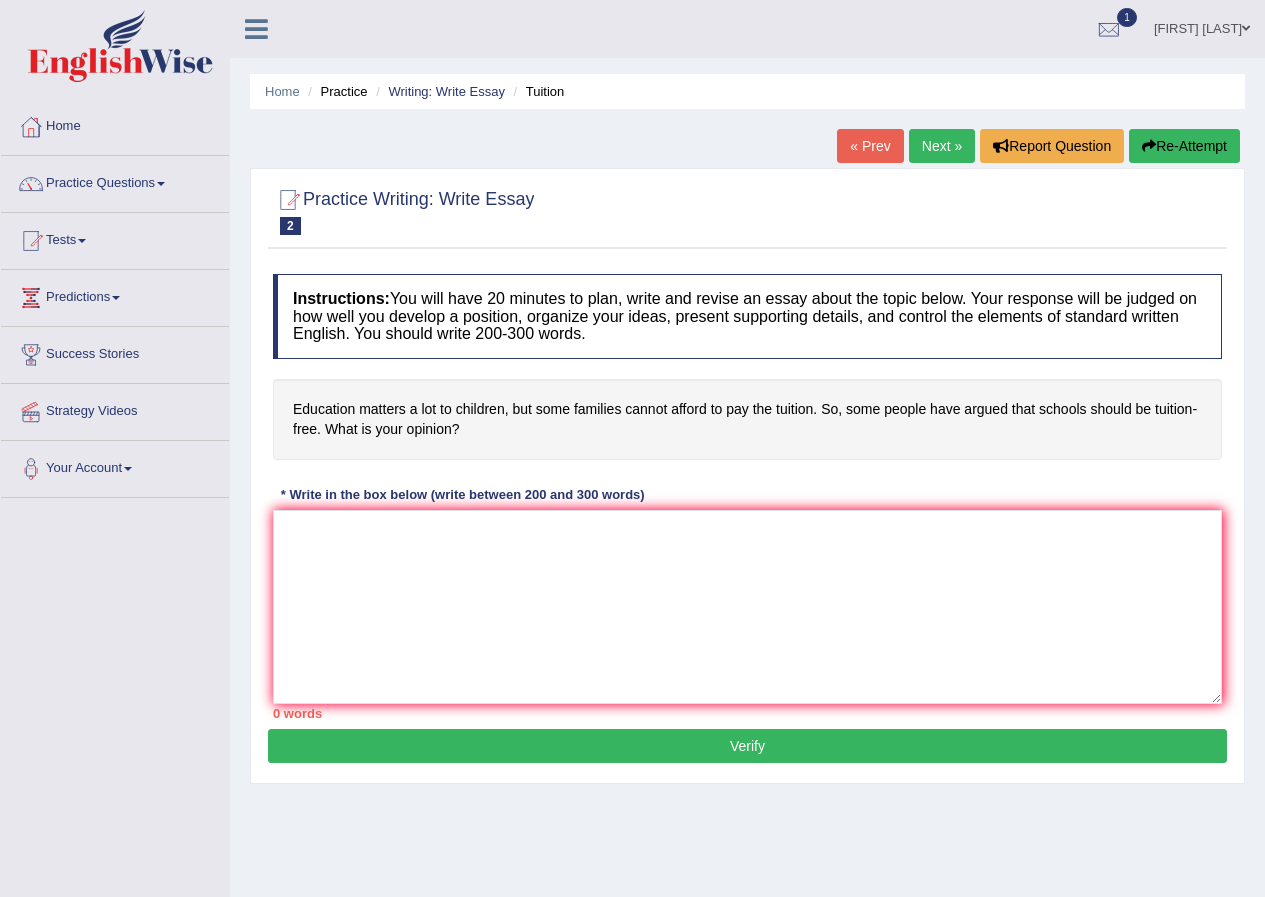 scroll, scrollTop: 0, scrollLeft: 0, axis: both 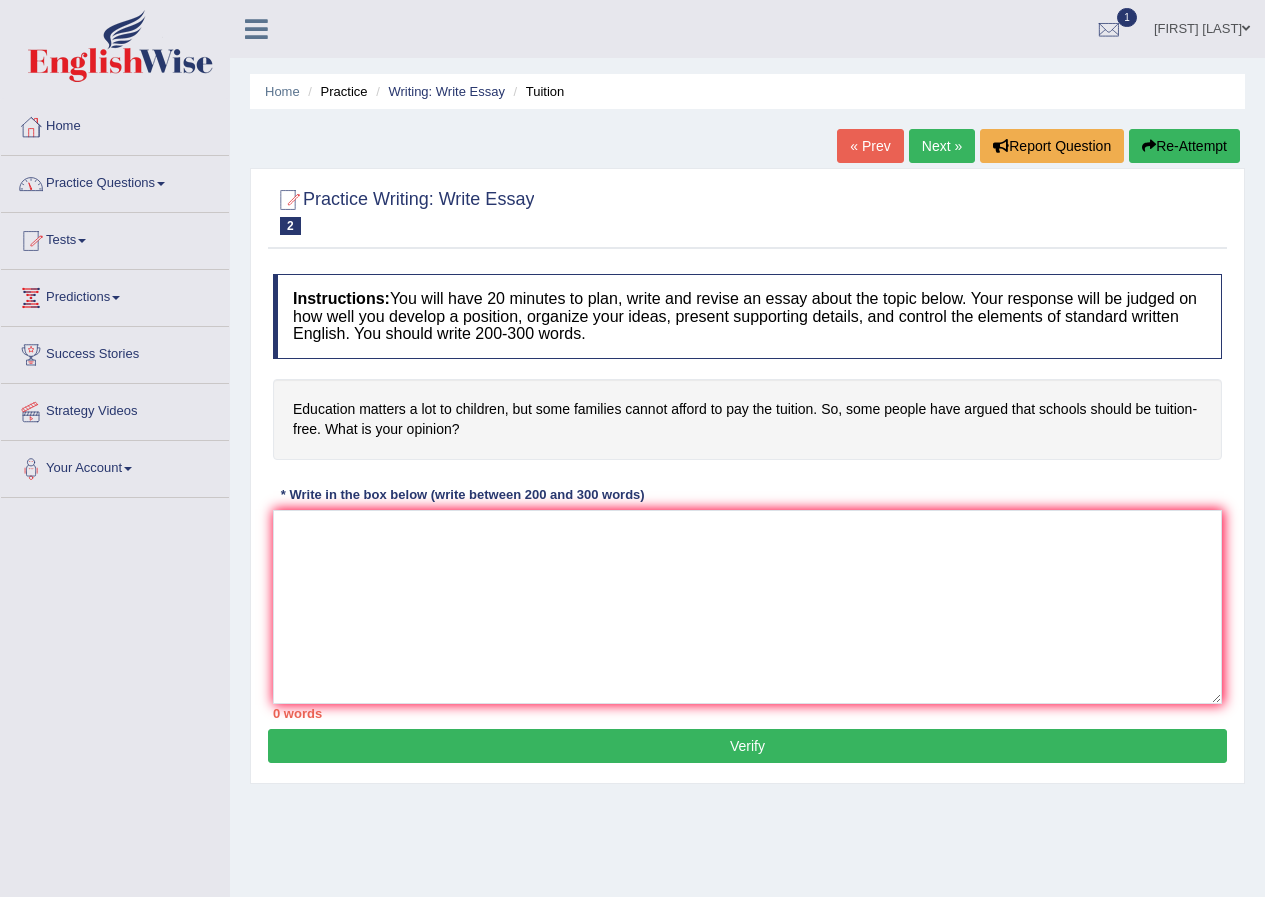 click on "Practice Questions" at bounding box center [115, 181] 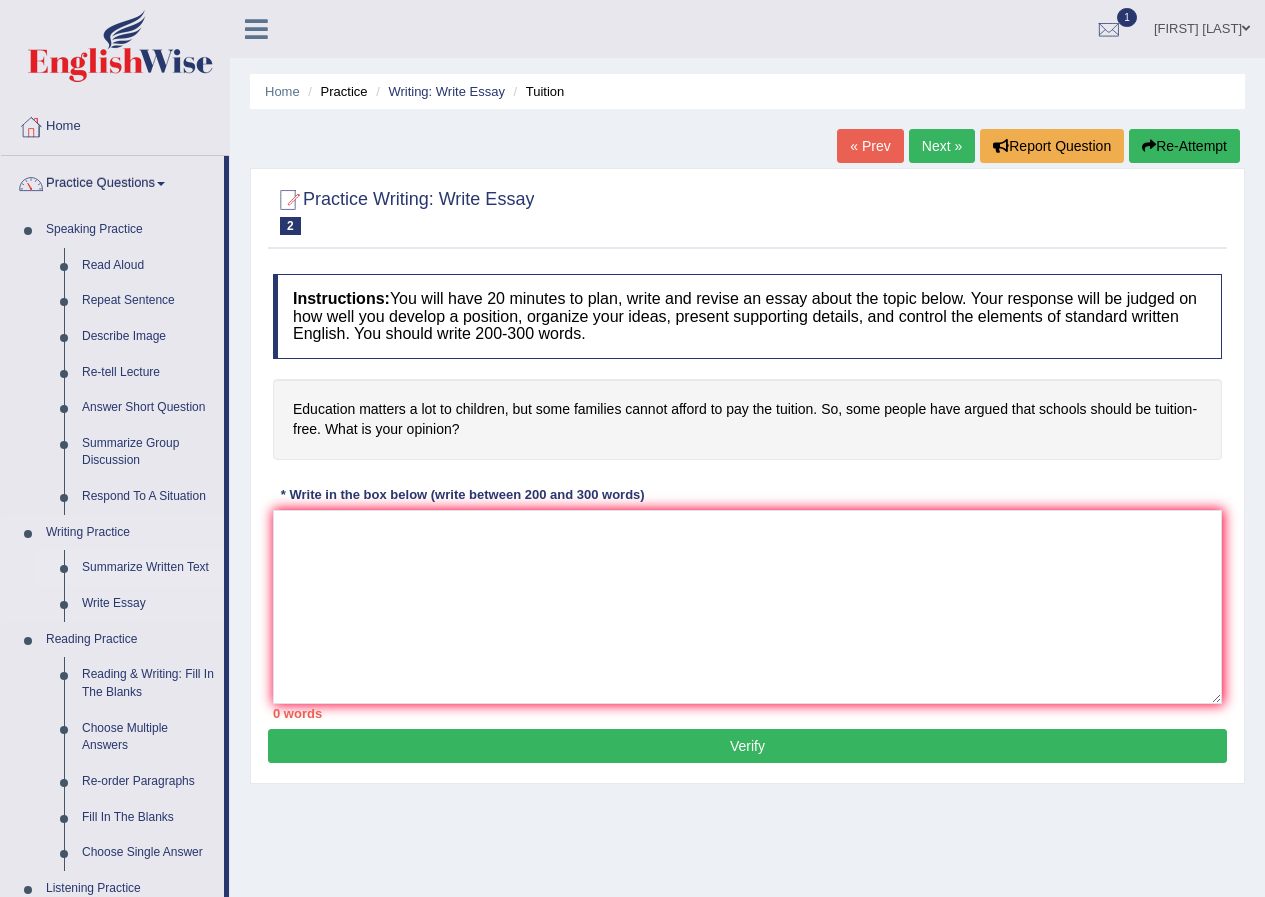 click on "Summarize Written Text" at bounding box center [148, 568] 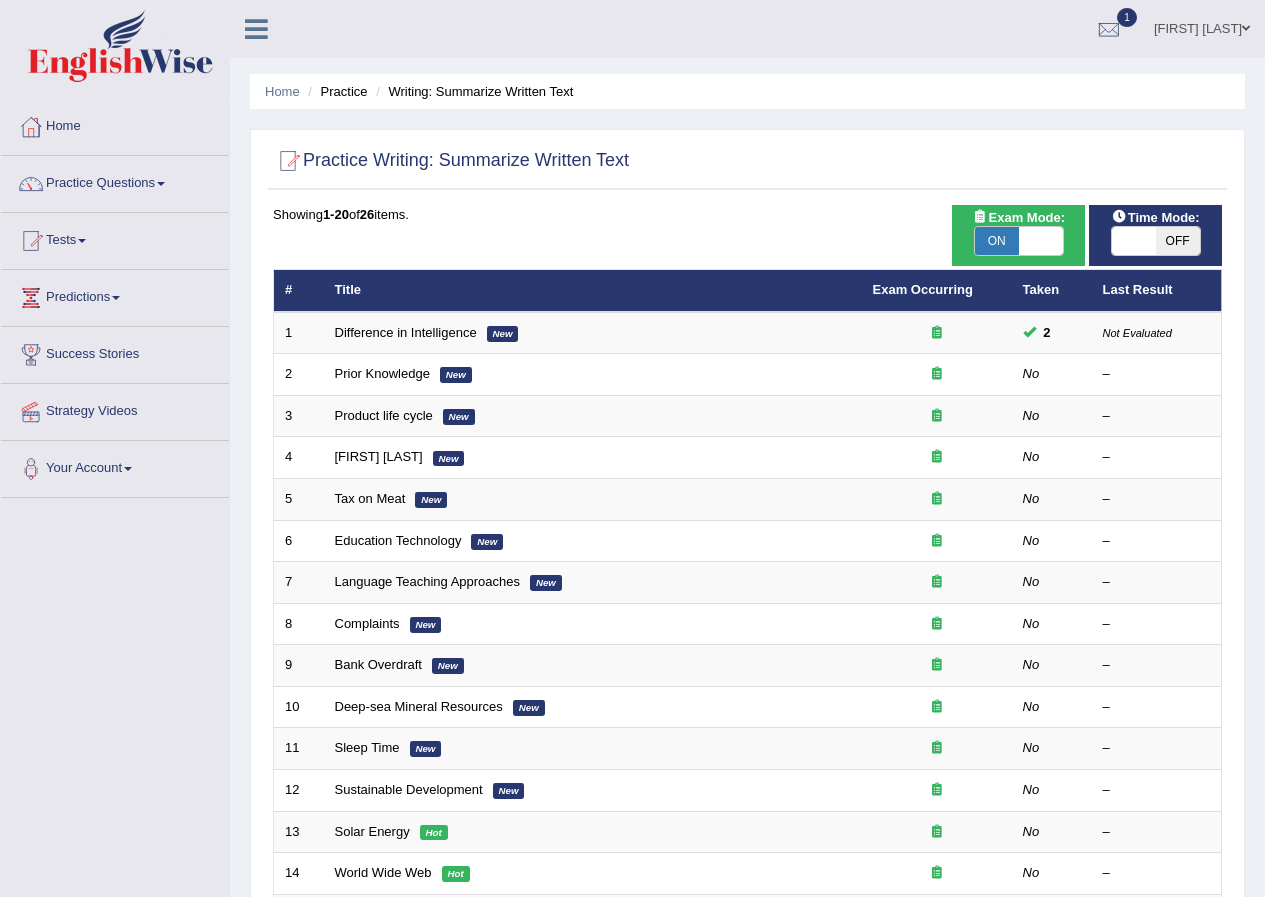 scroll, scrollTop: 0, scrollLeft: 0, axis: both 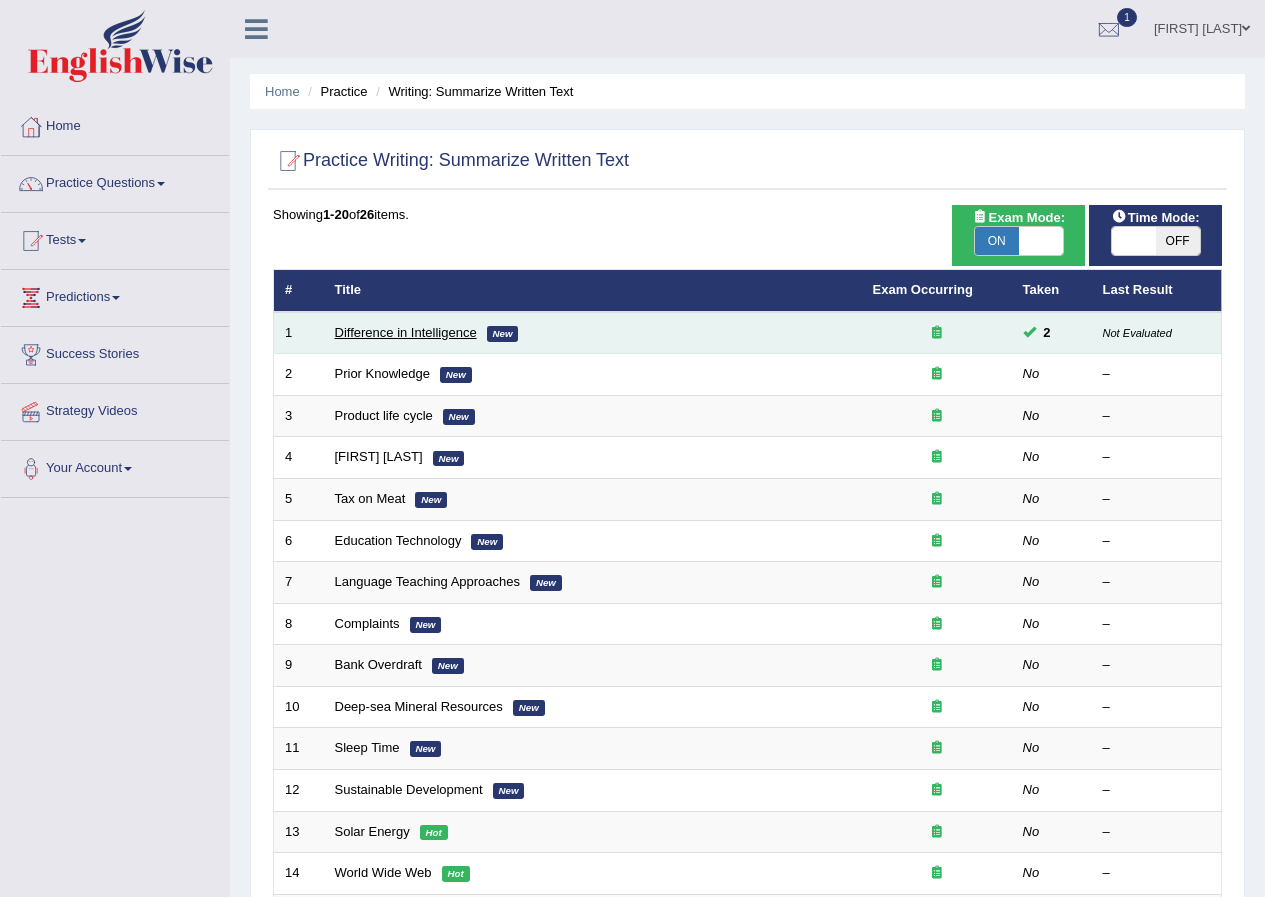click on "Difference in Intelligence" at bounding box center [406, 332] 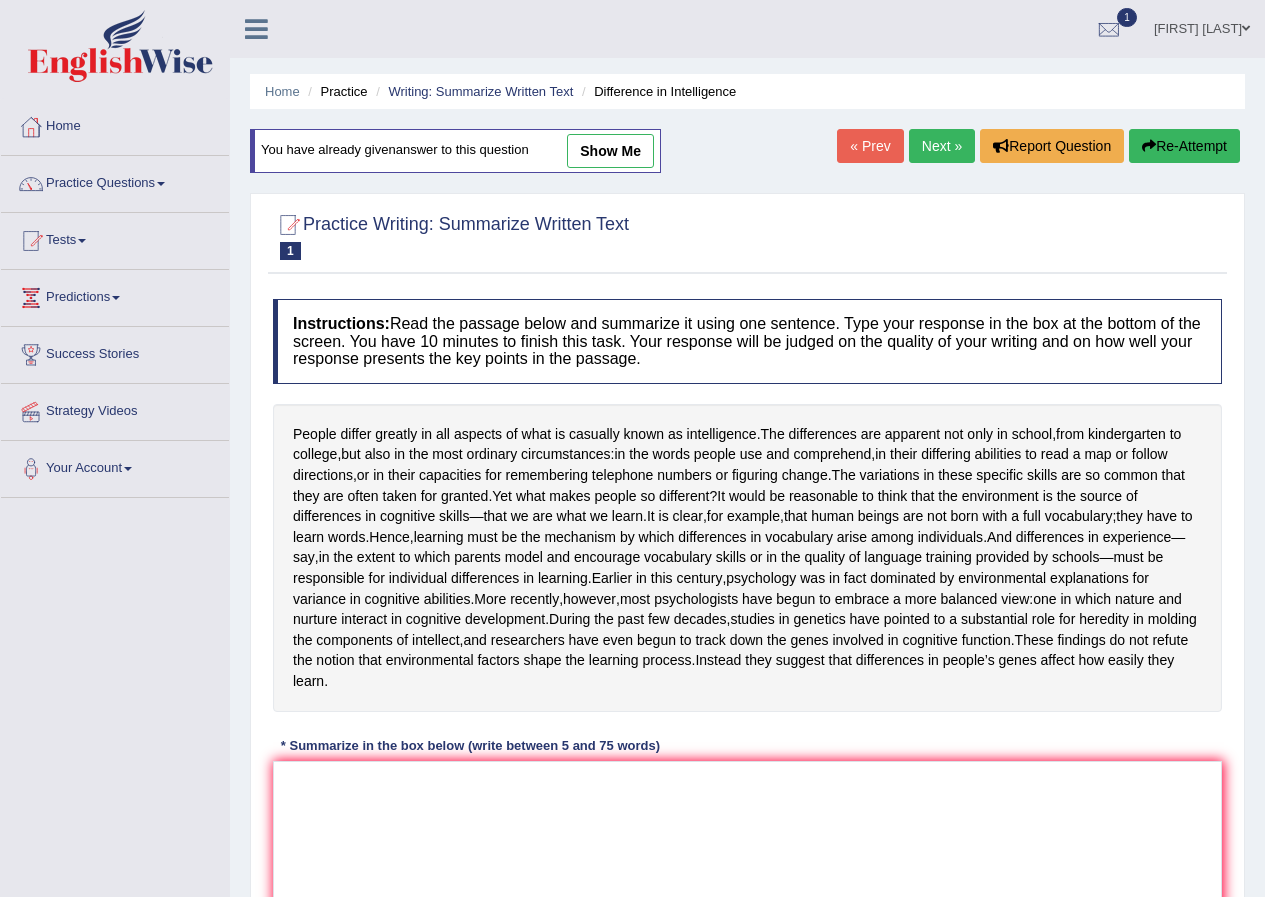 scroll, scrollTop: 0, scrollLeft: 0, axis: both 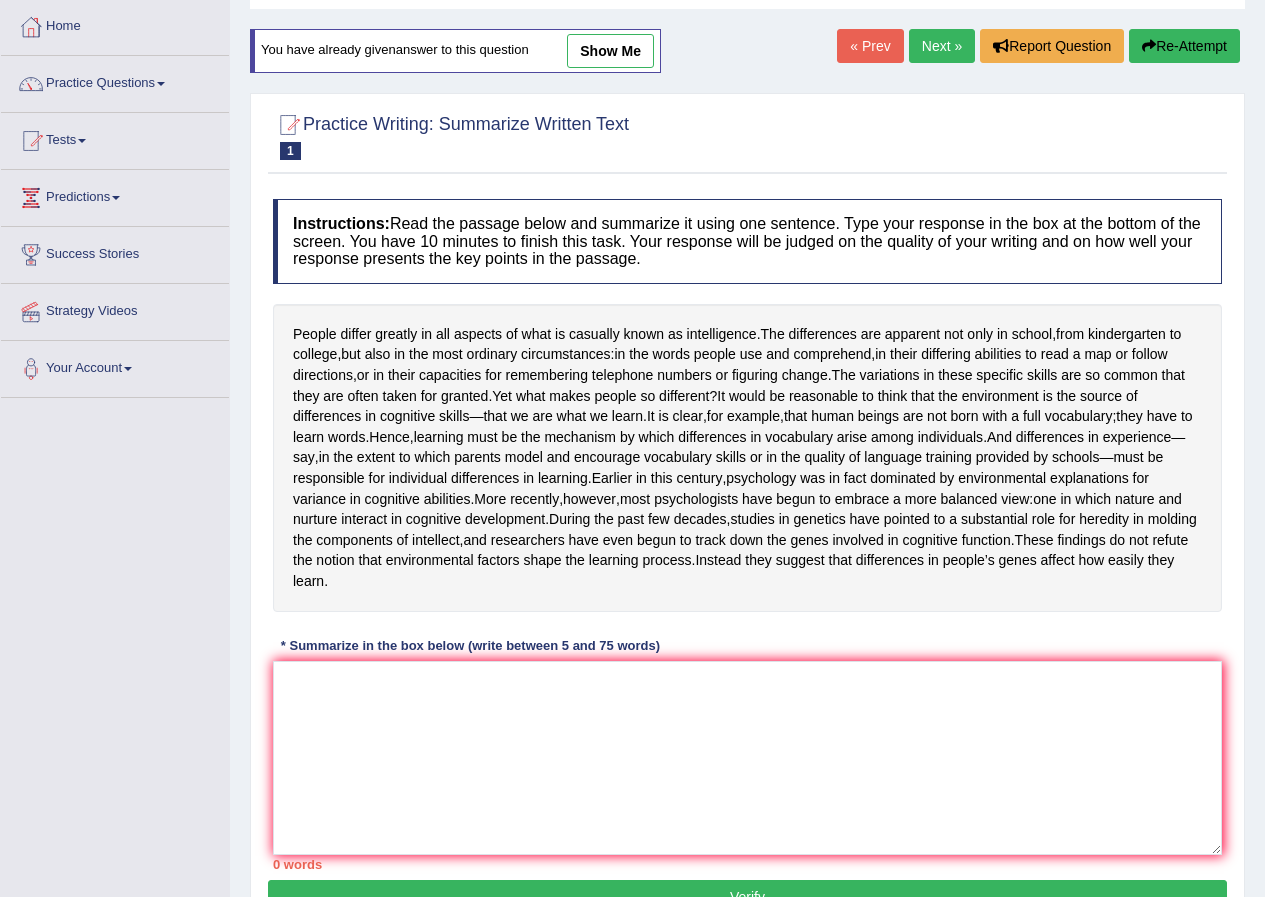 click on "show me" at bounding box center (610, 51) 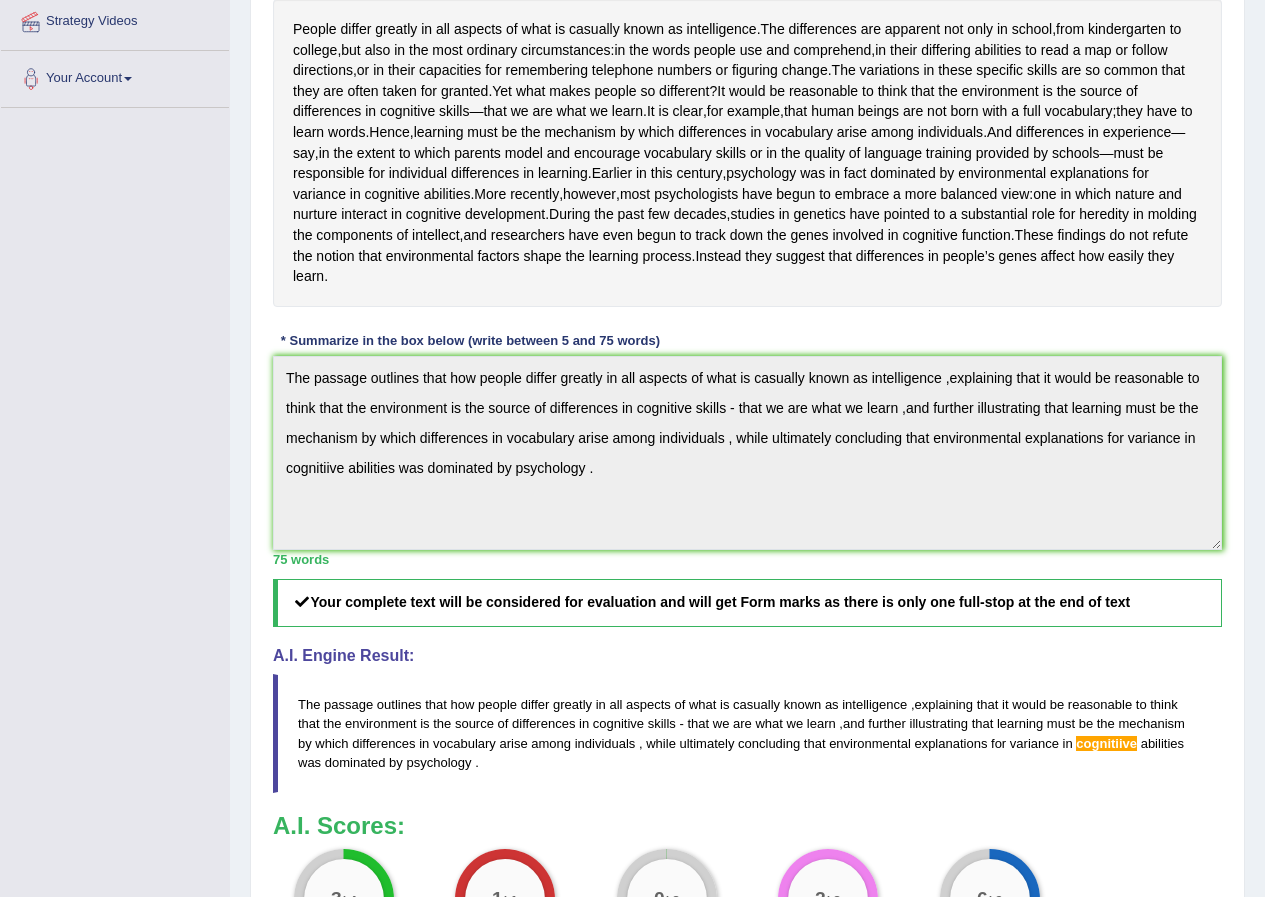 scroll, scrollTop: 106, scrollLeft: 0, axis: vertical 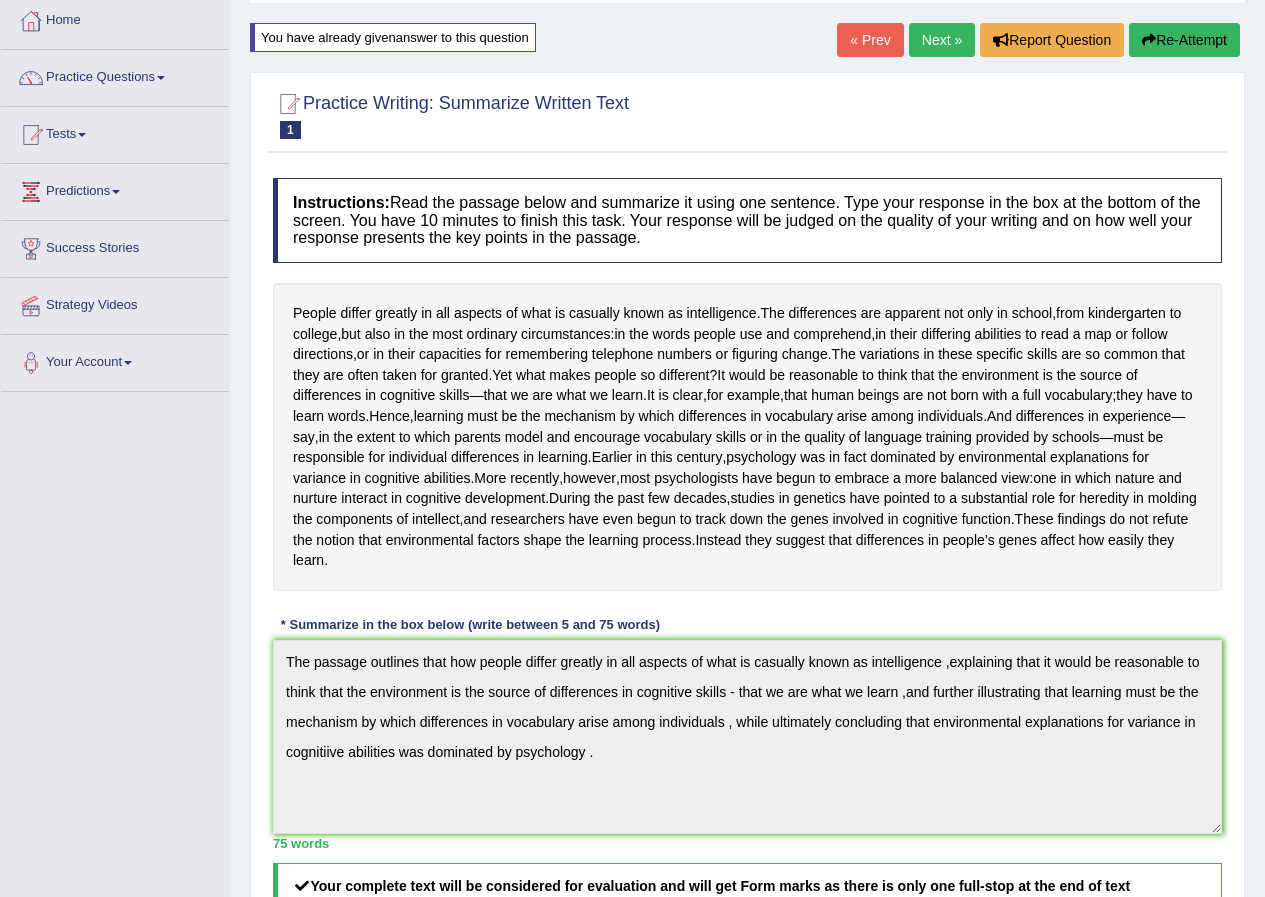 click on "Re-Attempt" at bounding box center (1184, 40) 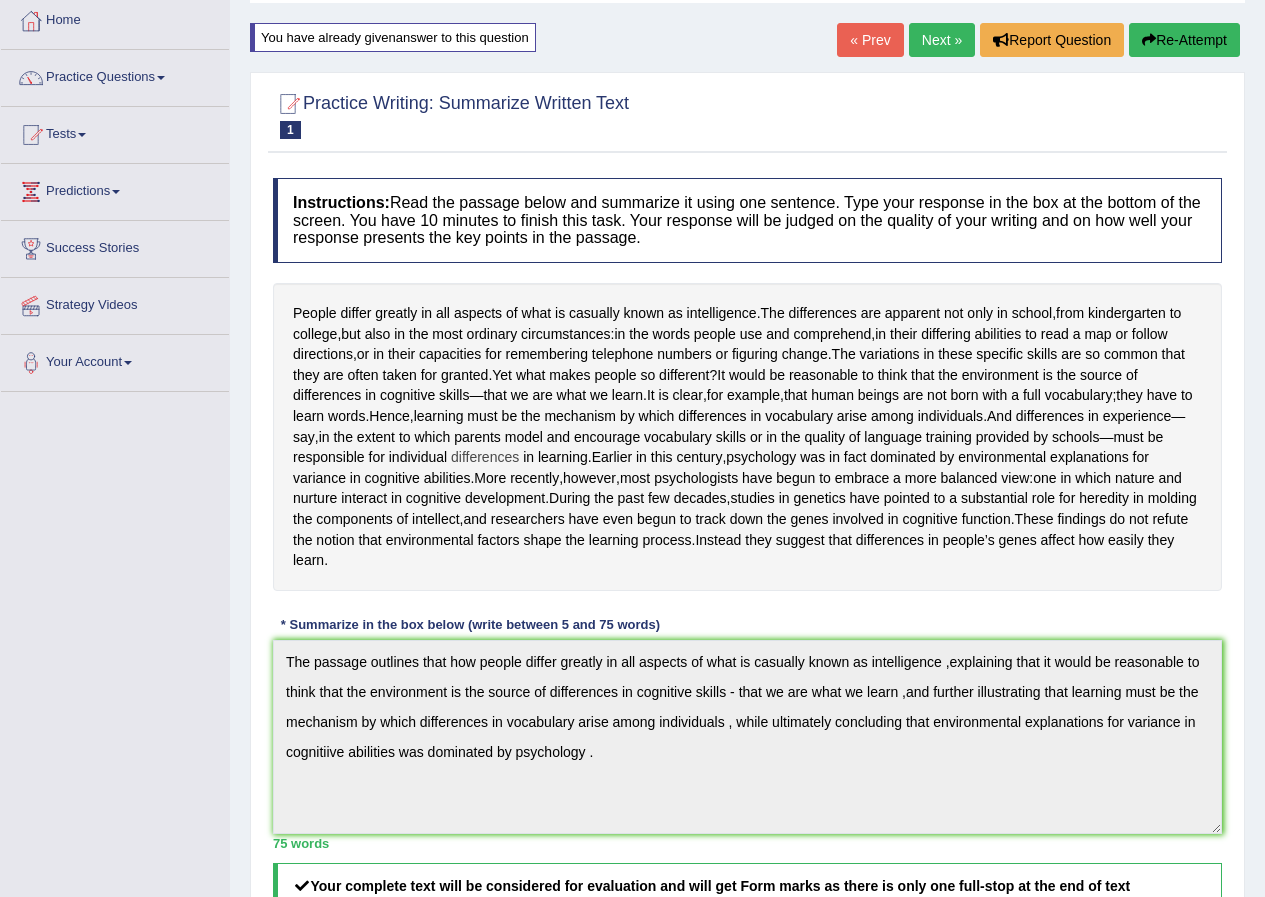 scroll, scrollTop: 322, scrollLeft: 0, axis: vertical 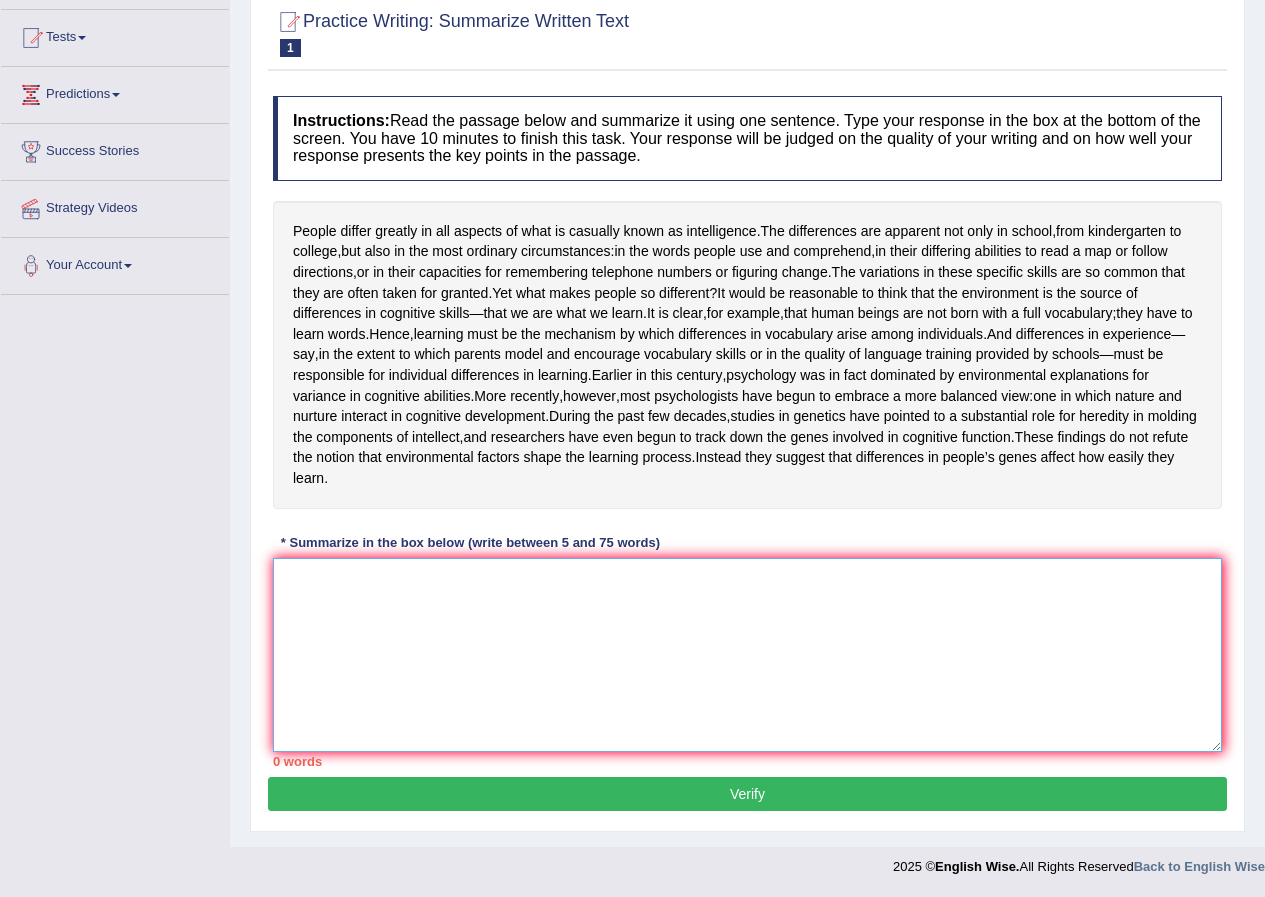 paste on "The passage outlines that how people differ greatly in all aspects of what is casually known as intelligence ,explaining that it would be reasonable to think that the environment is the source of differences in cognitive skills - that we are what we learn ,and further illustrating that learning must be the mechanism by which differences in vocabulary arise among individuals , while ultimately concluding that environmental explanations for variance in cognitiive abilities was dominated by psychology ." 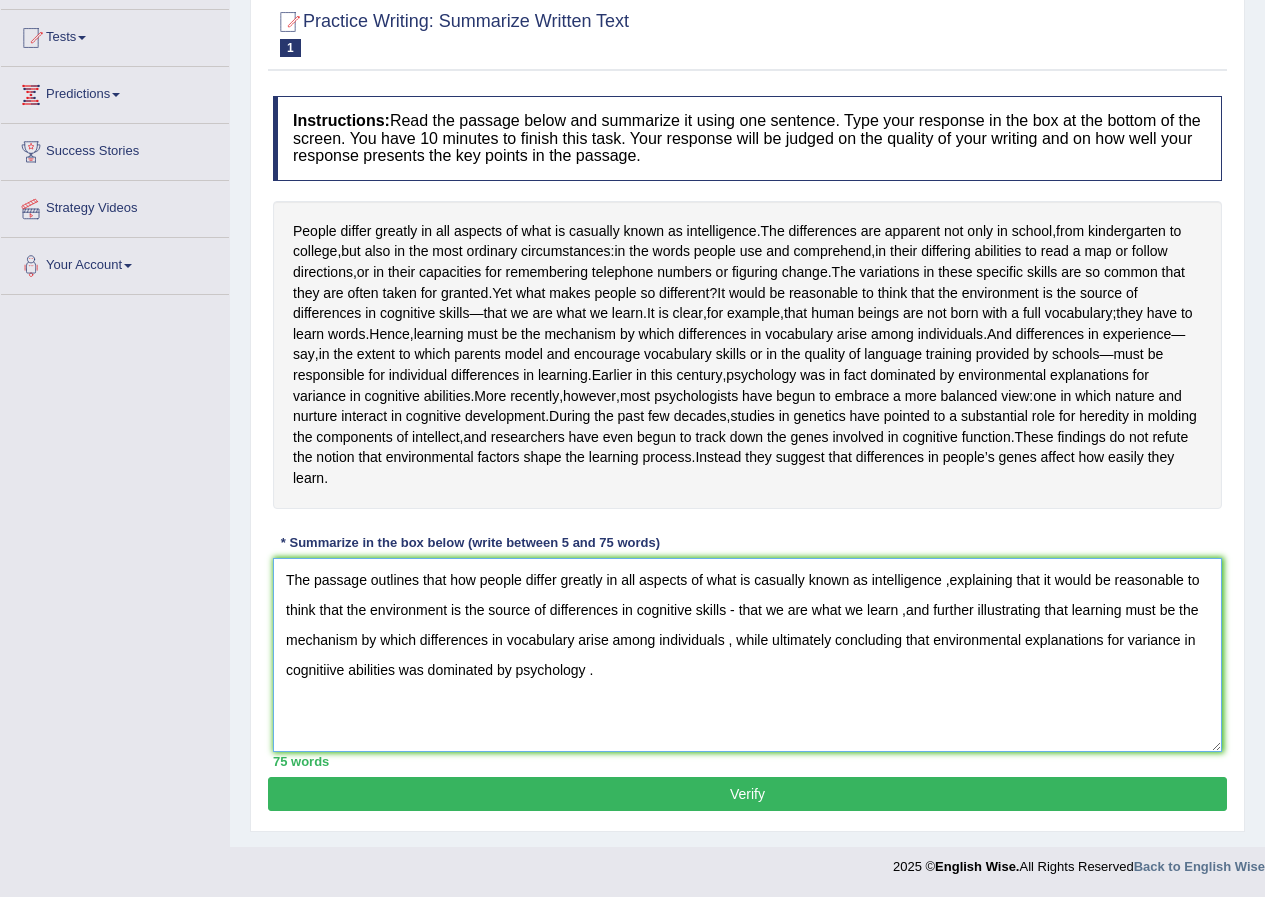 click on "The passage outlines that how people differ greatly in all aspects of what is casually known as intelligence ,explaining that it would be reasonable to think that the environment is the source of differences in cognitive skills - that we are what we learn ,and further illustrating that learning must be the mechanism by which differences in vocabulary arise among individuals , while ultimately concluding that environmental explanations for variance in cognitiive abilities was dominated by psychology ." at bounding box center (747, 655) 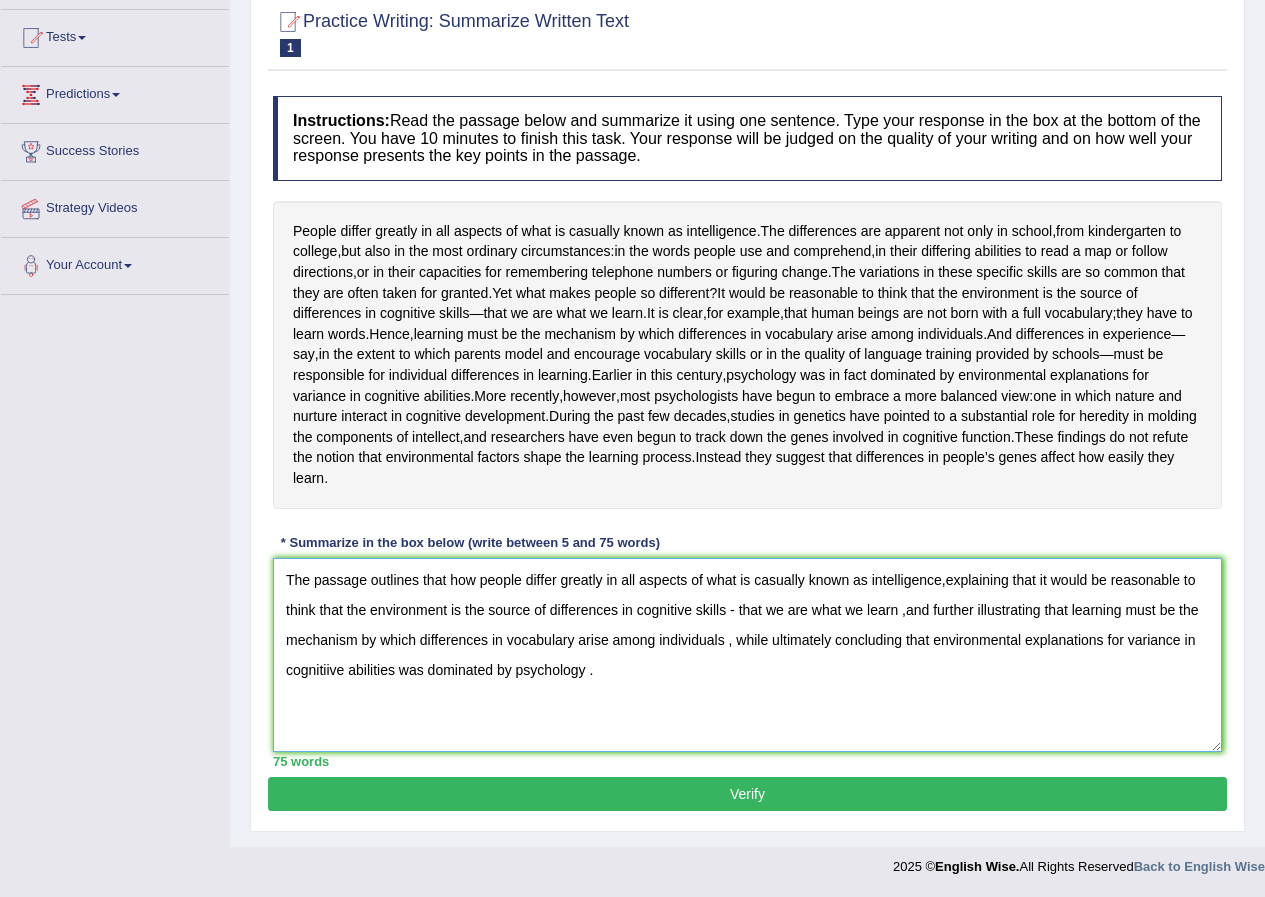 click on "The passage outlines that how people differ greatly in all aspects of what is casually known as intelligence,explaining that it would be reasonable to think that the environment is the source of differences in cognitive skills - that we are what we learn ,and further illustrating that learning must be the mechanism by which differences in vocabulary arise among individuals , while ultimately concluding that environmental explanations for variance in cognitiive abilities was dominated by psychology ." at bounding box center [747, 655] 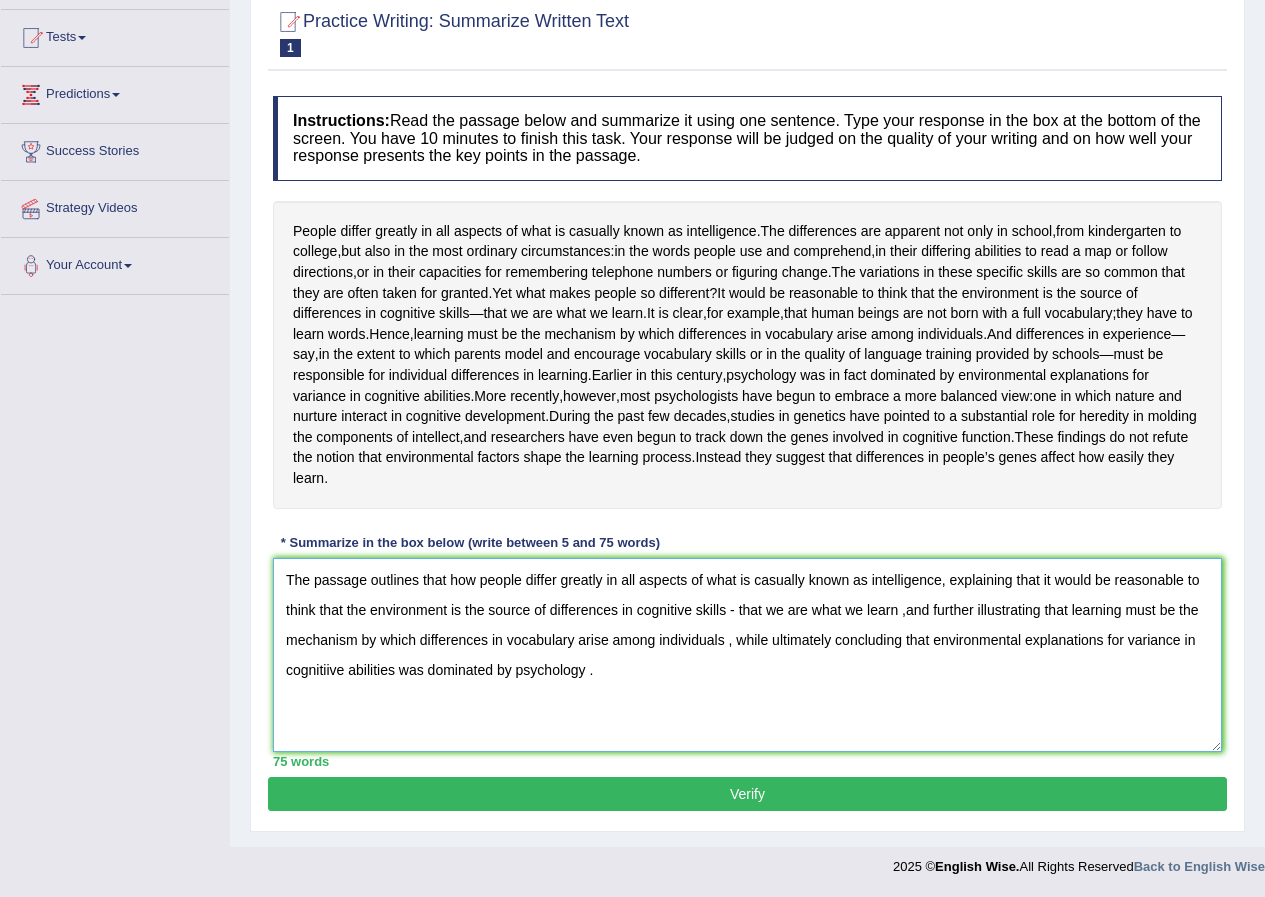 click on "The passage outlines that how people differ greatly in all aspects of what is casually known as intelligence, explaining that it would be reasonable to think that the environment is the source of differences in cognitive skills - that we are what we learn ,and further illustrating that learning must be the mechanism by which differences in vocabulary arise among individuals , while ultimately concluding that environmental explanations for variance in cognitiive abilities was dominated by psychology ." at bounding box center (747, 655) 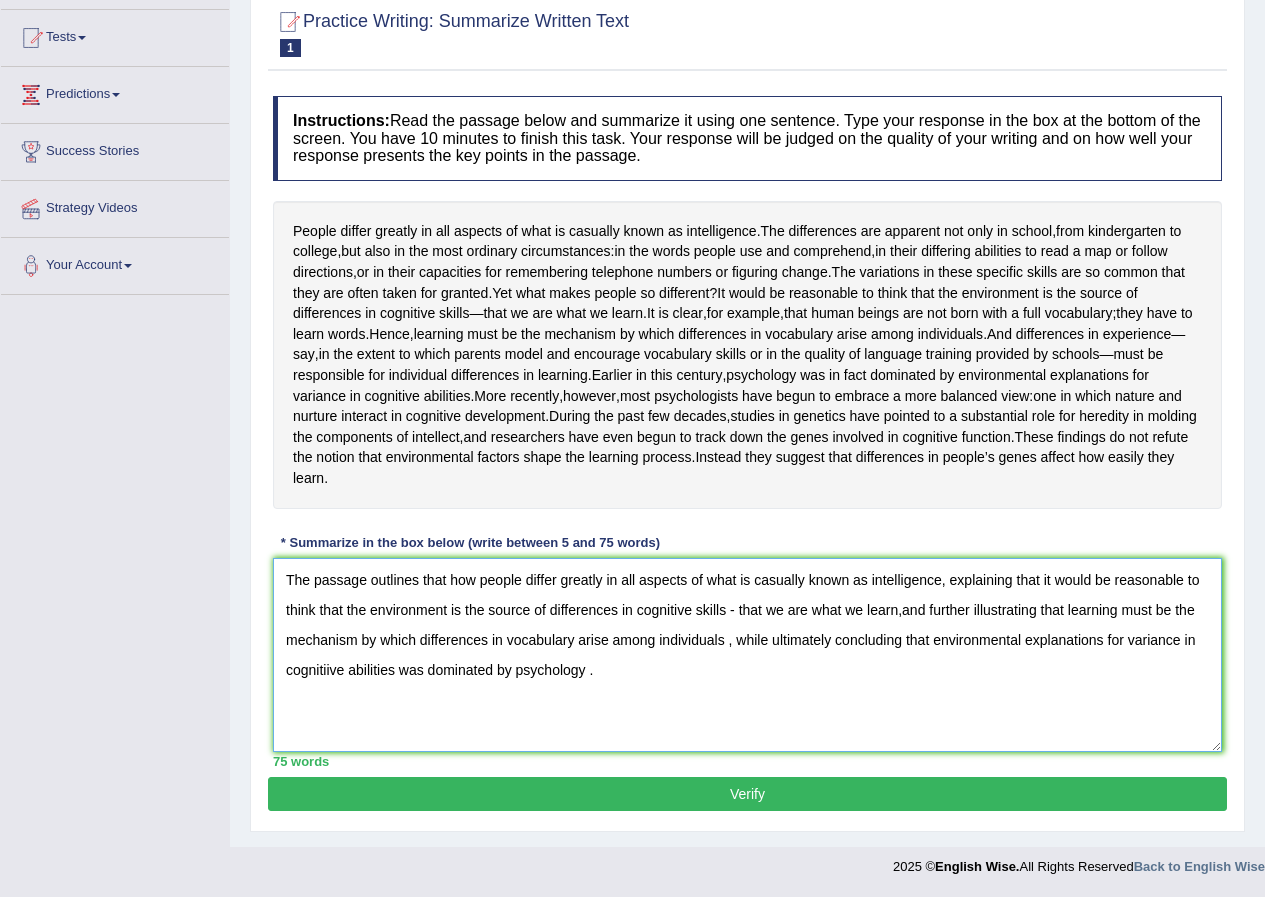 click on "The passage outlines that how people differ greatly in all aspects of what is casually known as intelligence, explaining that it would be reasonable to think that the environment is the source of differences in cognitive skills - that we are what we learn,and further illustrating that learning must be the mechanism by which differences in vocabulary arise among individuals , while ultimately concluding that environmental explanations for variance in cognitiive abilities was dominated by psychology ." at bounding box center [747, 655] 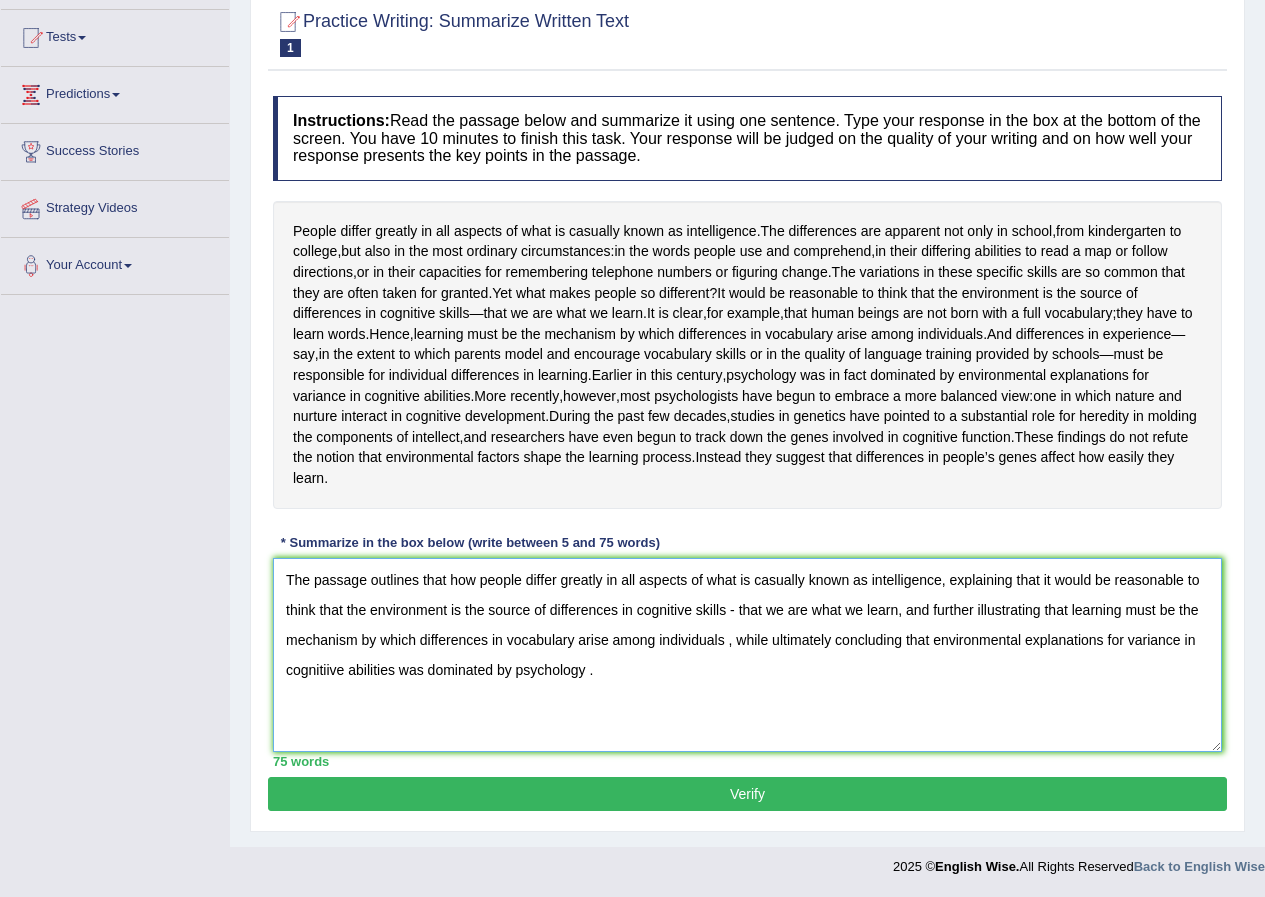 click on "The passage outlines that how people differ greatly in all aspects of what is casually known as intelligence, explaining that it would be reasonable to think that the environment is the source of differences in cognitive skills - that we are what we learn, and further illustrating that learning must be the mechanism by which differences in vocabulary arise among individuals , while ultimately concluding that environmental explanations for variance in cognitiive abilities was dominated by psychology ." at bounding box center [747, 655] 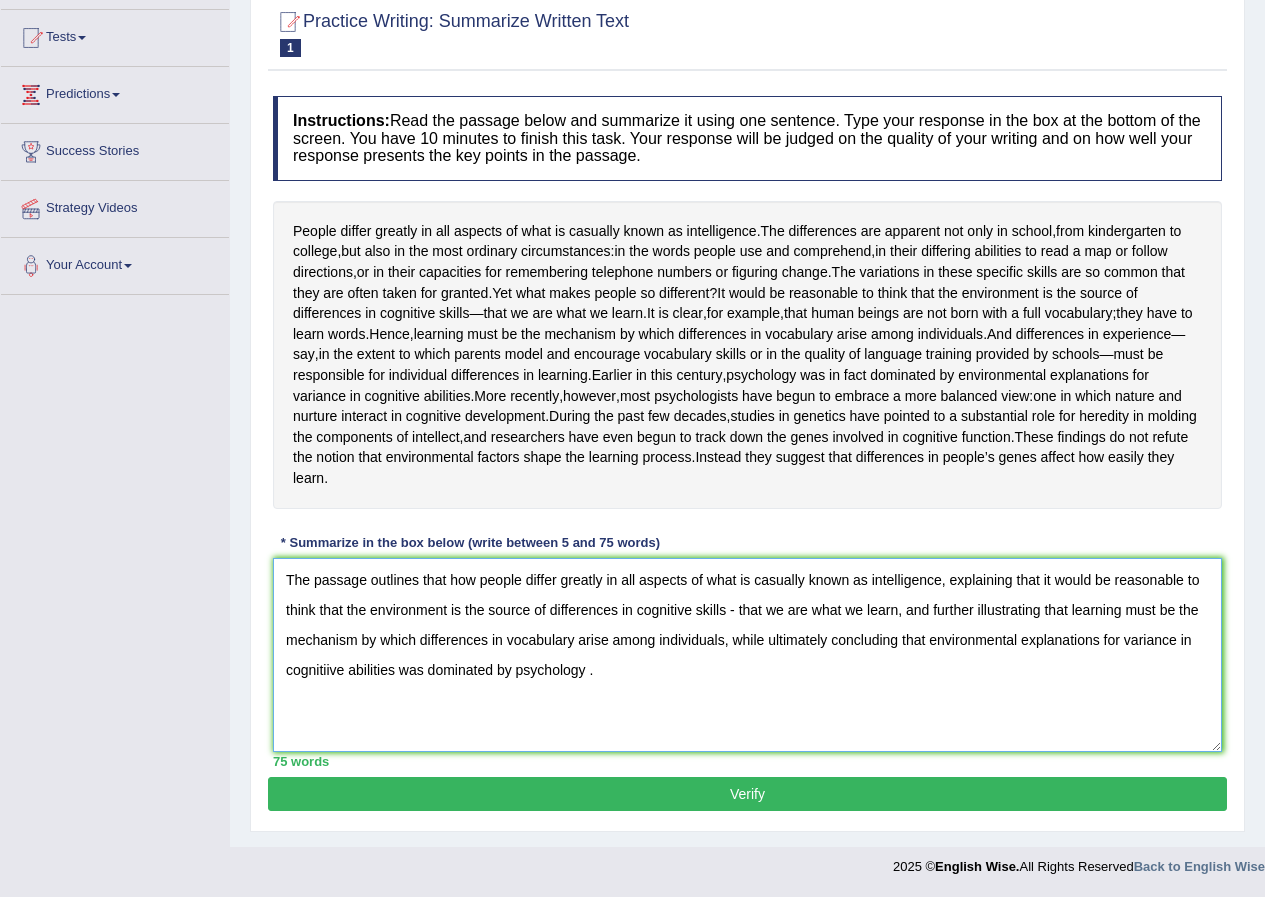 click on "The passage outlines that how people differ greatly in all aspects of what is casually known as intelligence, explaining that it would be reasonable to think that the environment is the source of differences in cognitive skills - that we are what we learn, and further illustrating that learning must be the mechanism by which differences in vocabulary arise among individuals, while ultimately concluding that environmental explanations for variance in cognitiive abilities was dominated by psychology ." at bounding box center [747, 655] 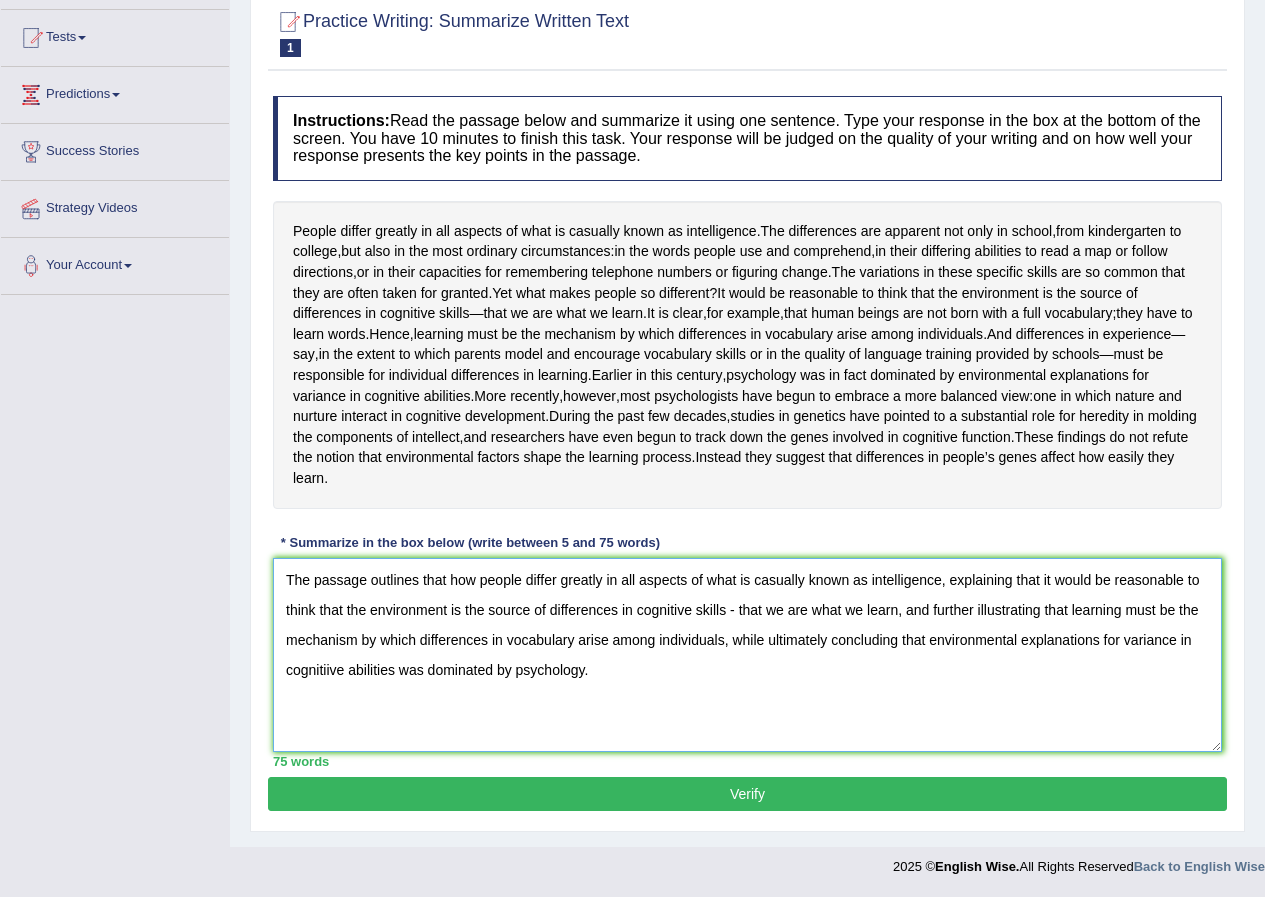 type on "The passage outlines that how people differ greatly in all aspects of what is casually known as intelligence, explaining that it would be reasonable to think that the environment is the source of differences in cognitive skills - that we are what we learn, and further illustrating that learning must be the mechanism by which differences in vocabulary arise among individuals, while ultimately concluding that environmental explanations for variance in cognitiive abilities was dominated by psychology." 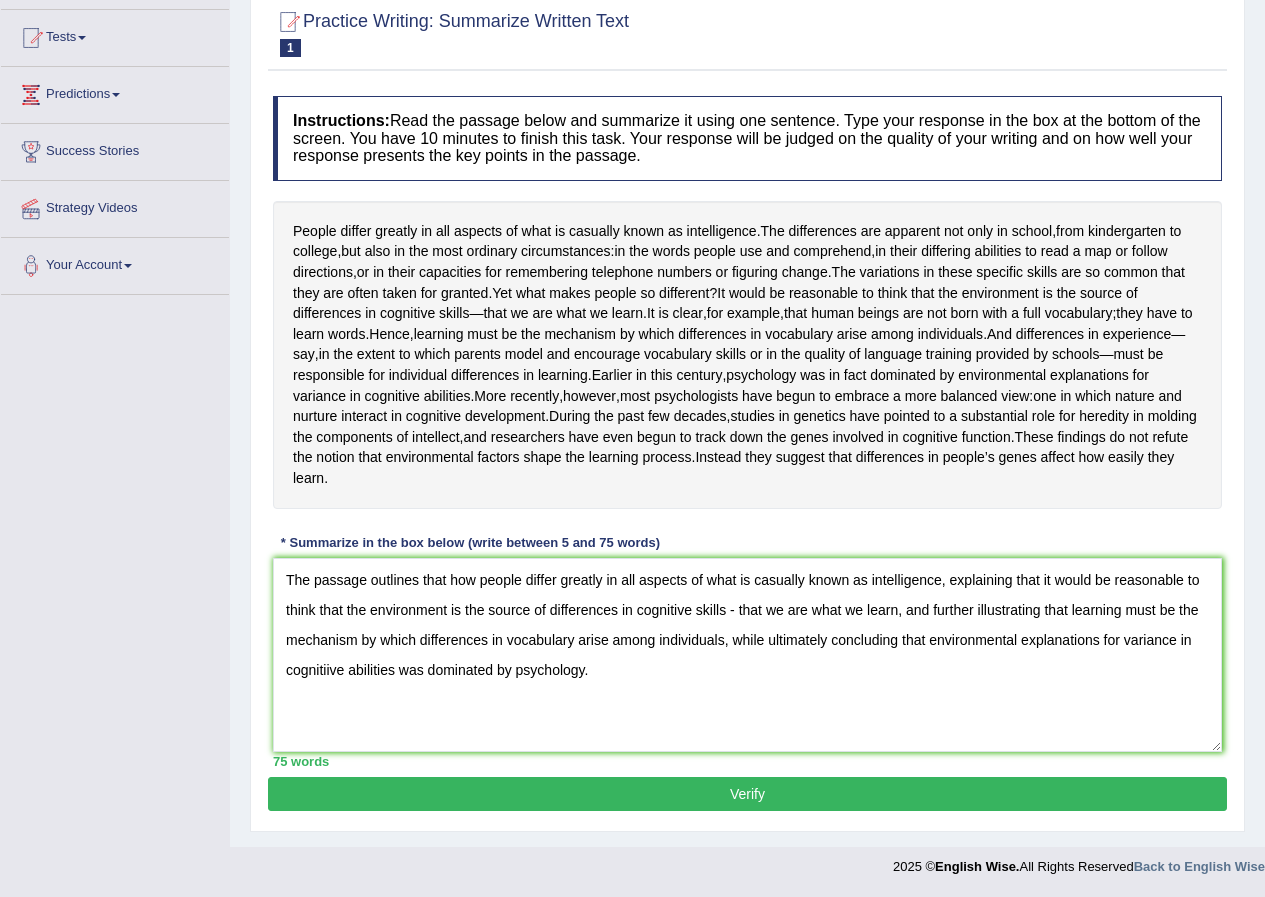 click on "Verify" at bounding box center [747, 794] 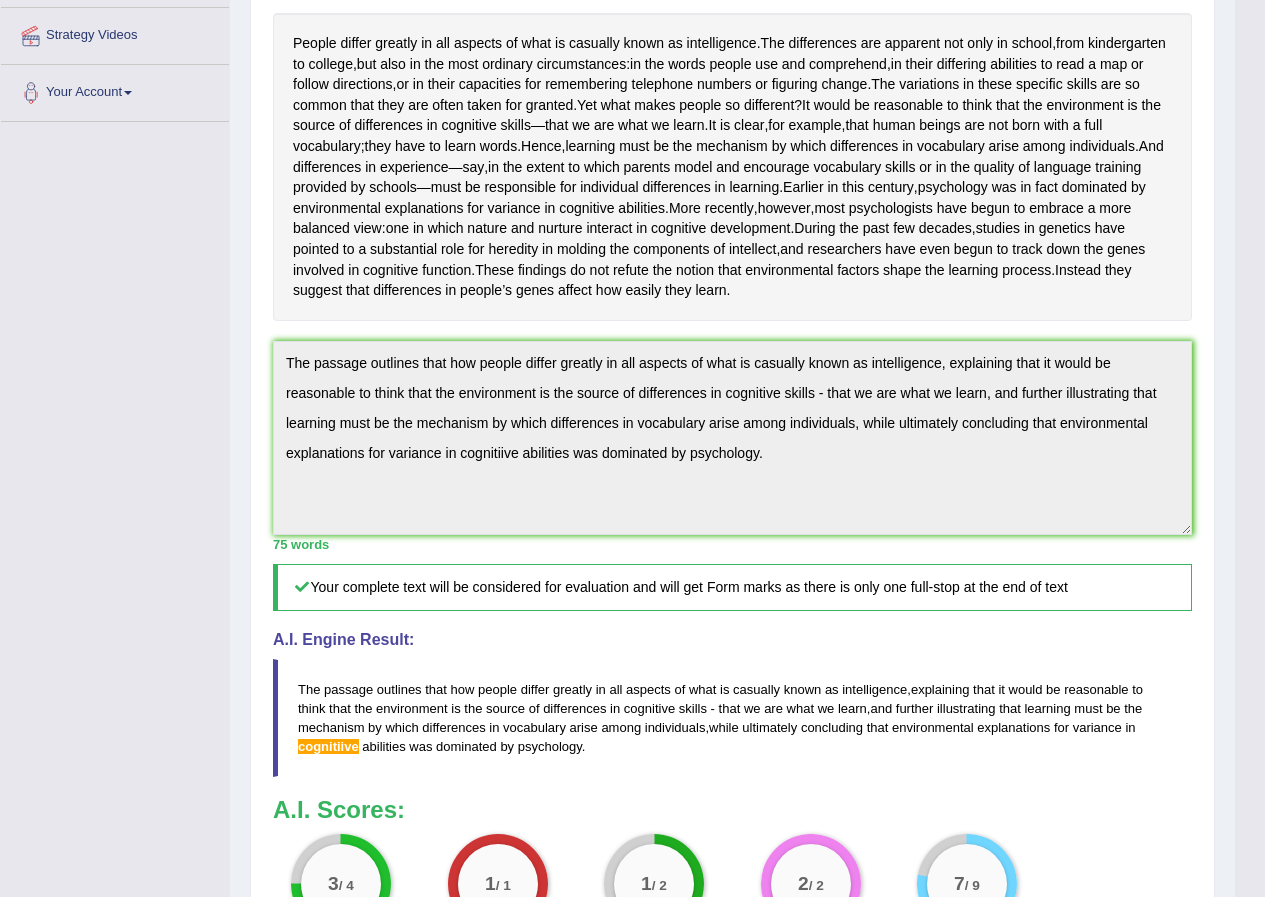 scroll, scrollTop: 0, scrollLeft: 0, axis: both 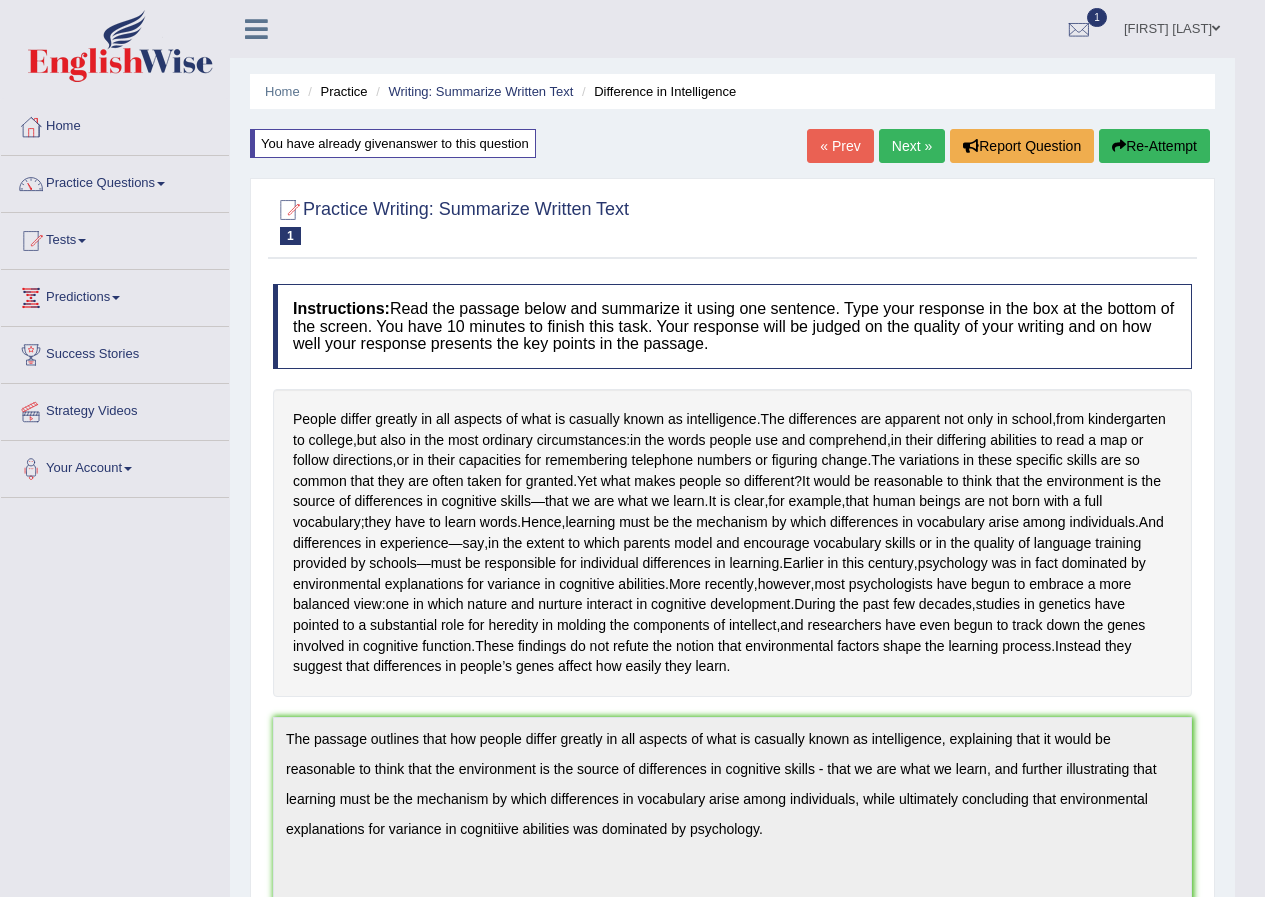 click on "Re-Attempt" at bounding box center [1154, 146] 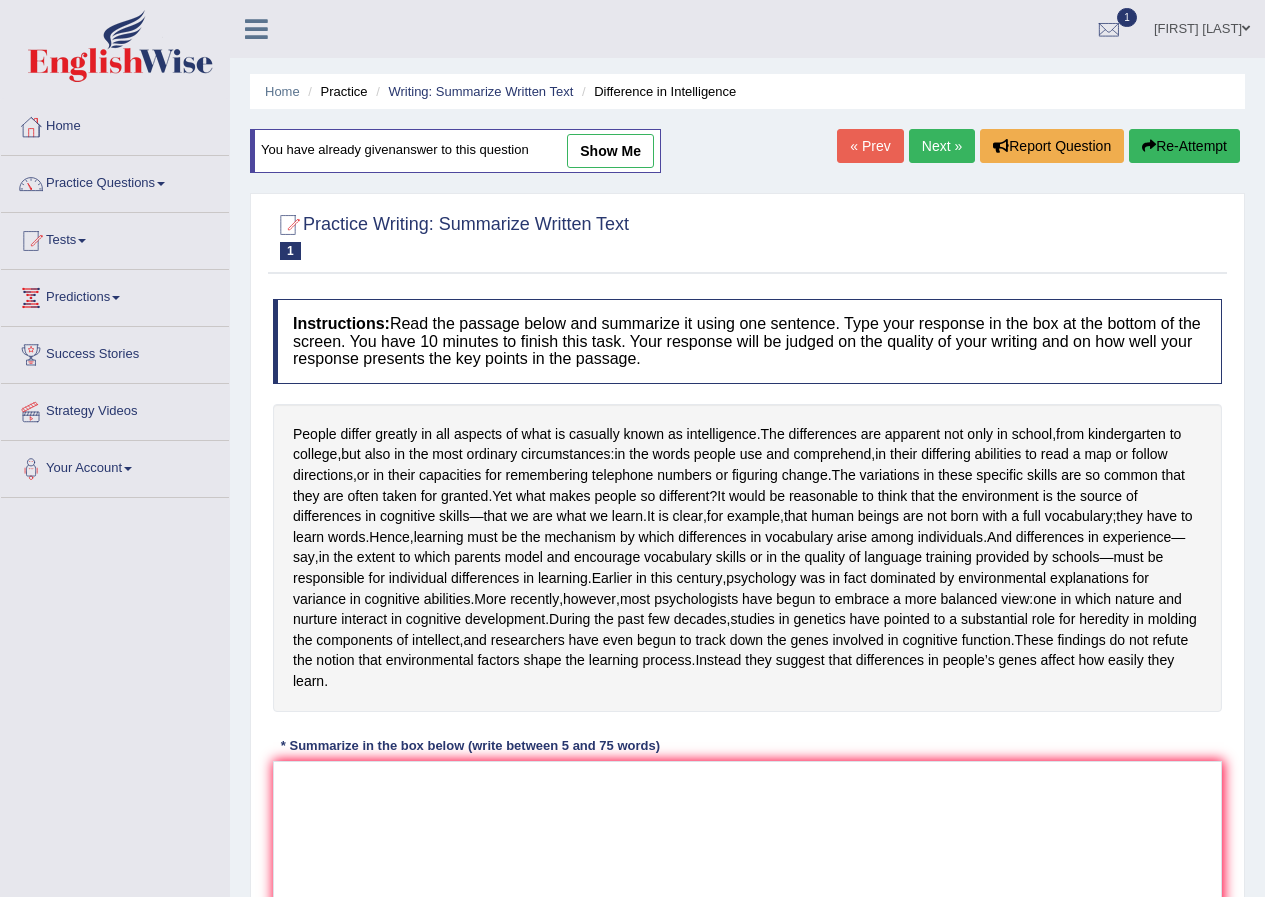 scroll, scrollTop: 0, scrollLeft: 0, axis: both 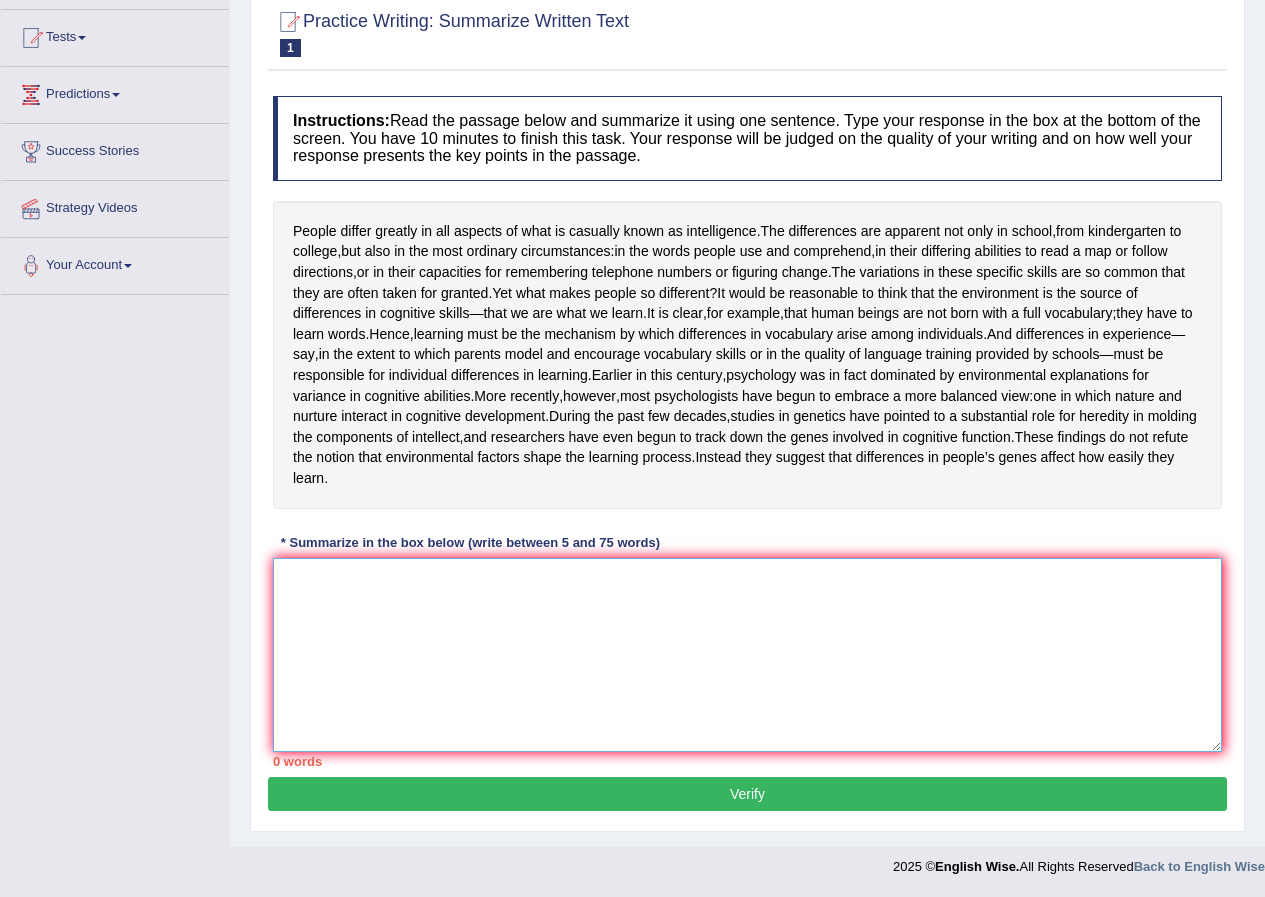 paste on "The passage outlines that how people differ greatly in all aspects of what is casually known as intelligence, explaining that it would be reasonable to think that the environment is the source of differences in cognitive skills - that we are what we learn, and further illustrating that learning must be the mechanism by which differences in vocabulary arise among individuals, while ultimately concluding that environmental explanations for variance in cognitiive abilities was dominated by psychology." 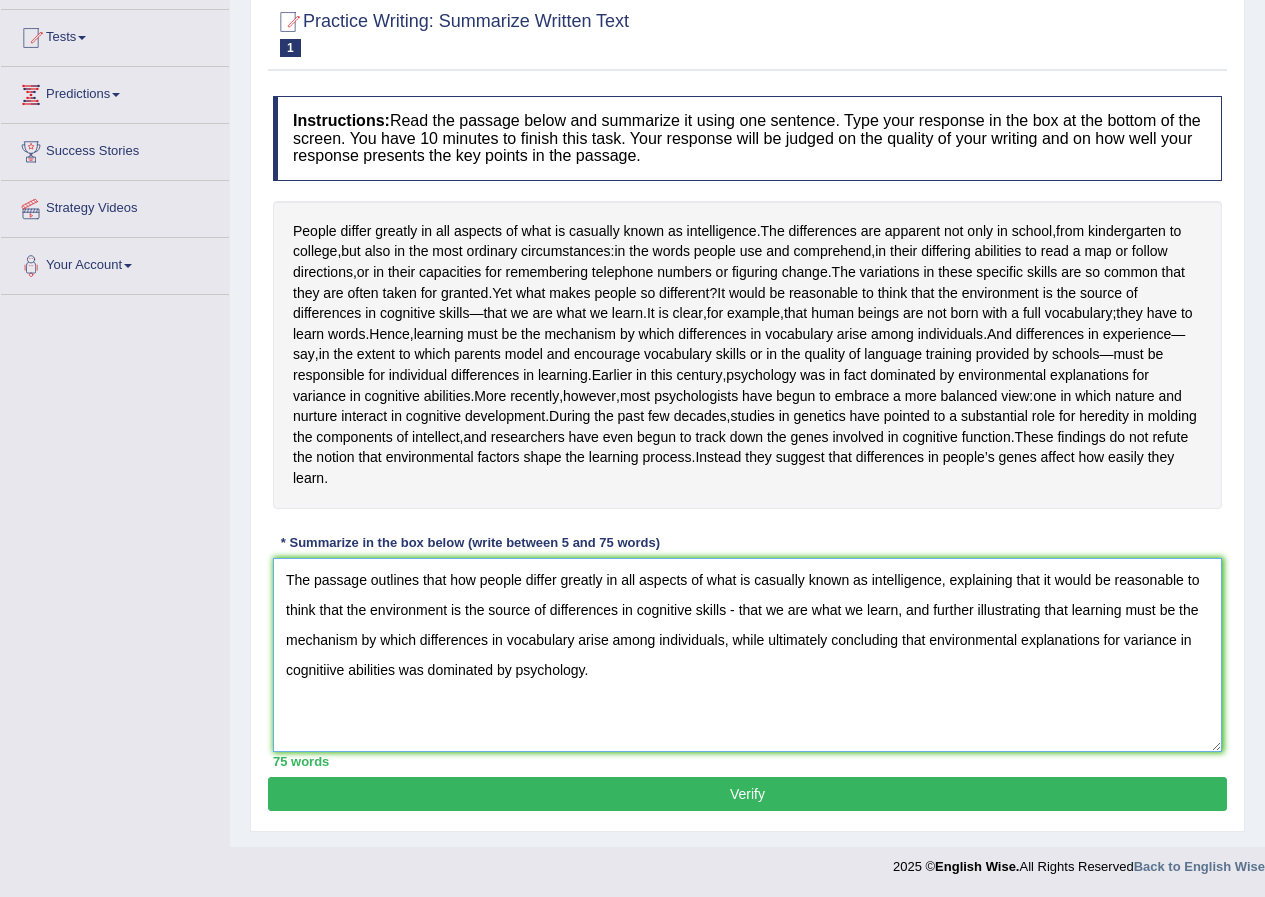 drag, startPoint x: 340, startPoint y: 671, endPoint x: 273, endPoint y: 662, distance: 67.601776 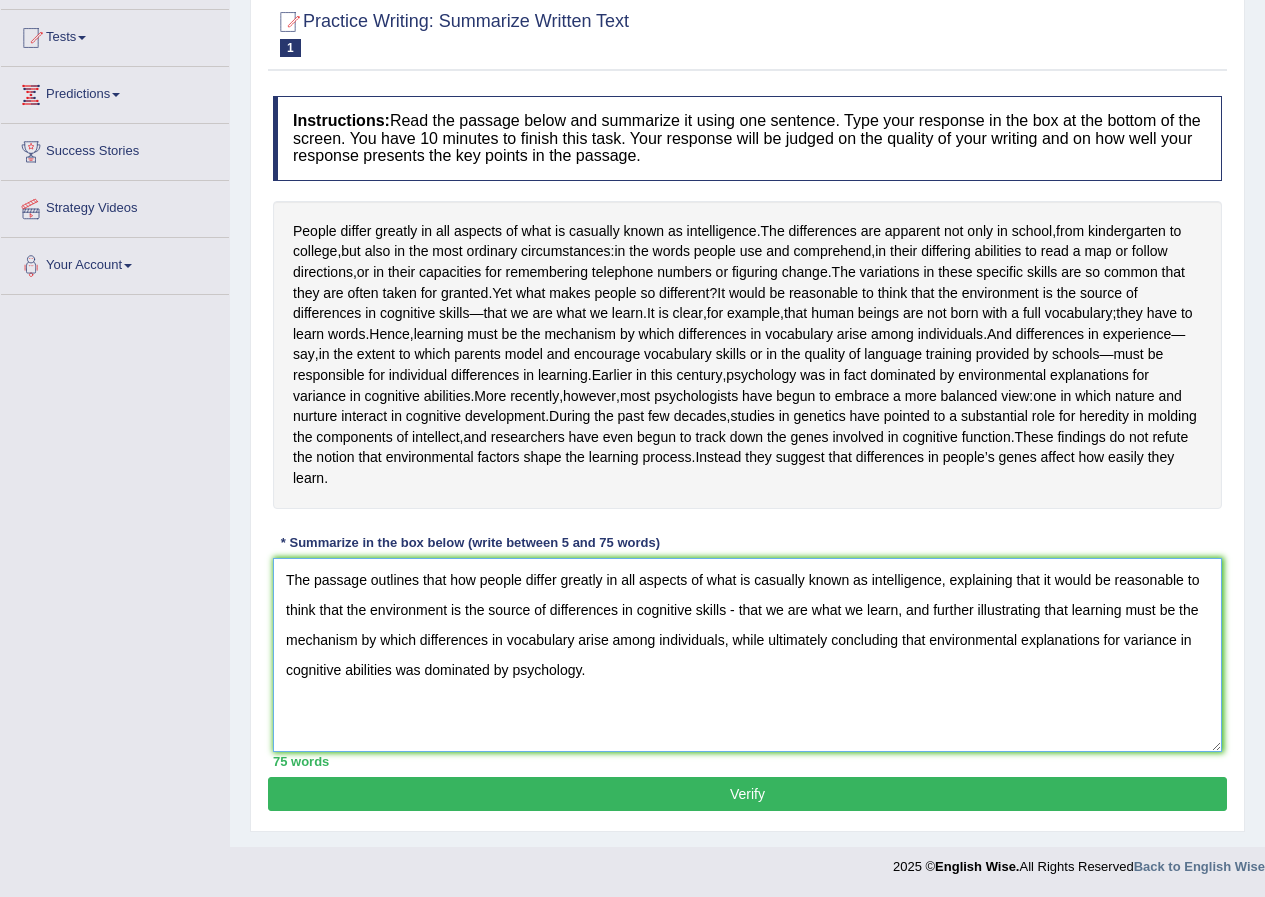 type on "The passage outlines that how people differ greatly in all aspects of what is casually known as intelligence, explaining that it would be reasonable to think that the environment is the source of differences in cognitive skills - that we are what we learn, and further illustrating that learning must be the mechanism by which differences in vocabulary arise among individuals, while ultimately concluding that environmental explanations for variance in cognitive abilities was dominated by psychology." 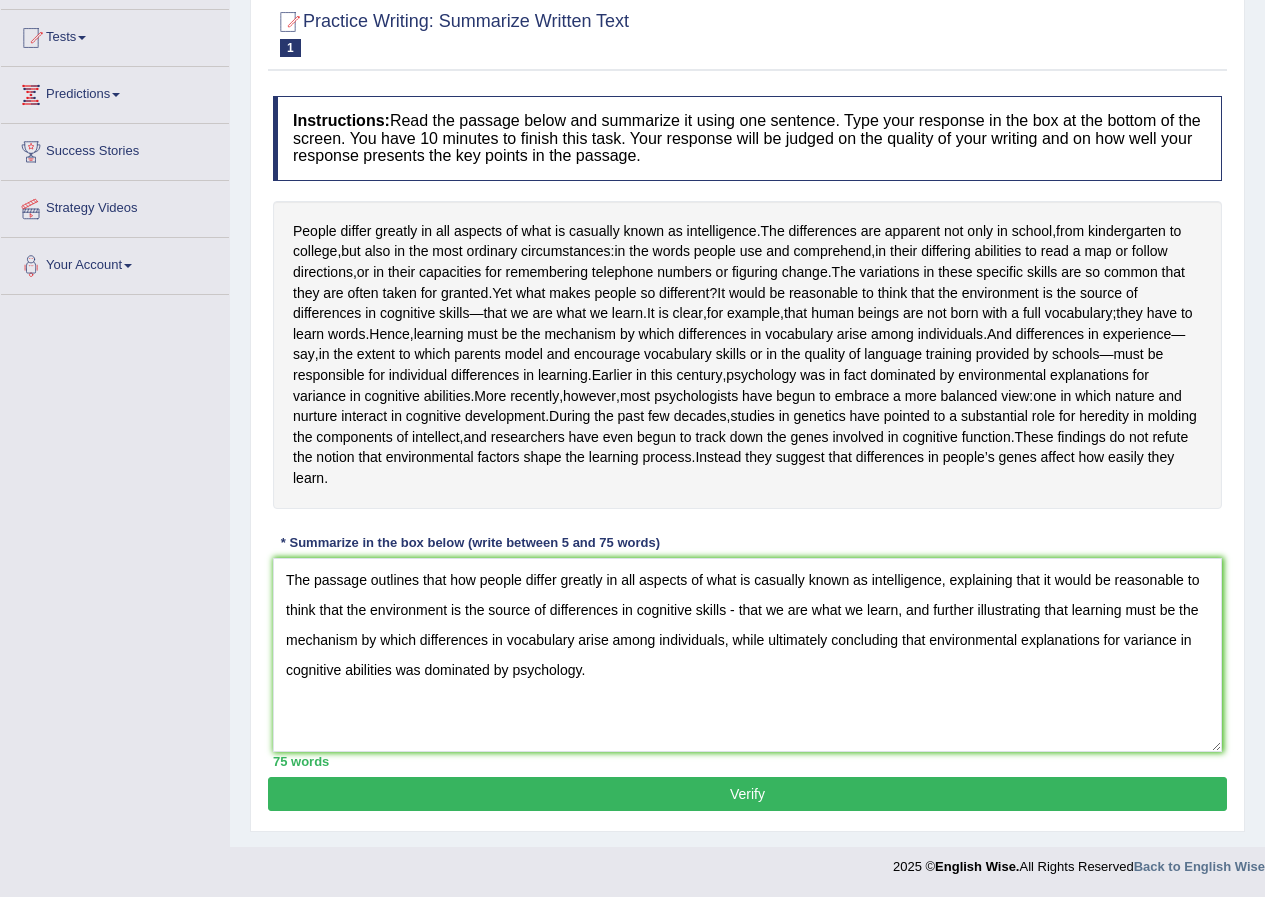 click on "Verify" at bounding box center [747, 794] 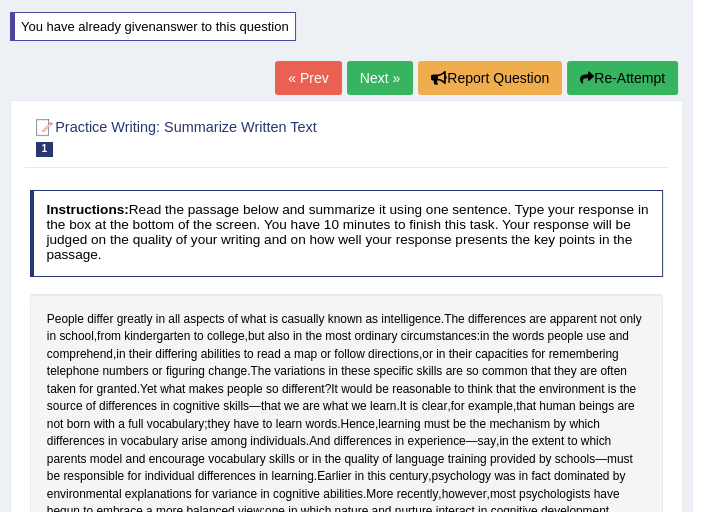 scroll, scrollTop: 46, scrollLeft: 0, axis: vertical 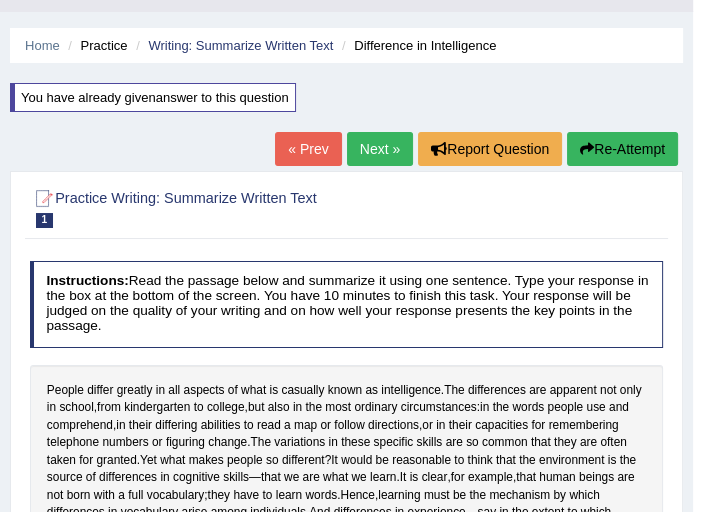 click on "Next »" at bounding box center (380, 149) 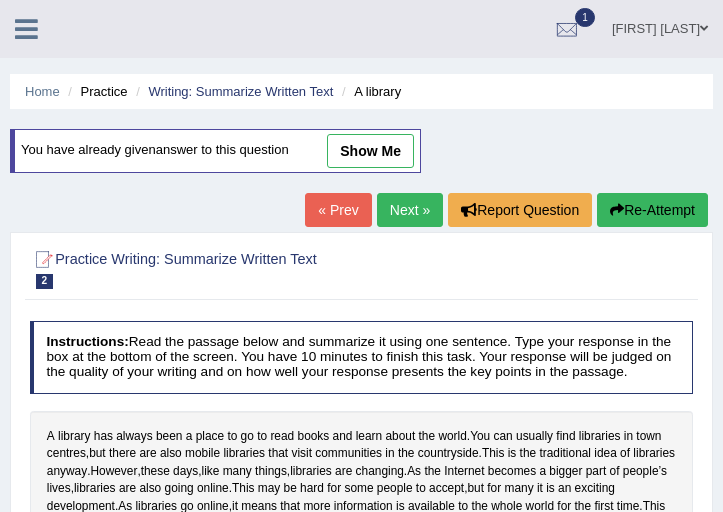 scroll, scrollTop: 0, scrollLeft: 0, axis: both 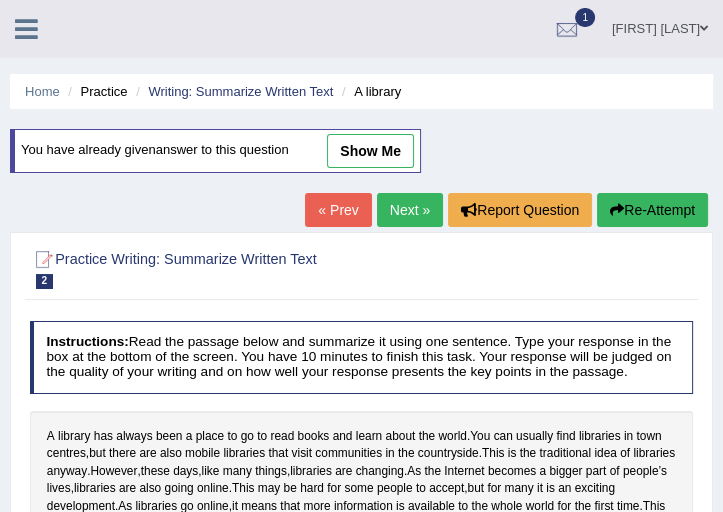 click on "show me" at bounding box center [370, 151] 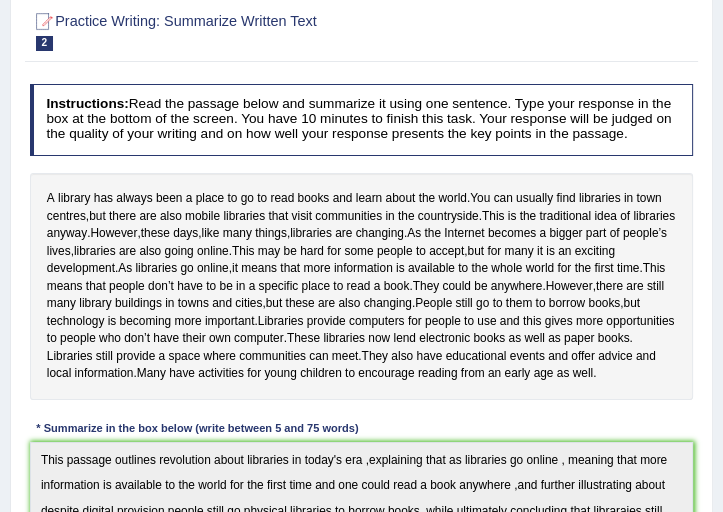 scroll, scrollTop: 171, scrollLeft: 0, axis: vertical 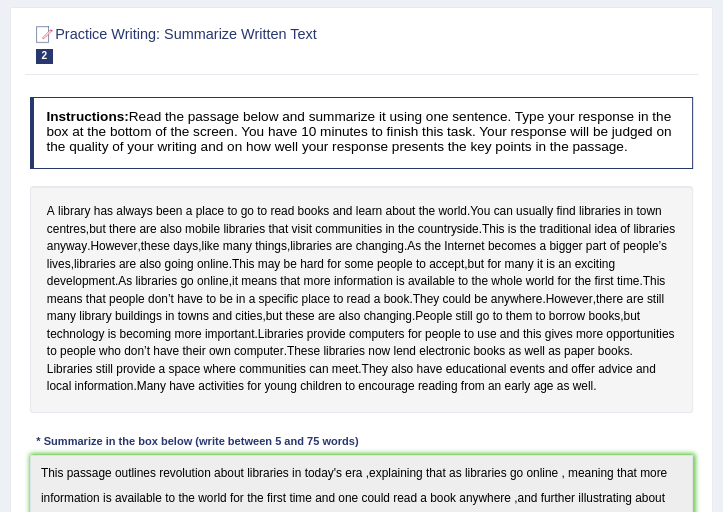 click on "Next »" at bounding box center [410, -25] 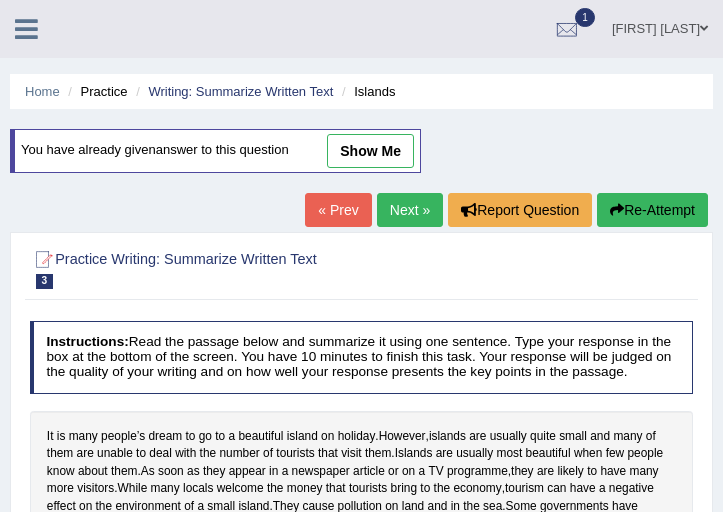 scroll, scrollTop: 0, scrollLeft: 0, axis: both 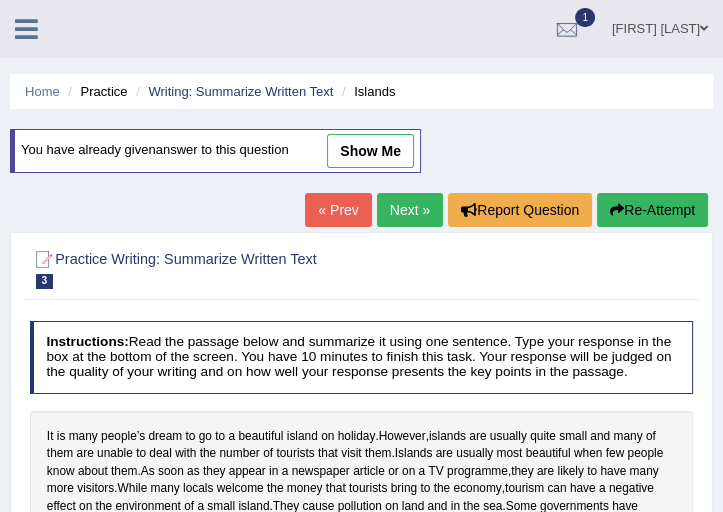 click on "show me" at bounding box center (370, 151) 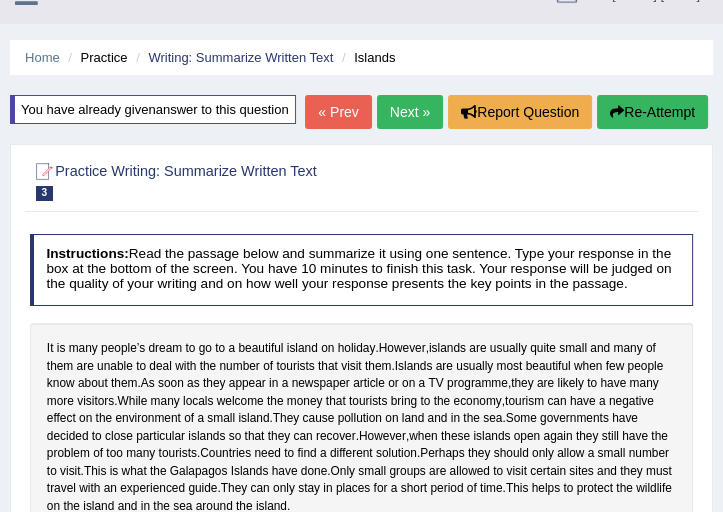 scroll, scrollTop: 0, scrollLeft: 0, axis: both 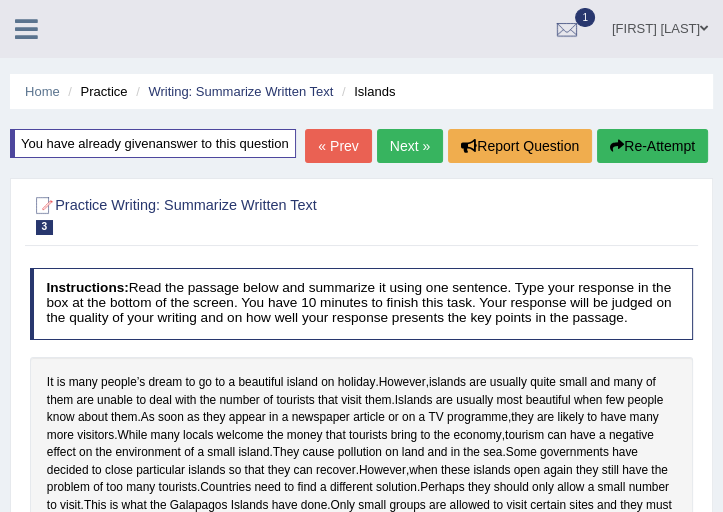 click at bounding box center (704, 28) 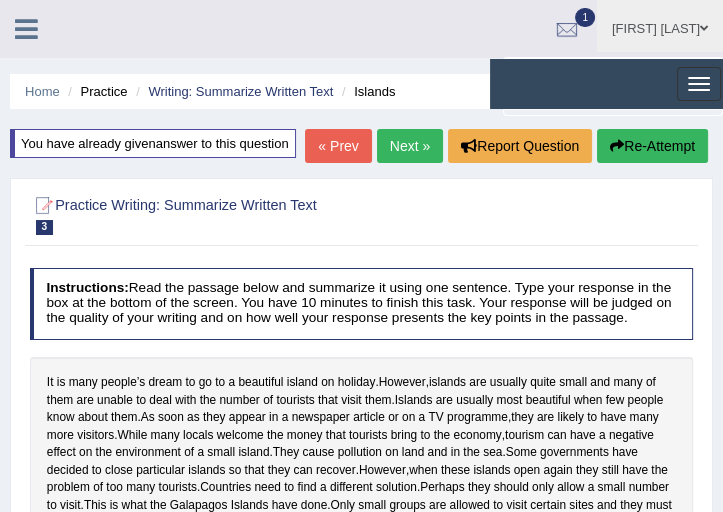 click at bounding box center [704, 28] 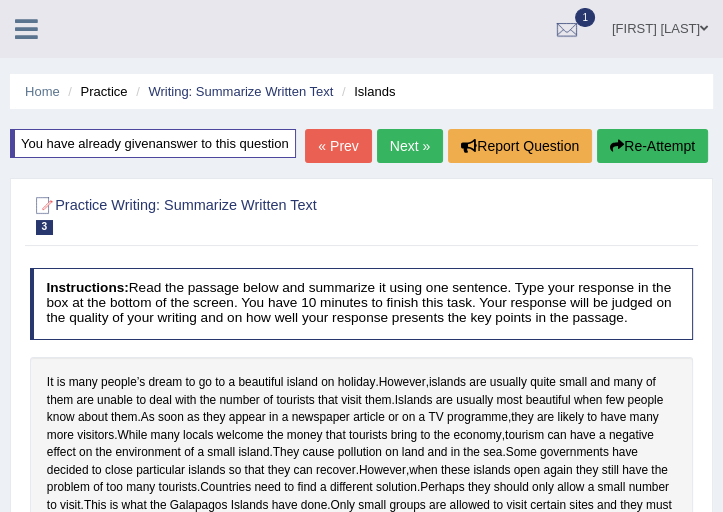 click at bounding box center [704, 28] 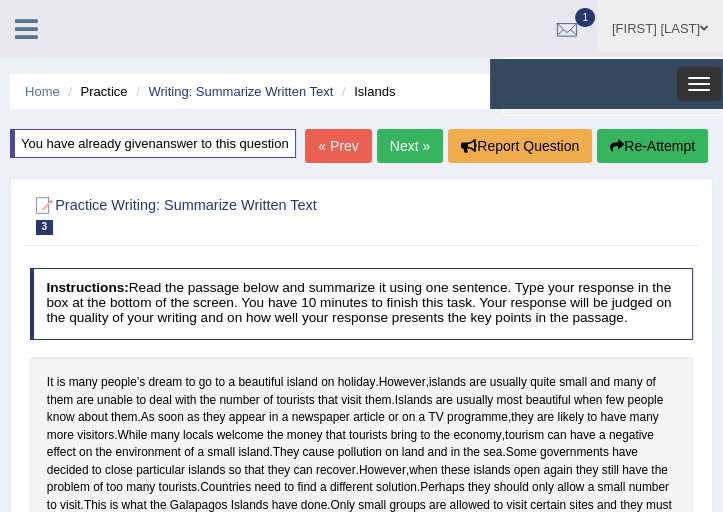 click on "Toggle navigation" at bounding box center [699, 84] 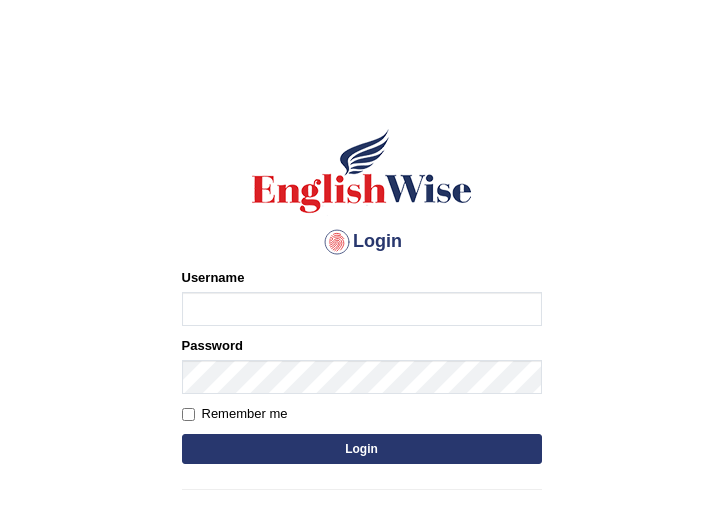 scroll, scrollTop: 0, scrollLeft: 0, axis: both 